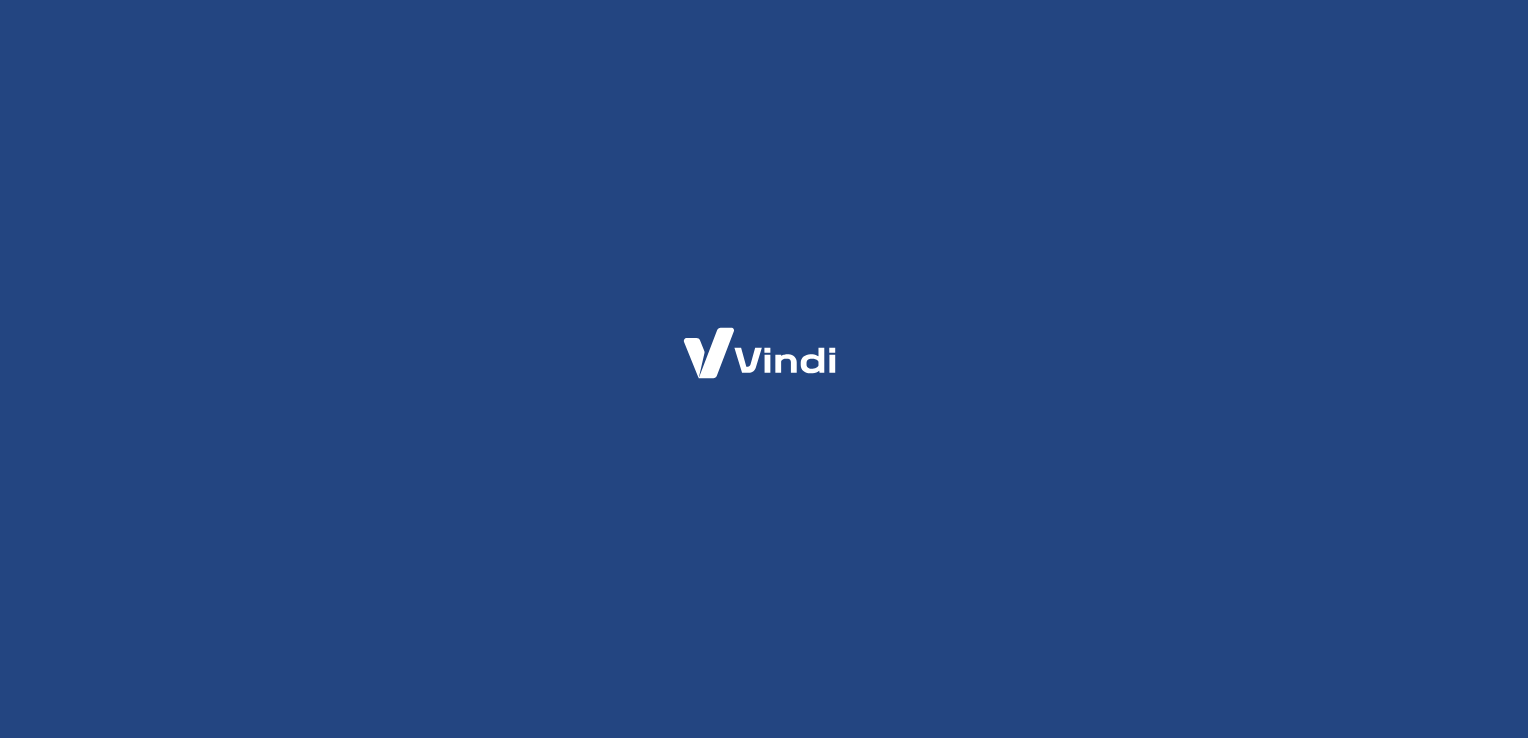 scroll, scrollTop: 0, scrollLeft: 0, axis: both 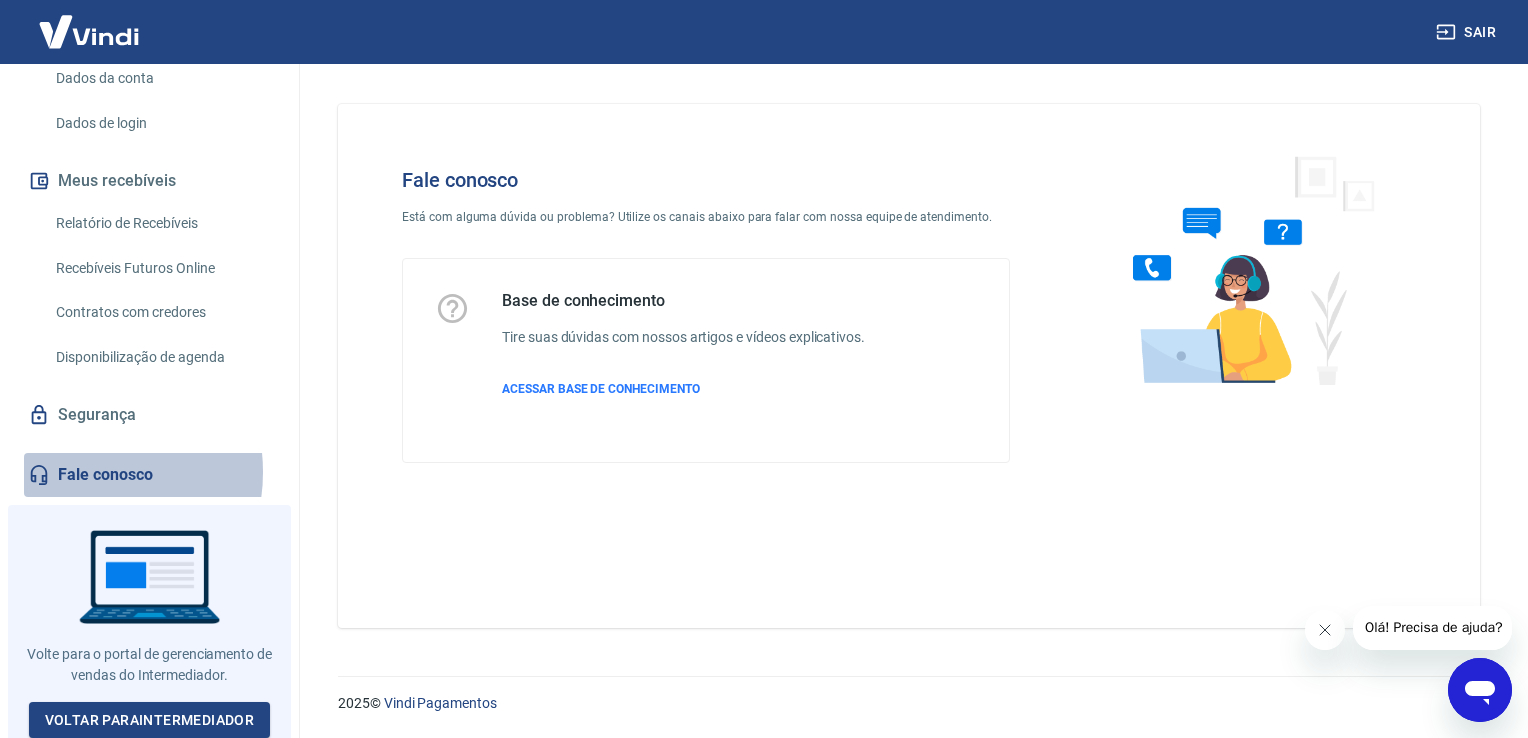 click on "Fale conosco" at bounding box center [149, 475] 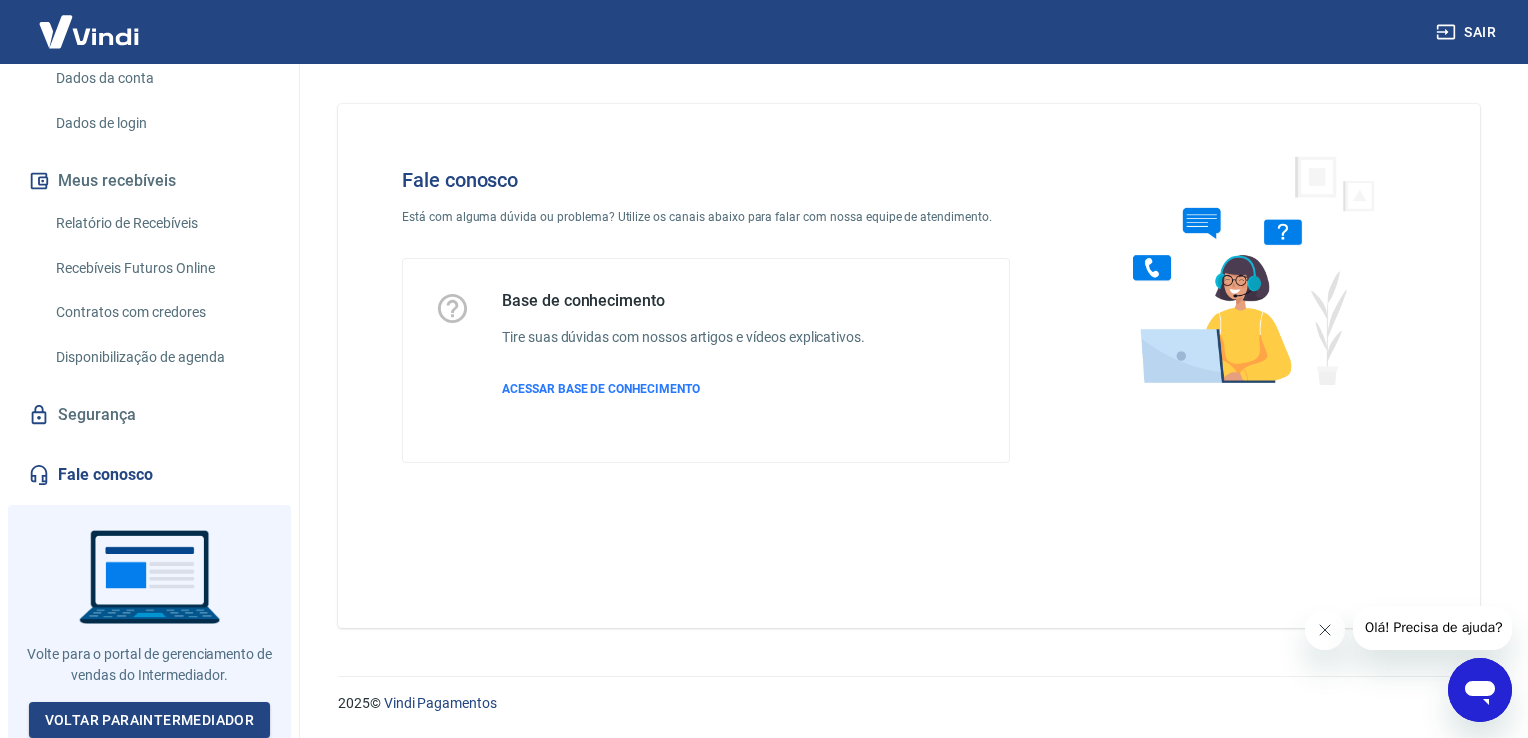 click 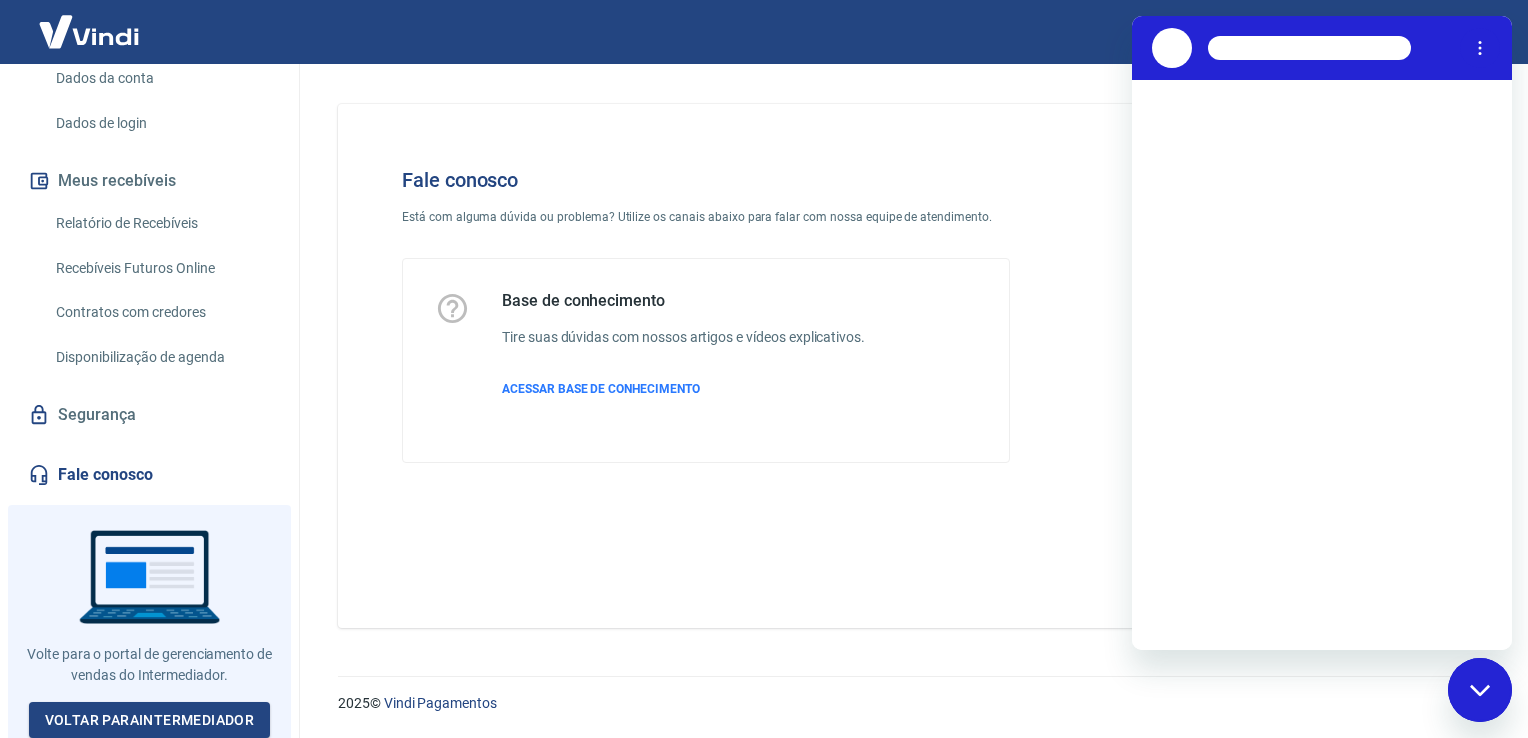 scroll, scrollTop: 0, scrollLeft: 0, axis: both 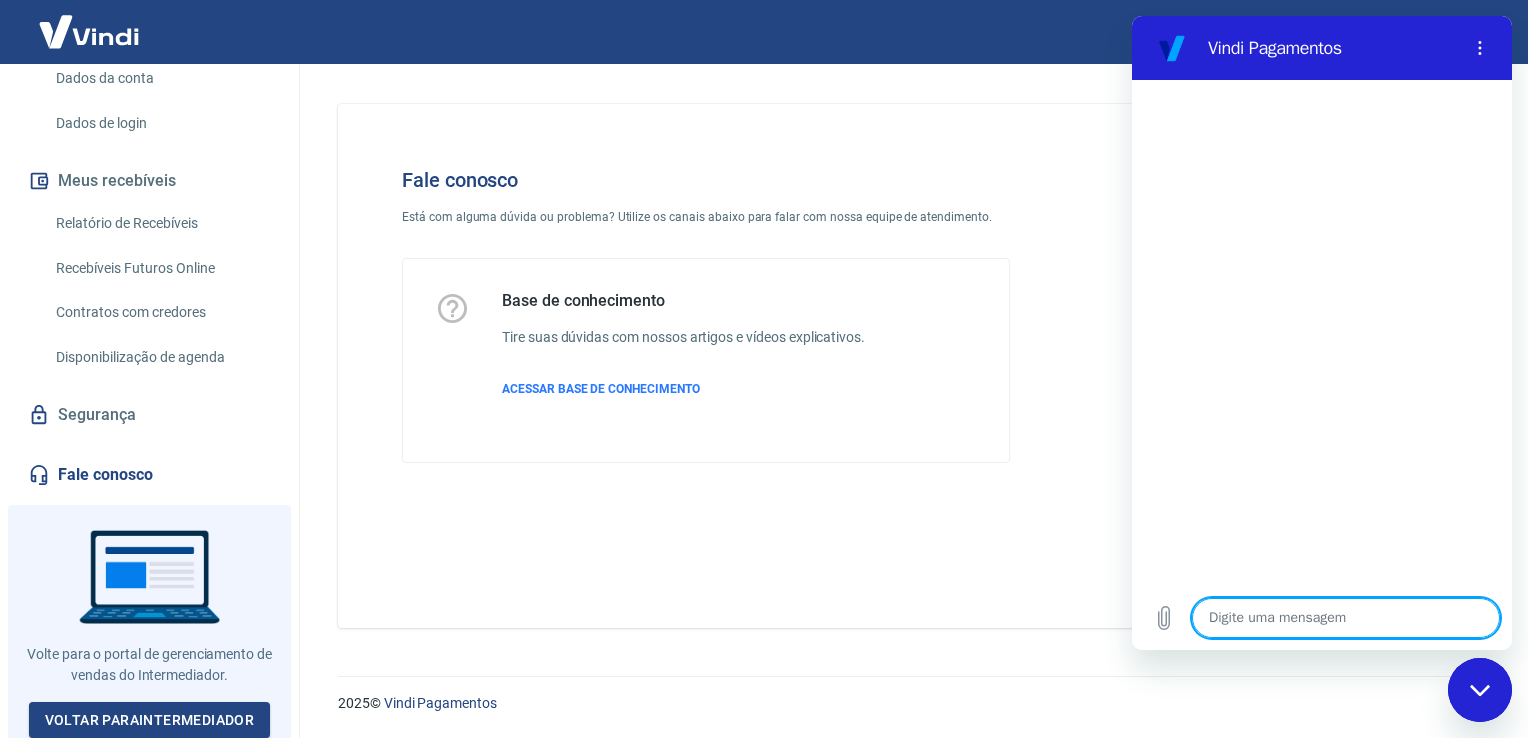 click at bounding box center [1346, 618] 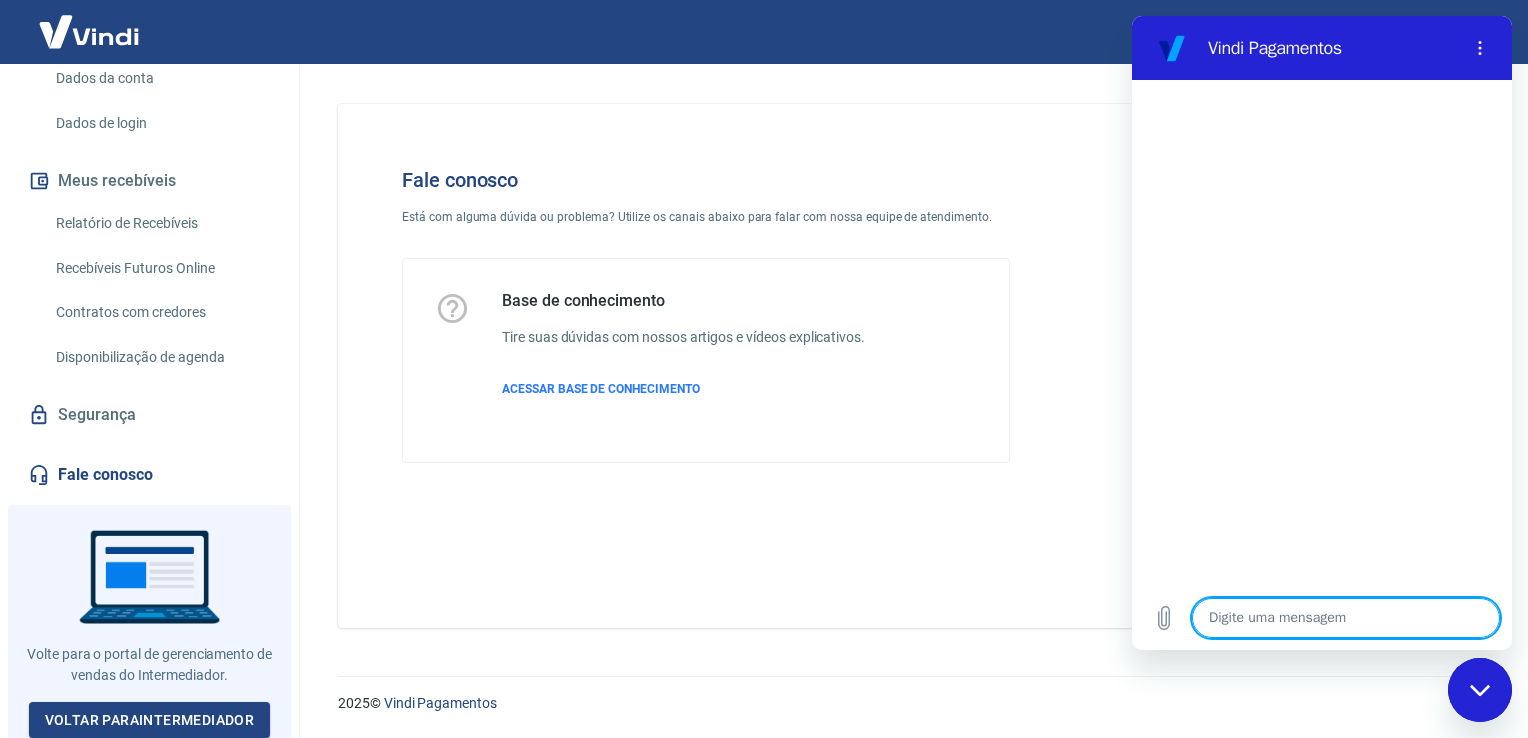 type on "B" 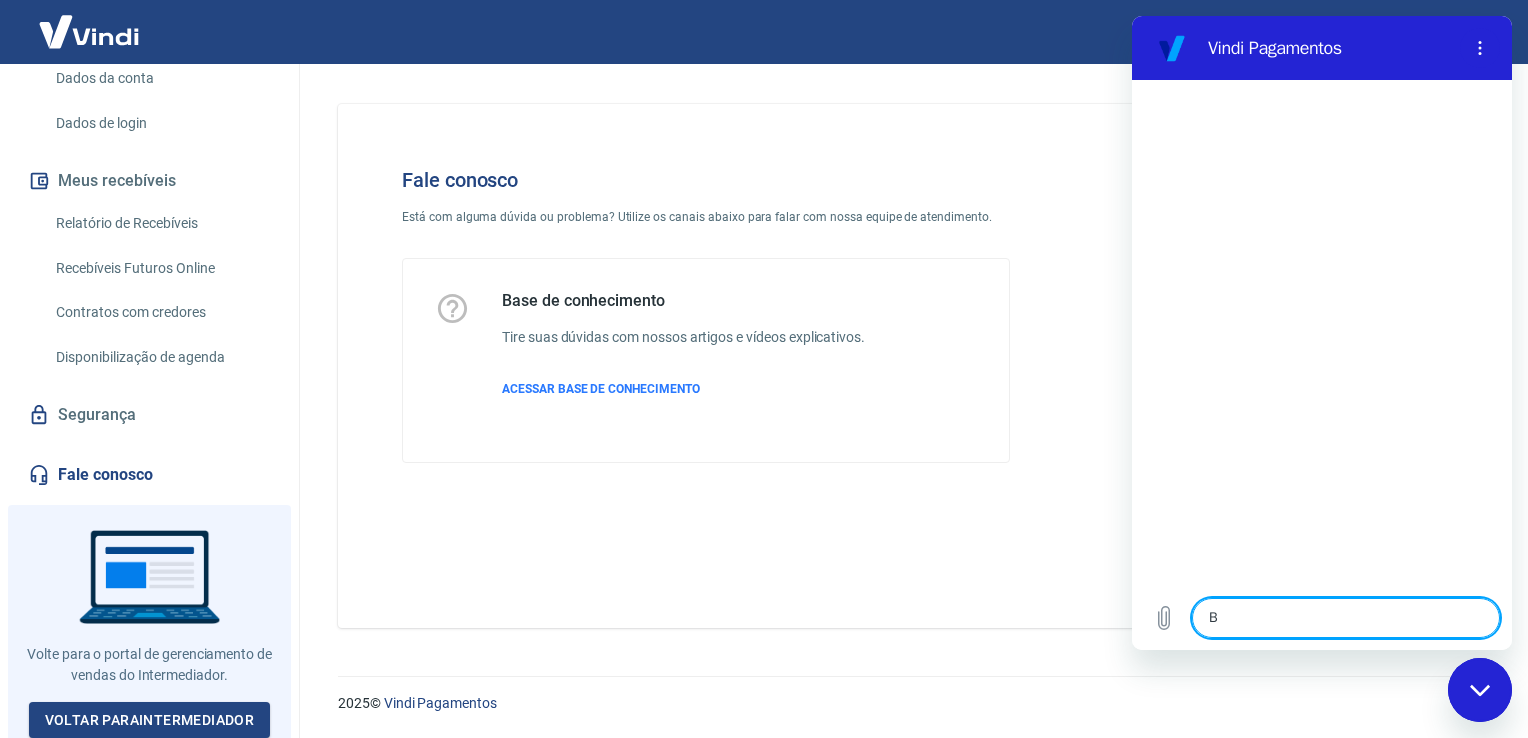 type on "x" 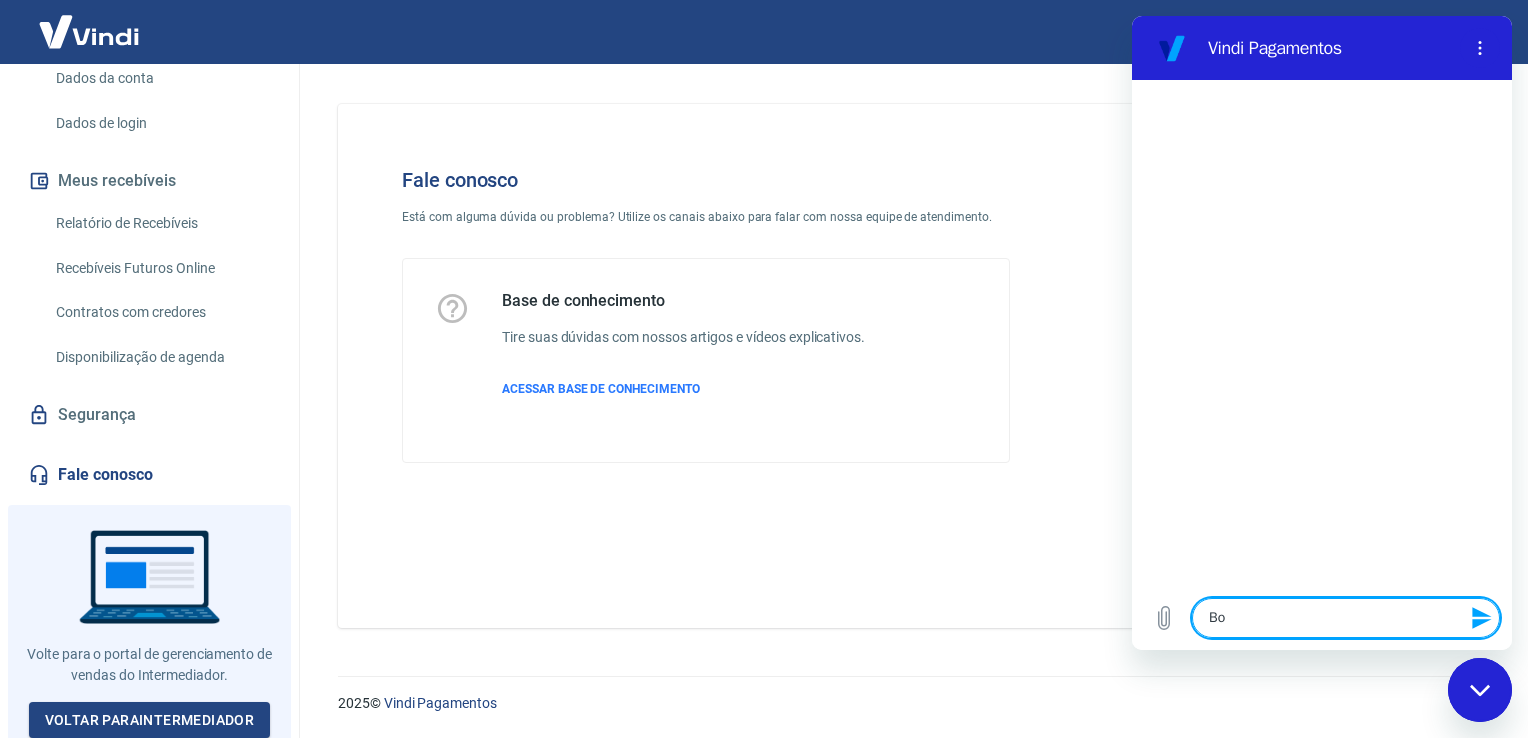 type on "Boa" 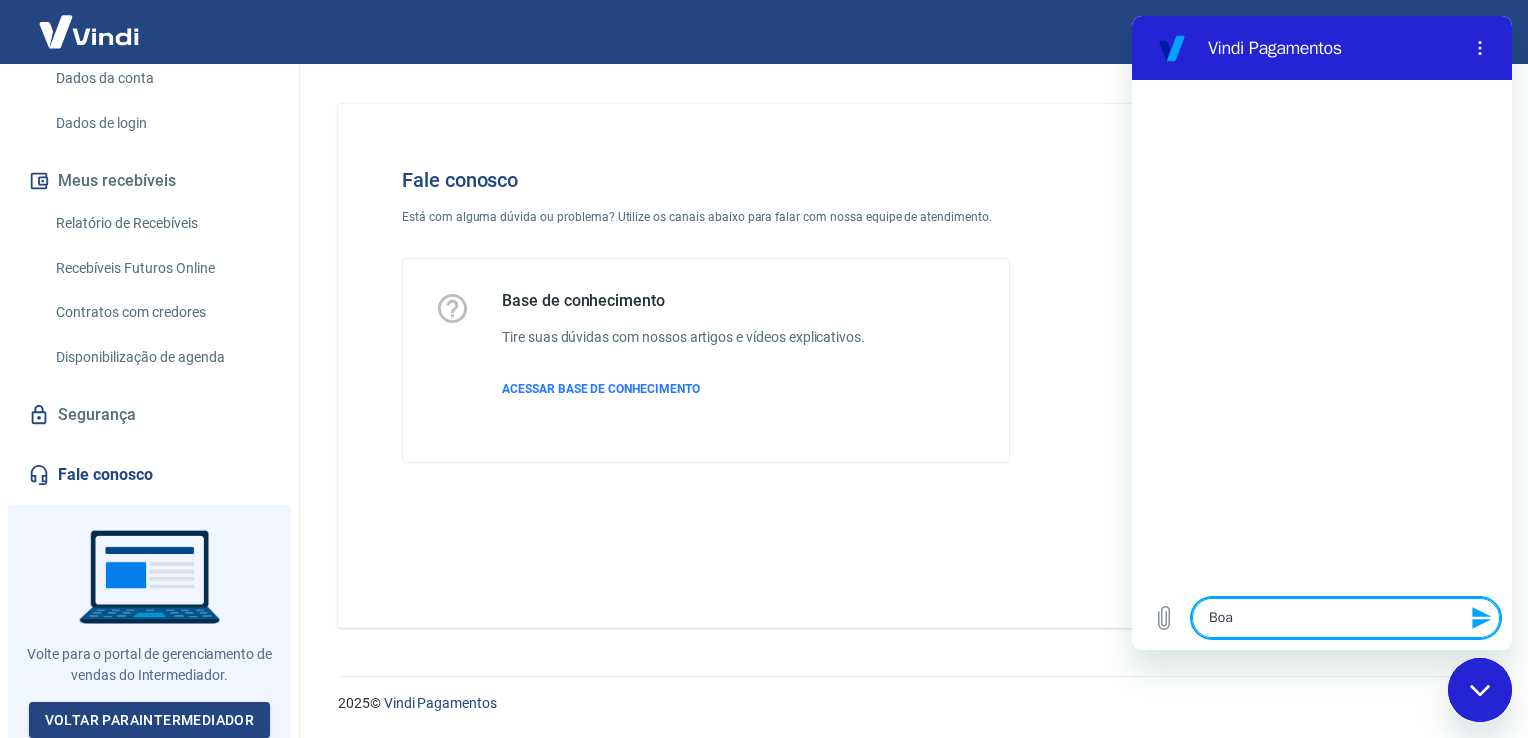 type on "Boa" 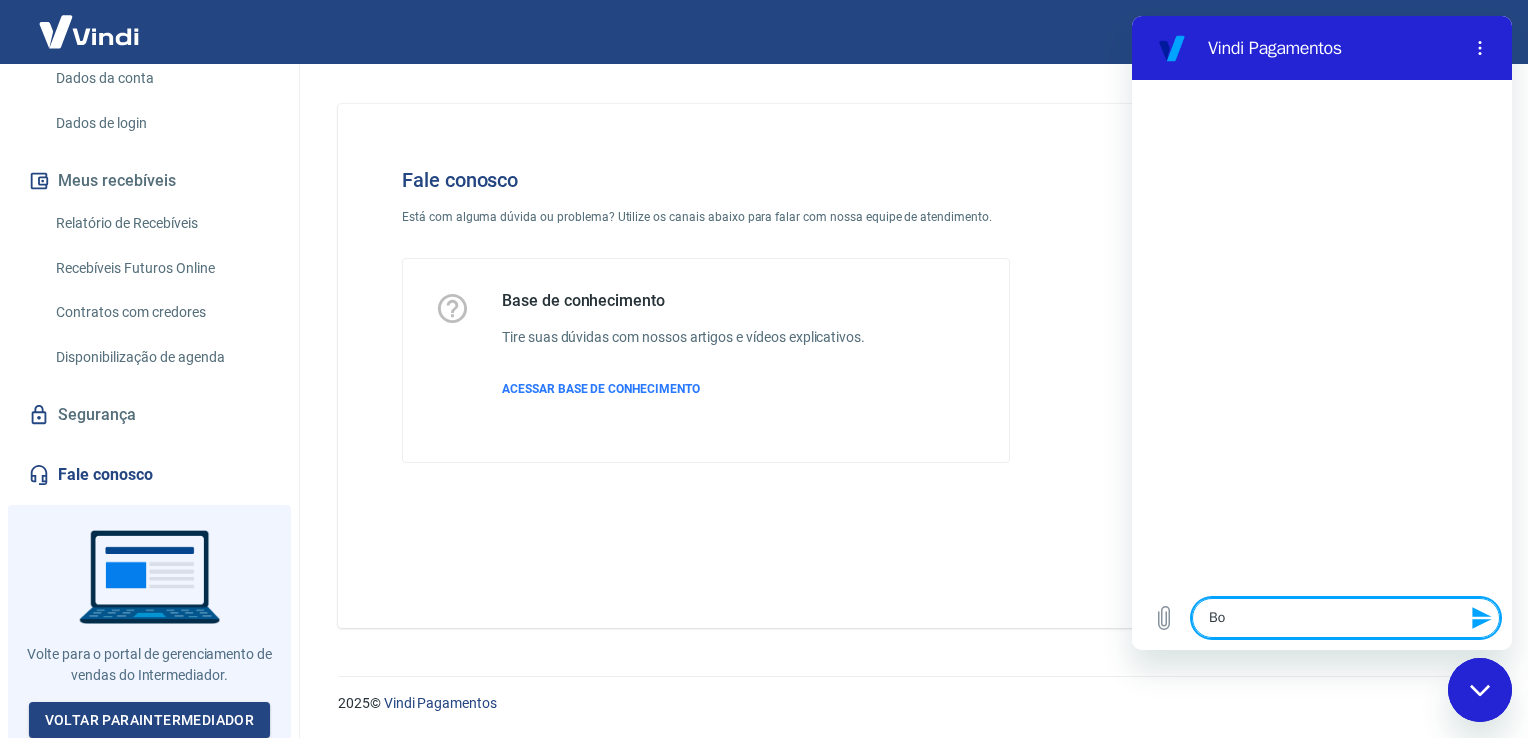 type on "B" 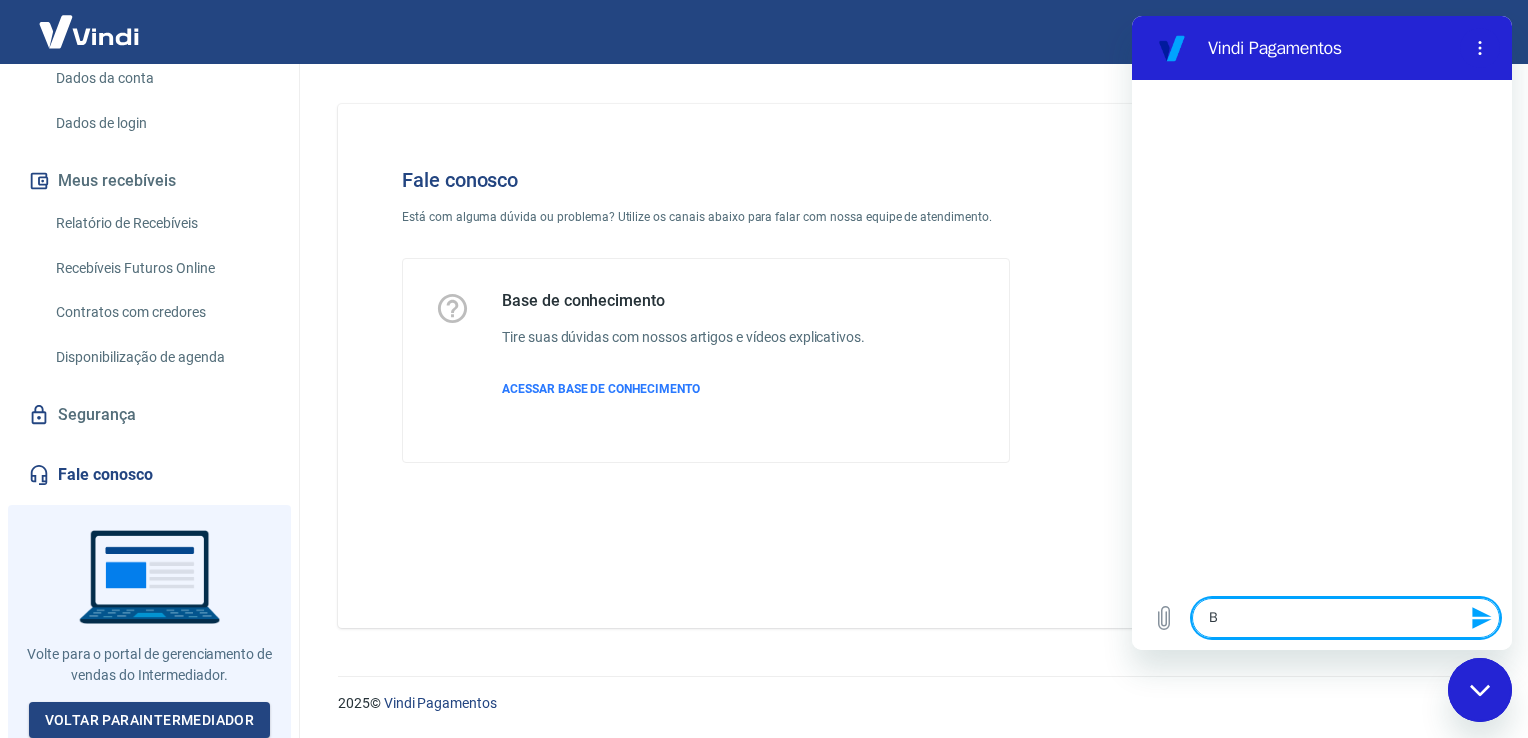 type 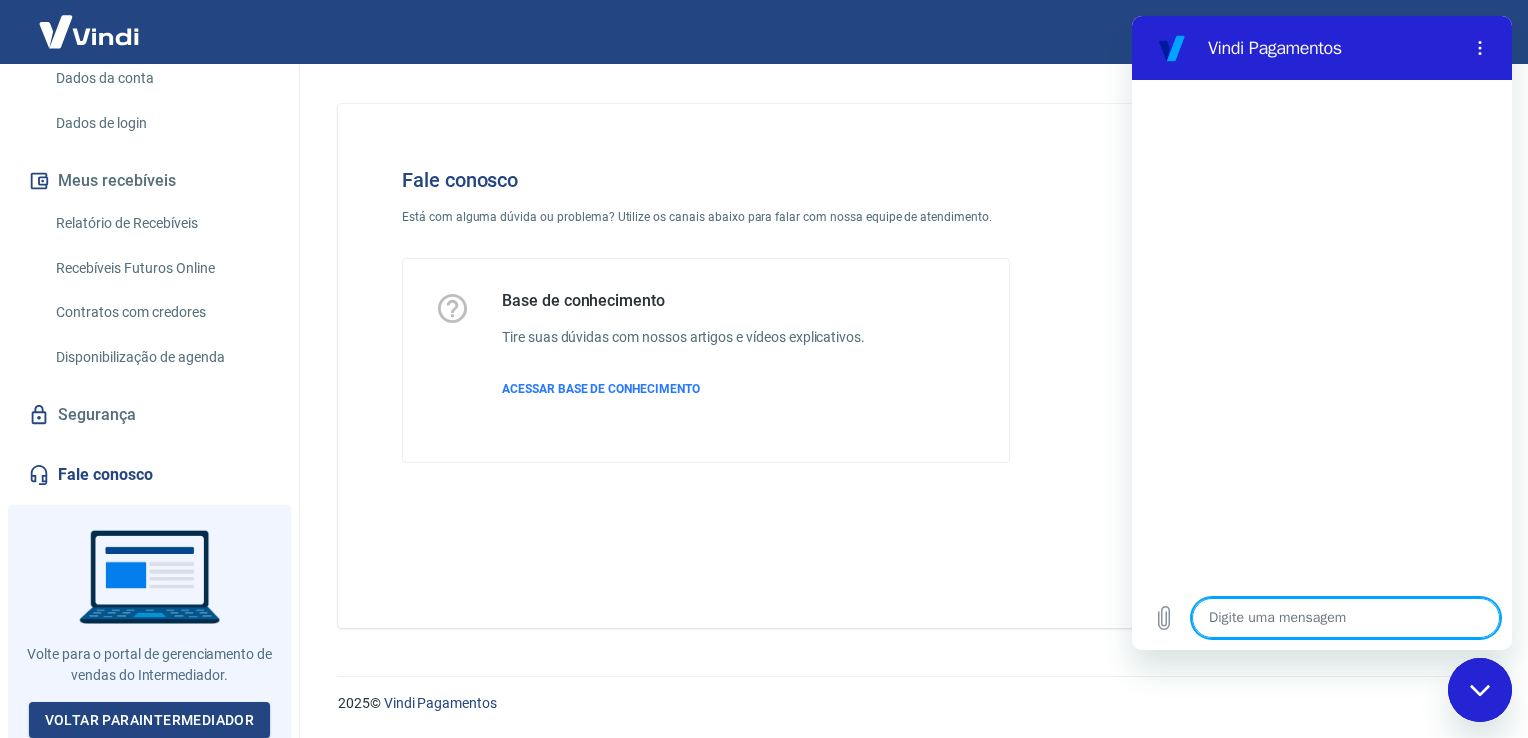 type on "C" 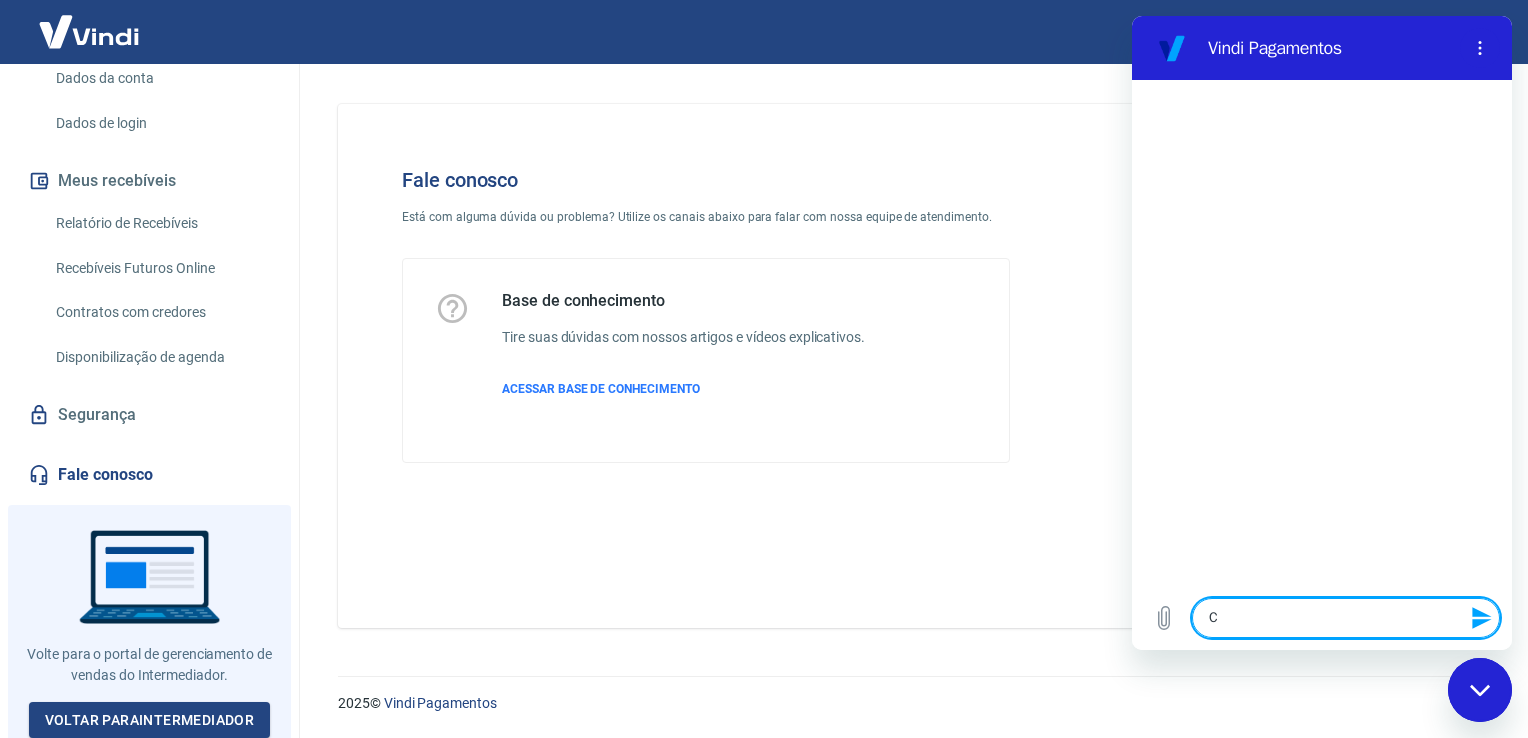 type 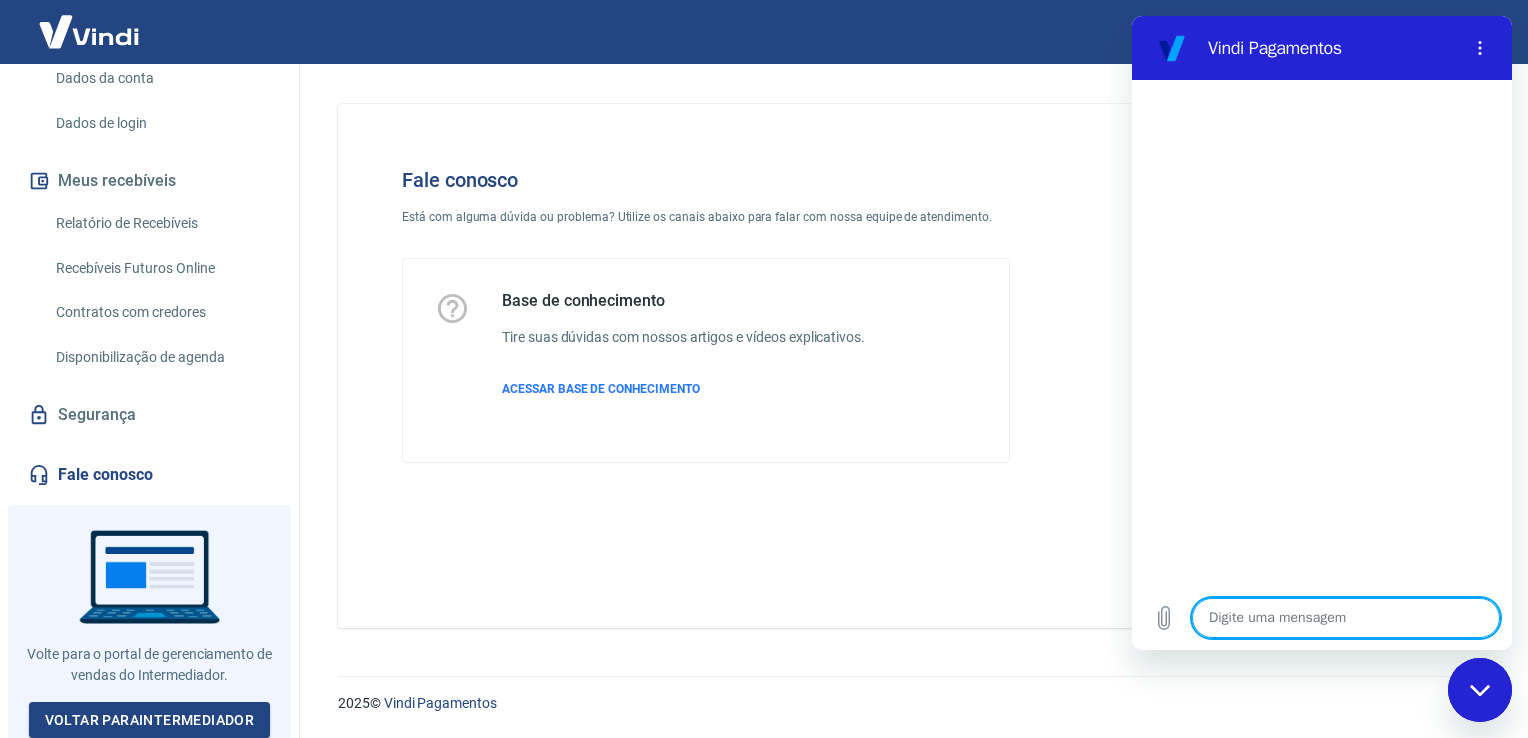 type on "E" 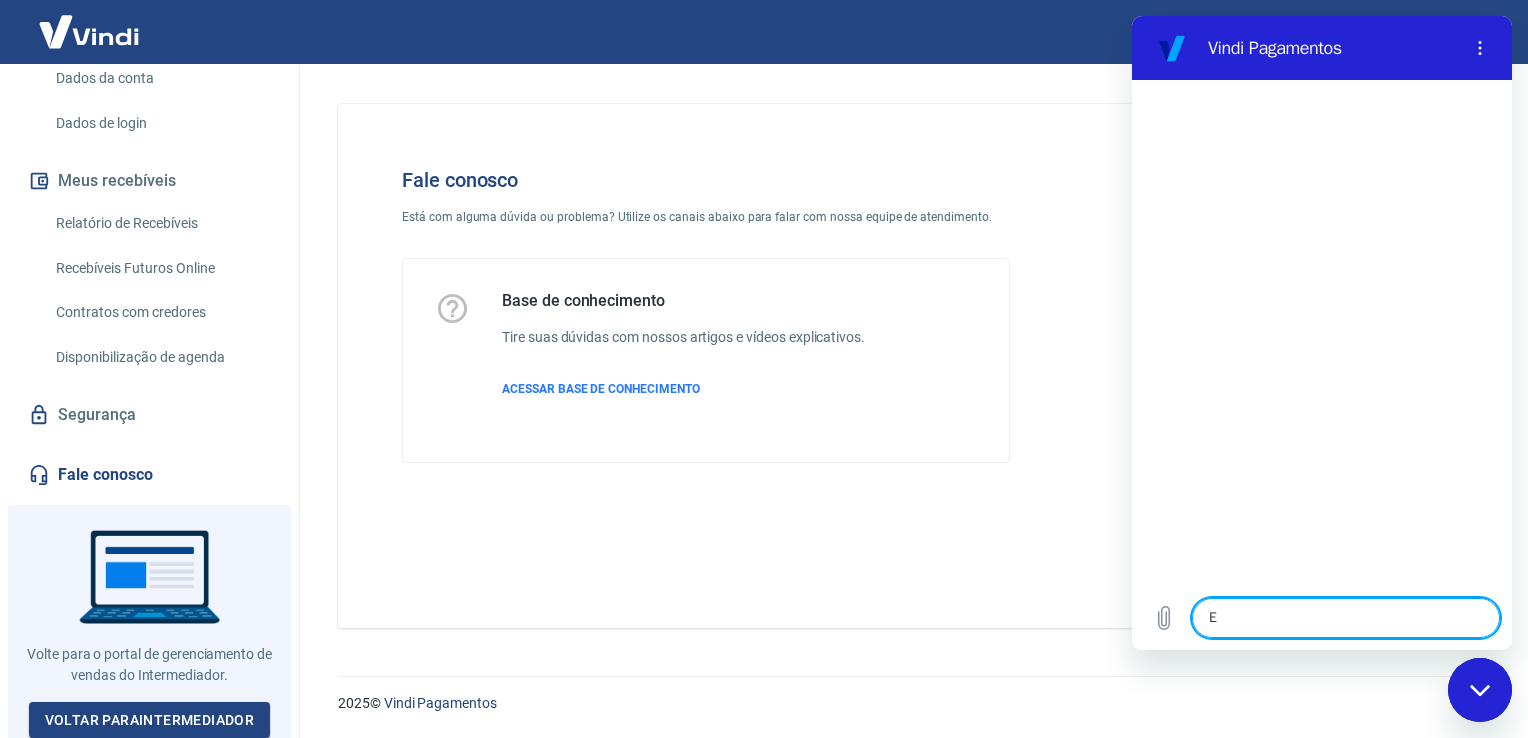 type on "x" 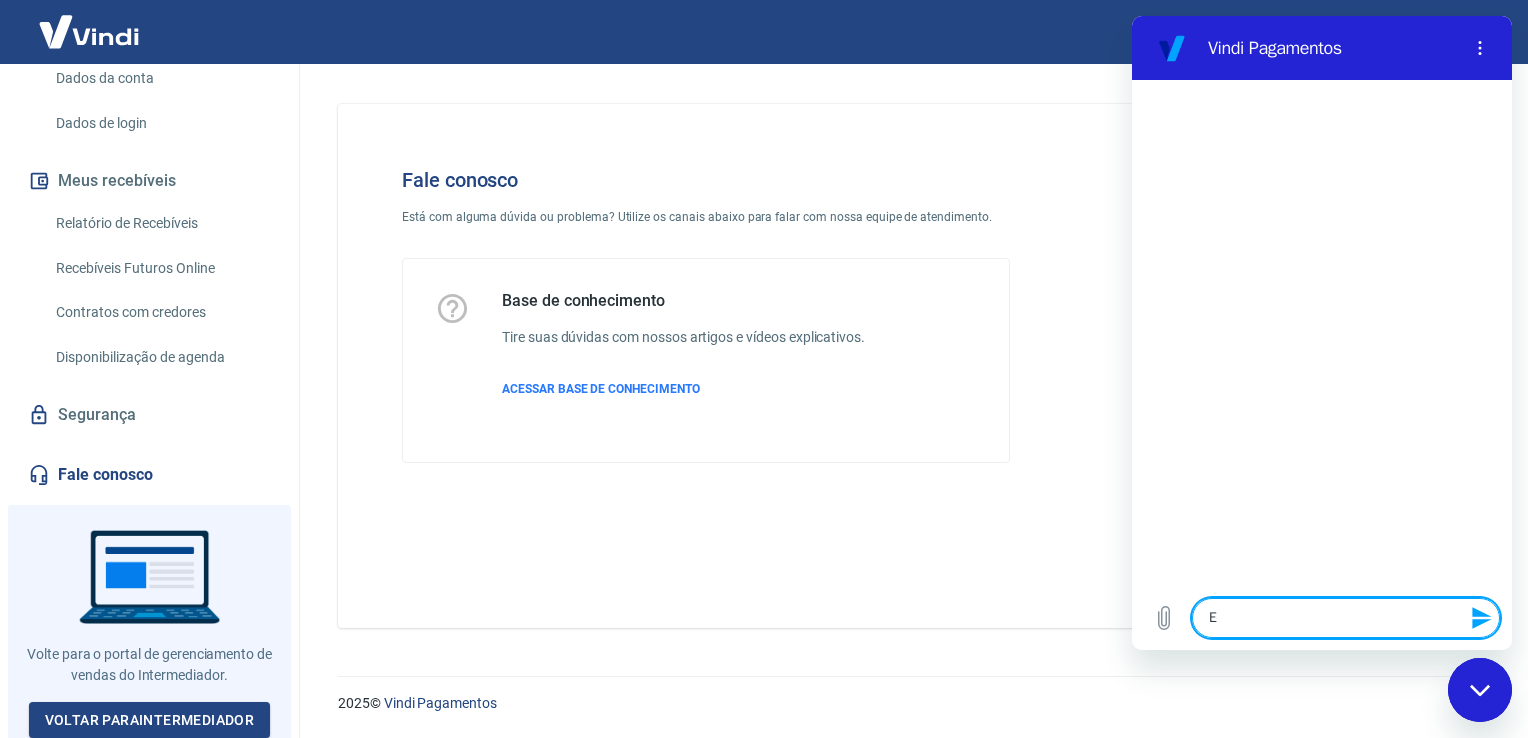 type on "Es" 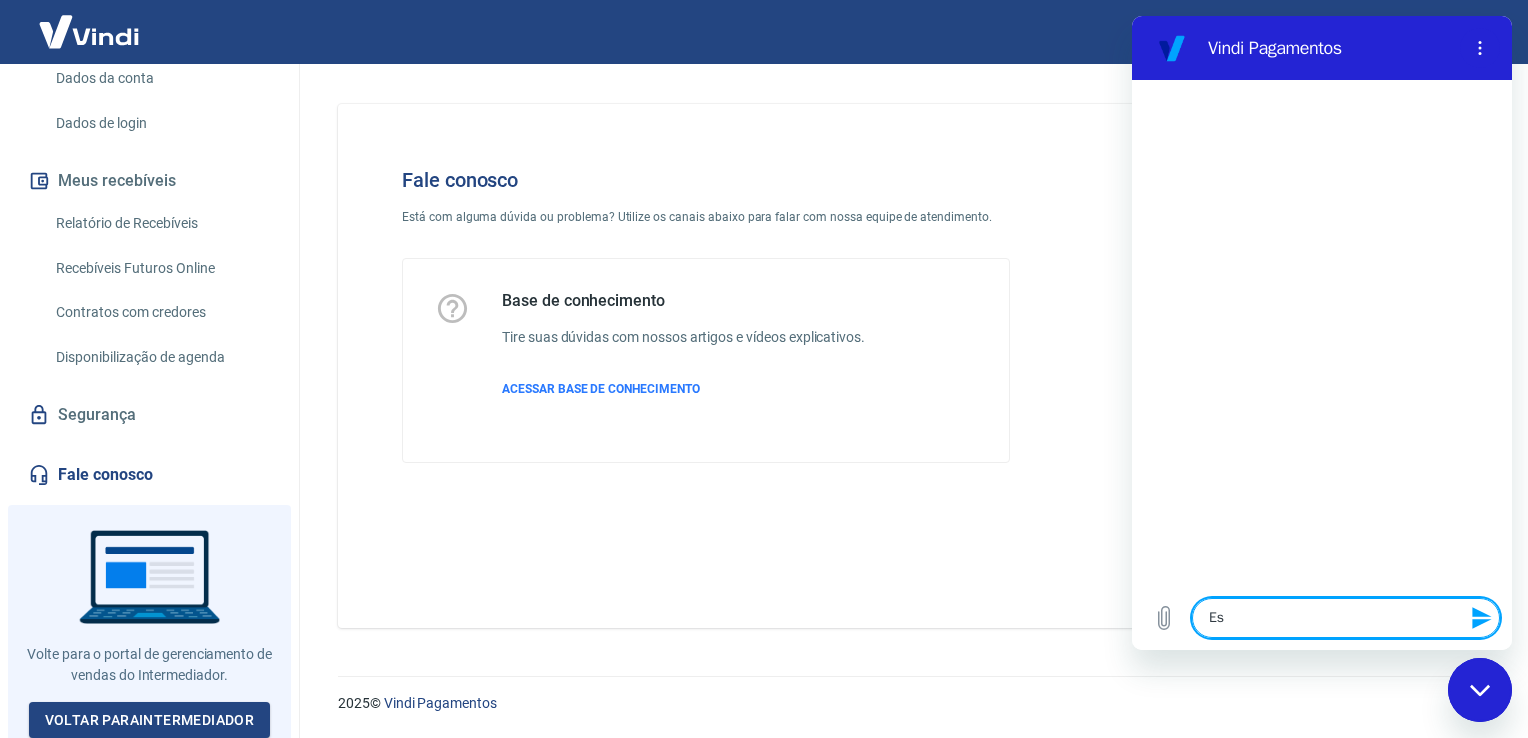 type on "x" 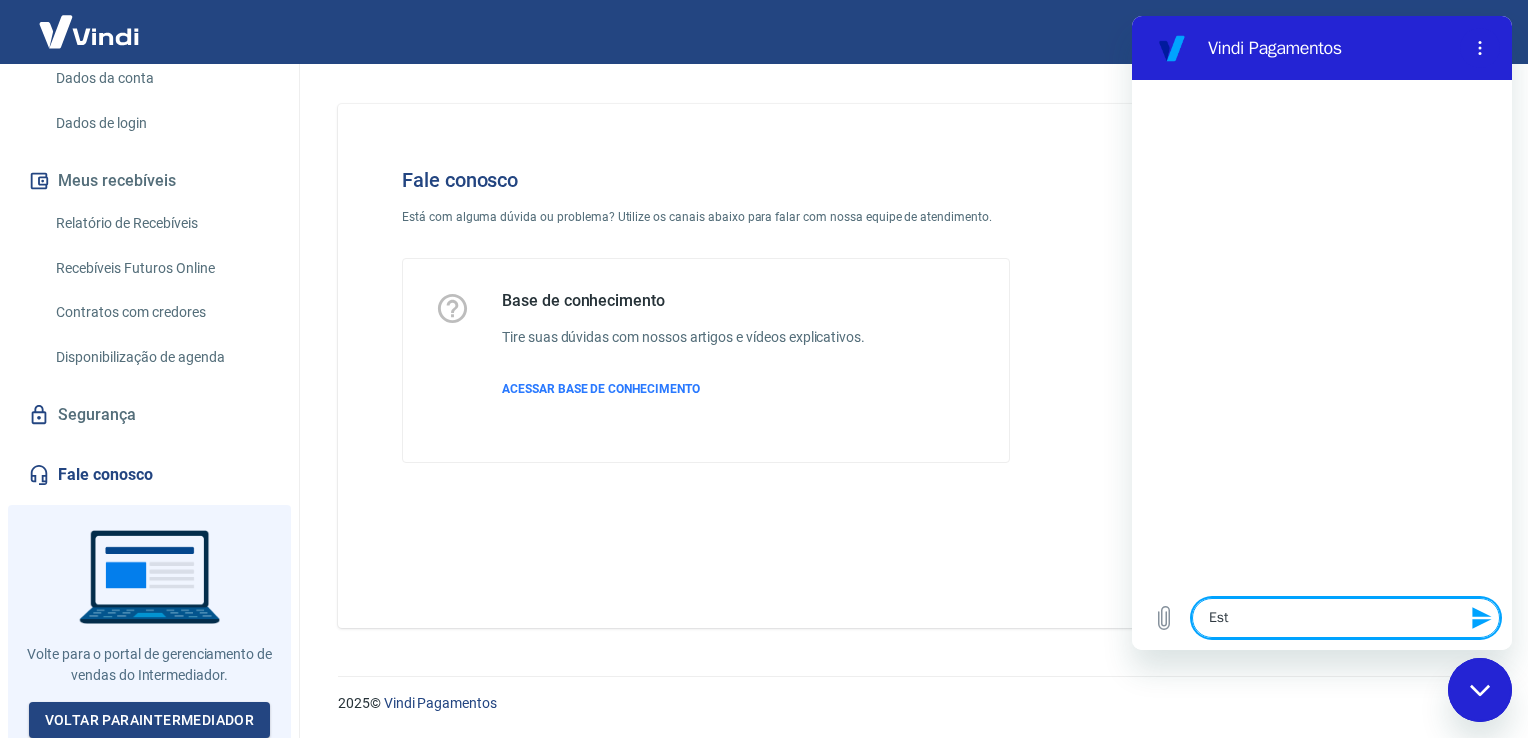 type on "Esto" 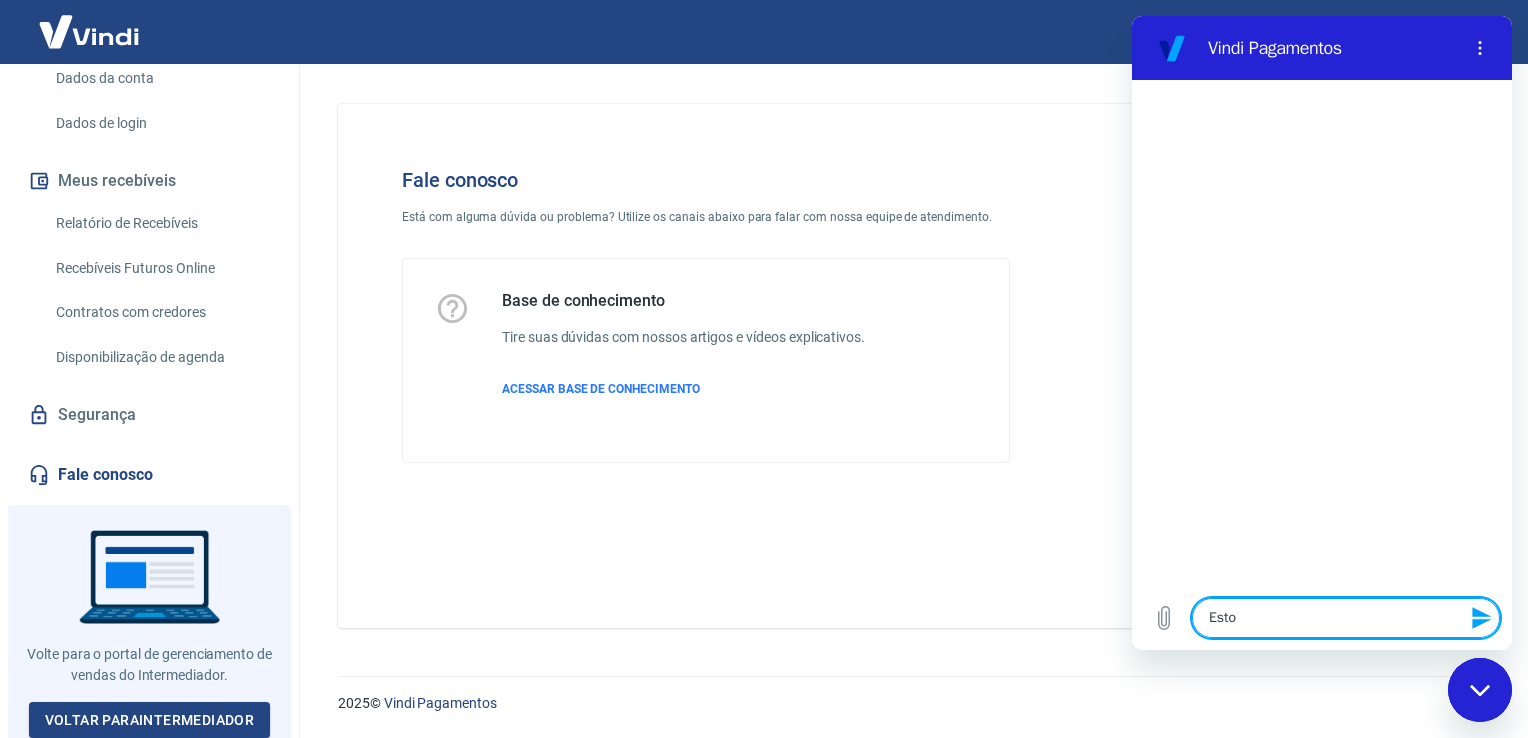 type on "Estor" 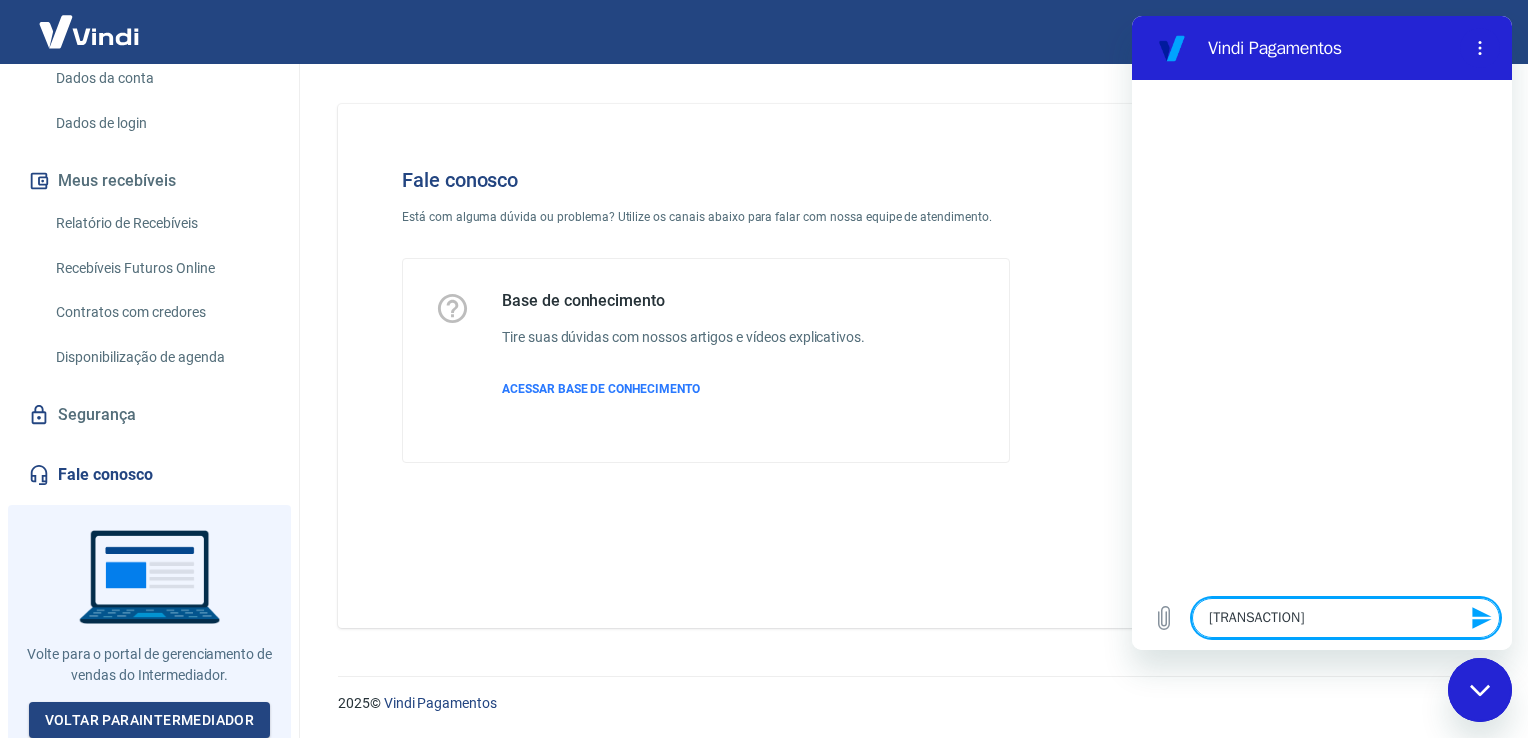type on "Estorn" 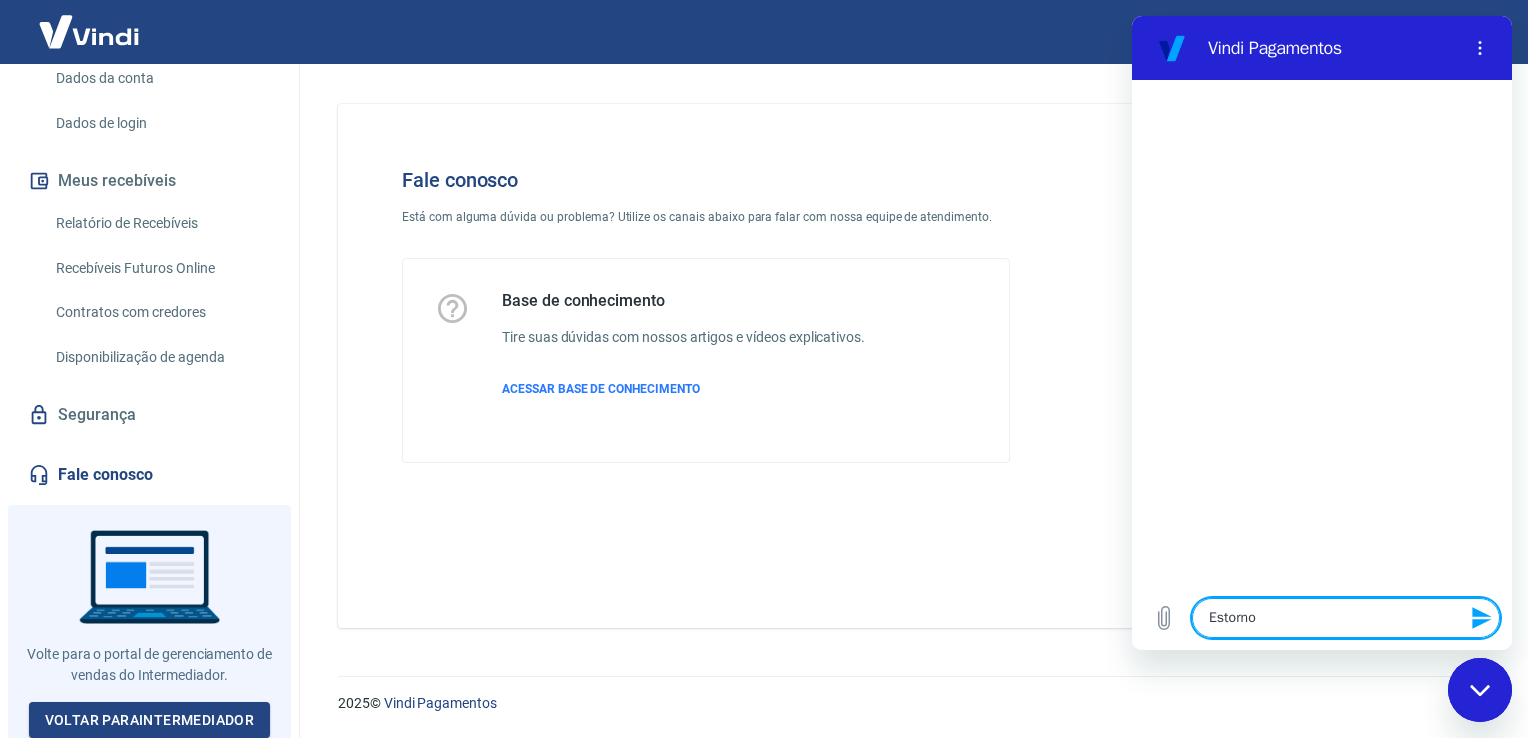 type on "Estorno" 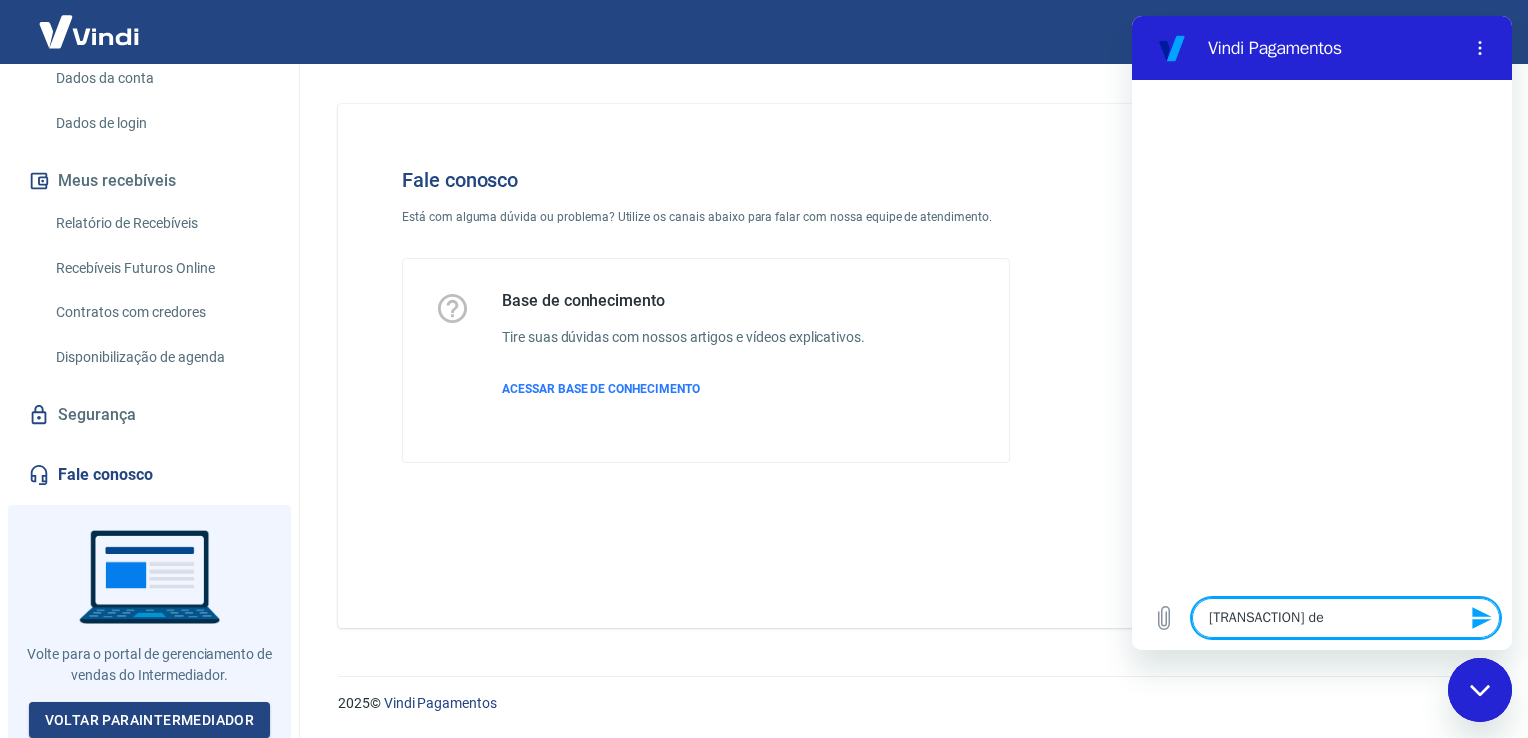 type on "Estorno de" 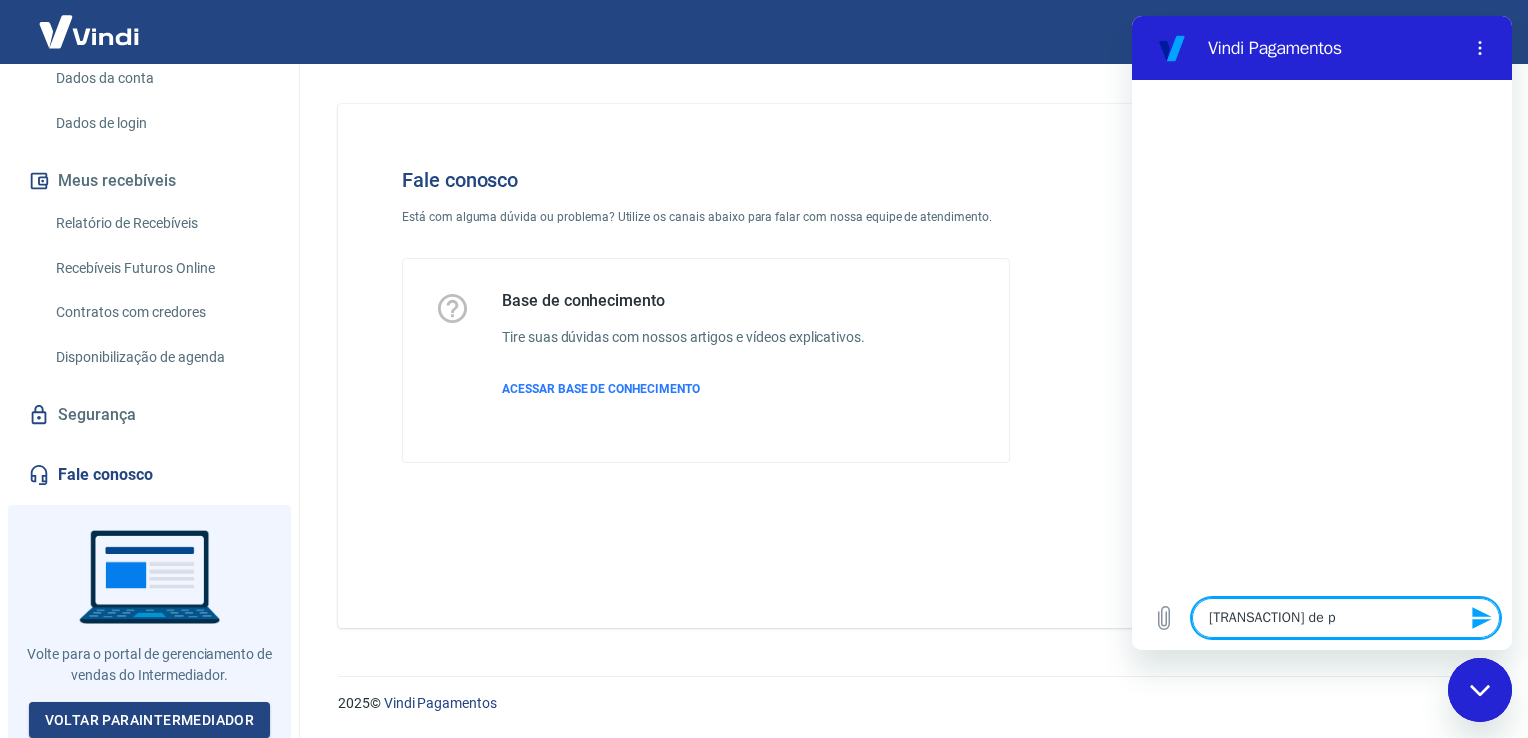 type on "Estorno de pa" 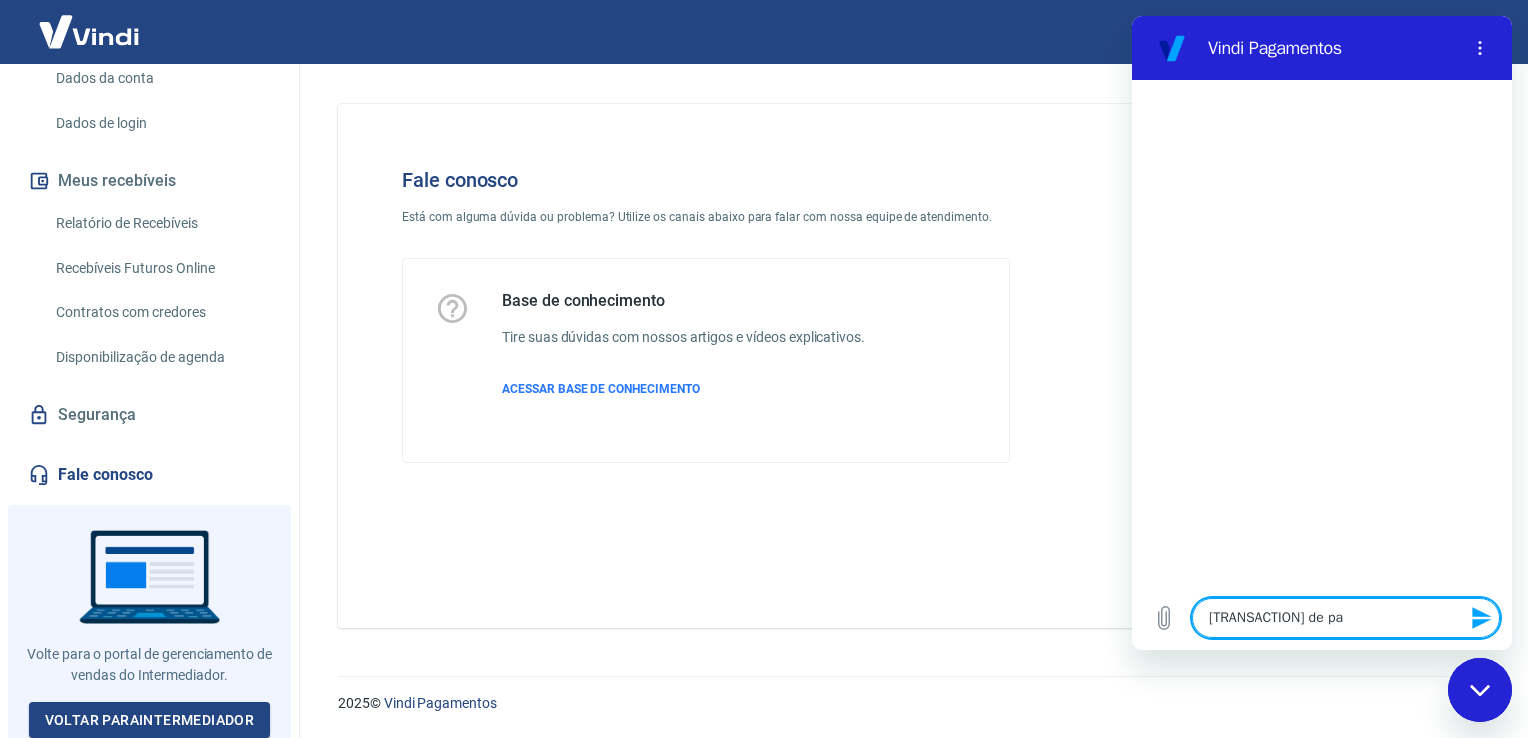 type on "Estorno de pag" 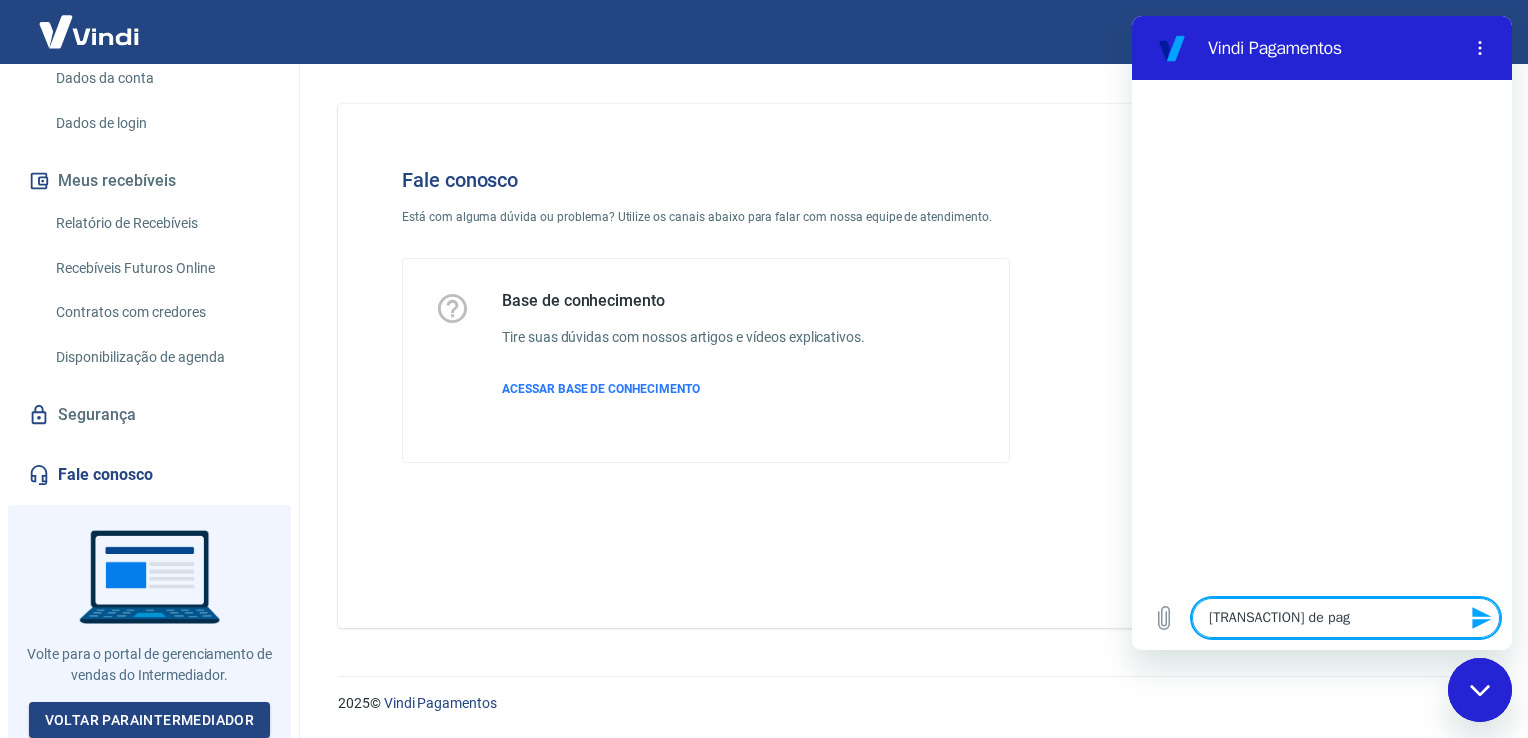 type on "Estorno de paga" 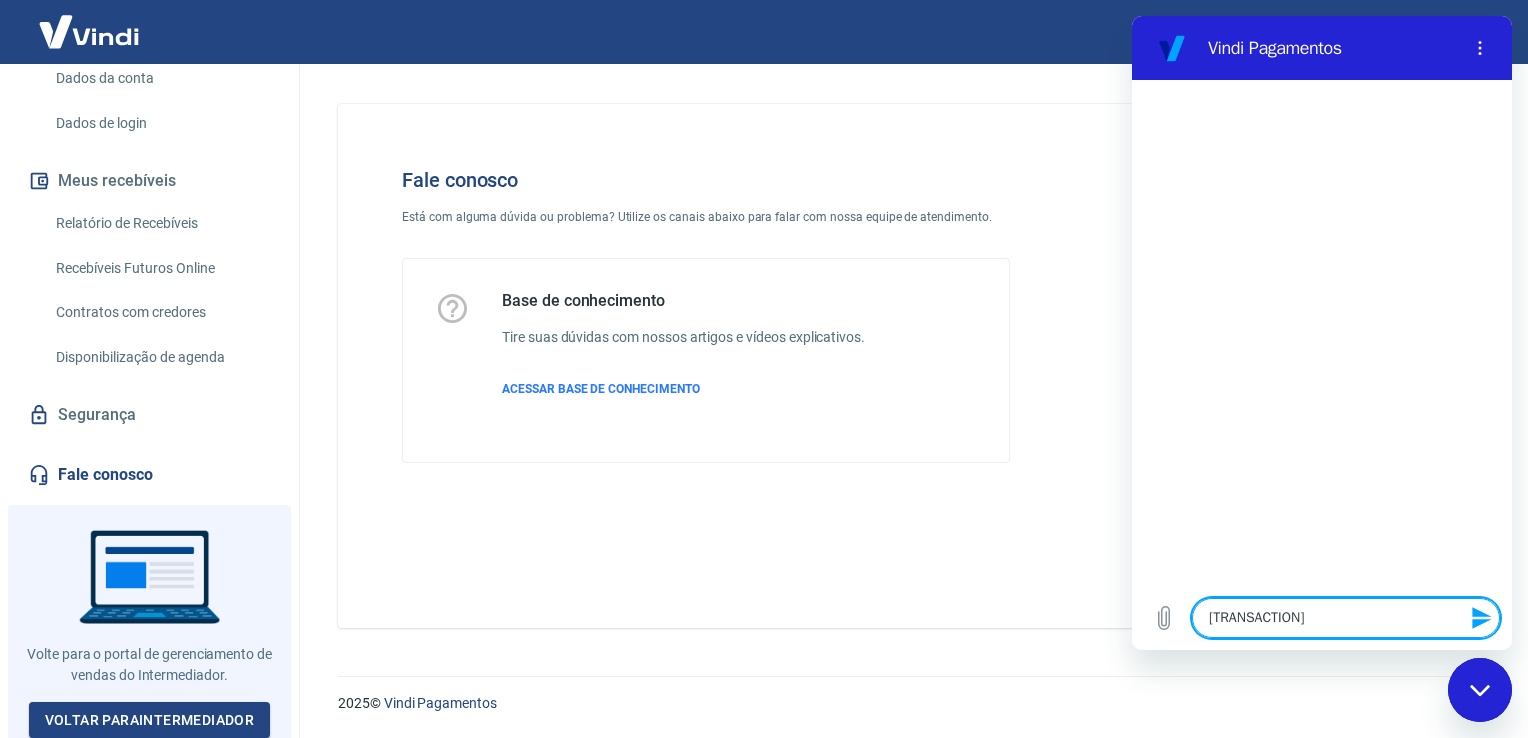 type on "Estorno de pagam" 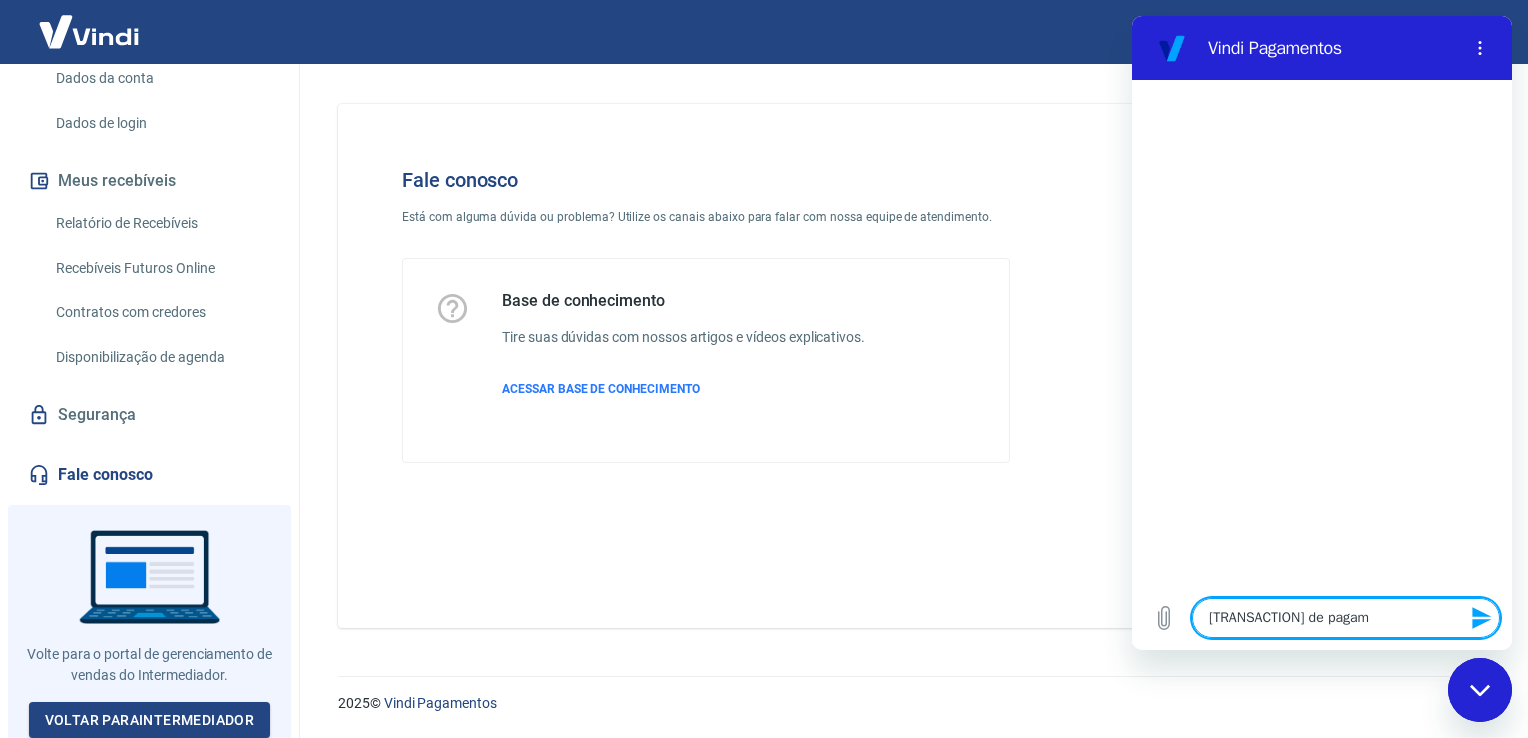 type on "Estorno de pagame" 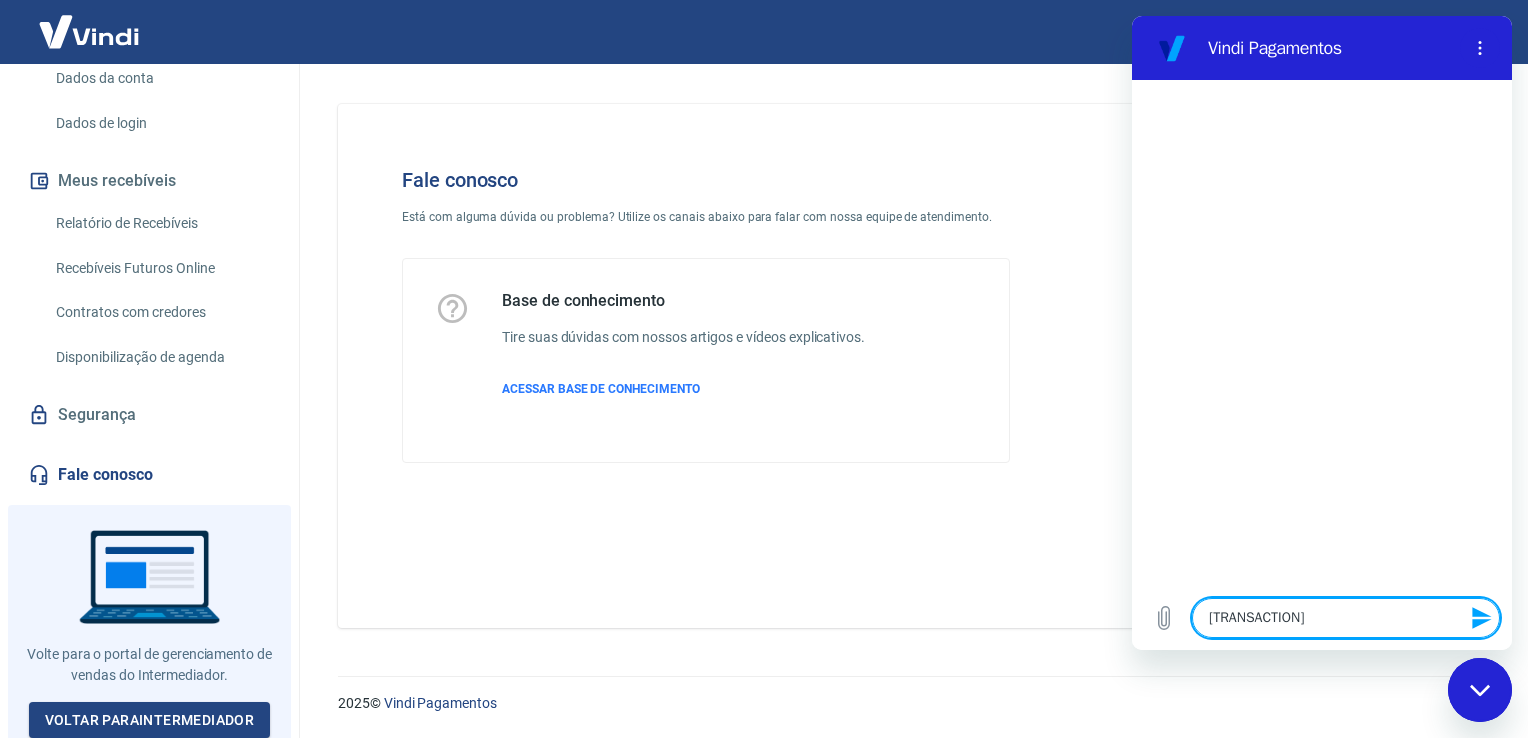 type on "Estorno de pagamen" 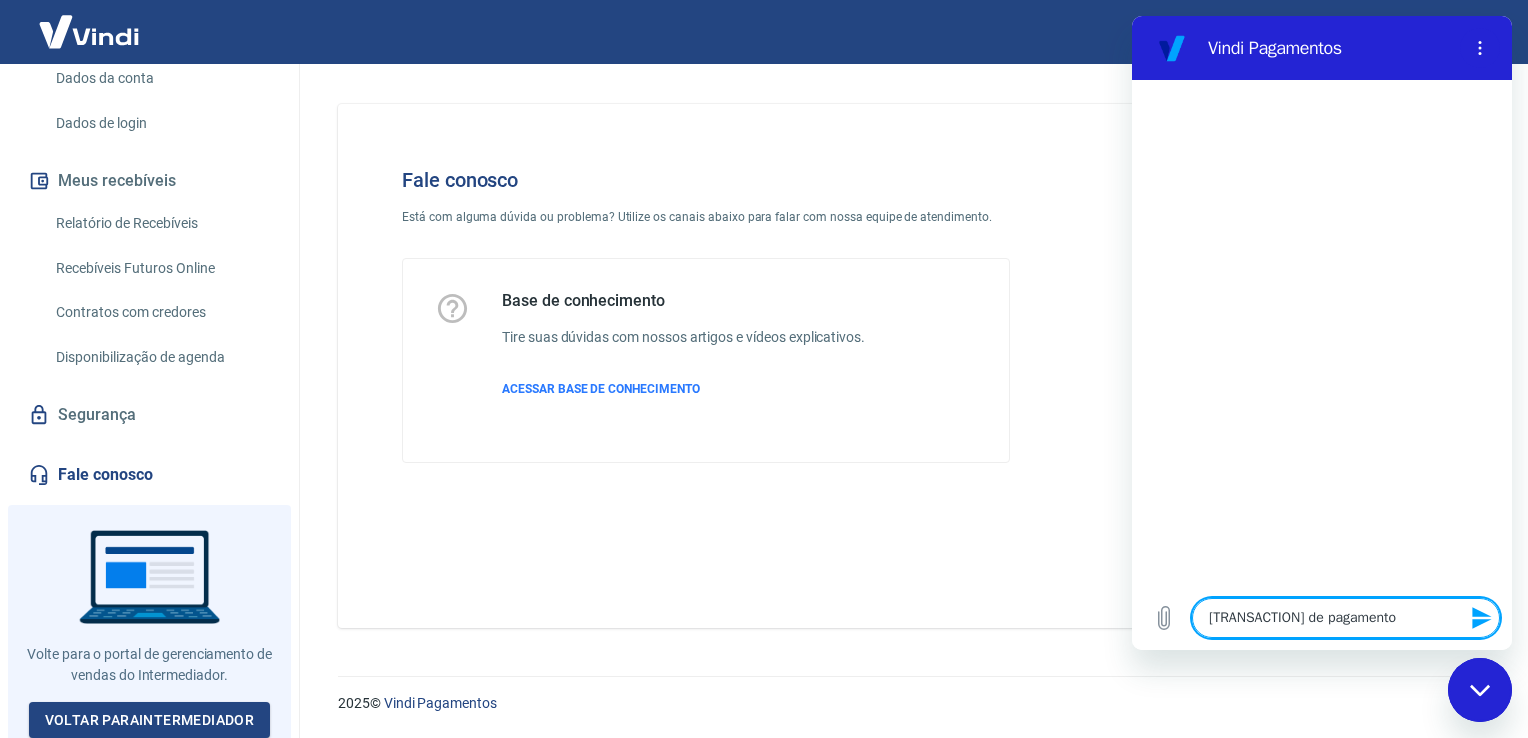 type 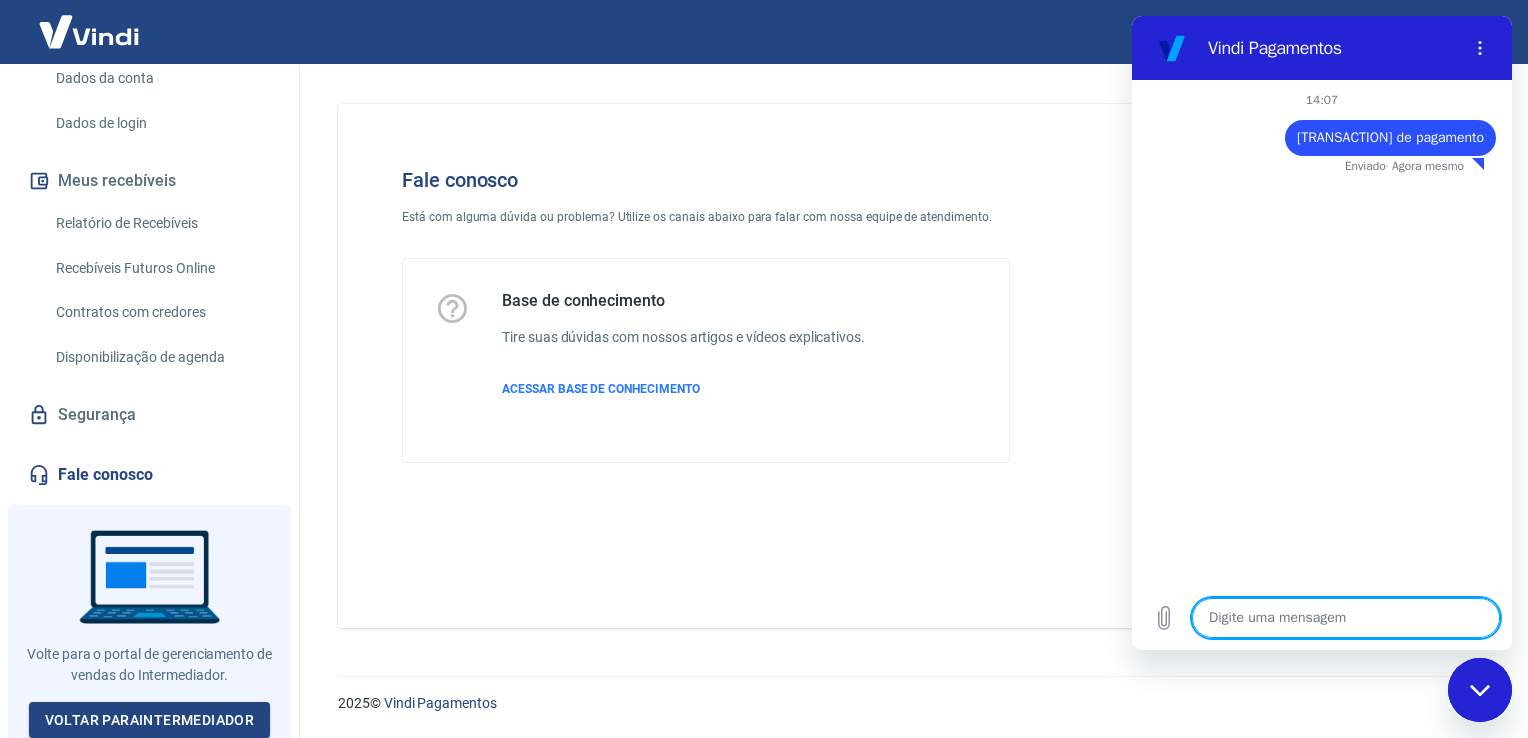 type on "x" 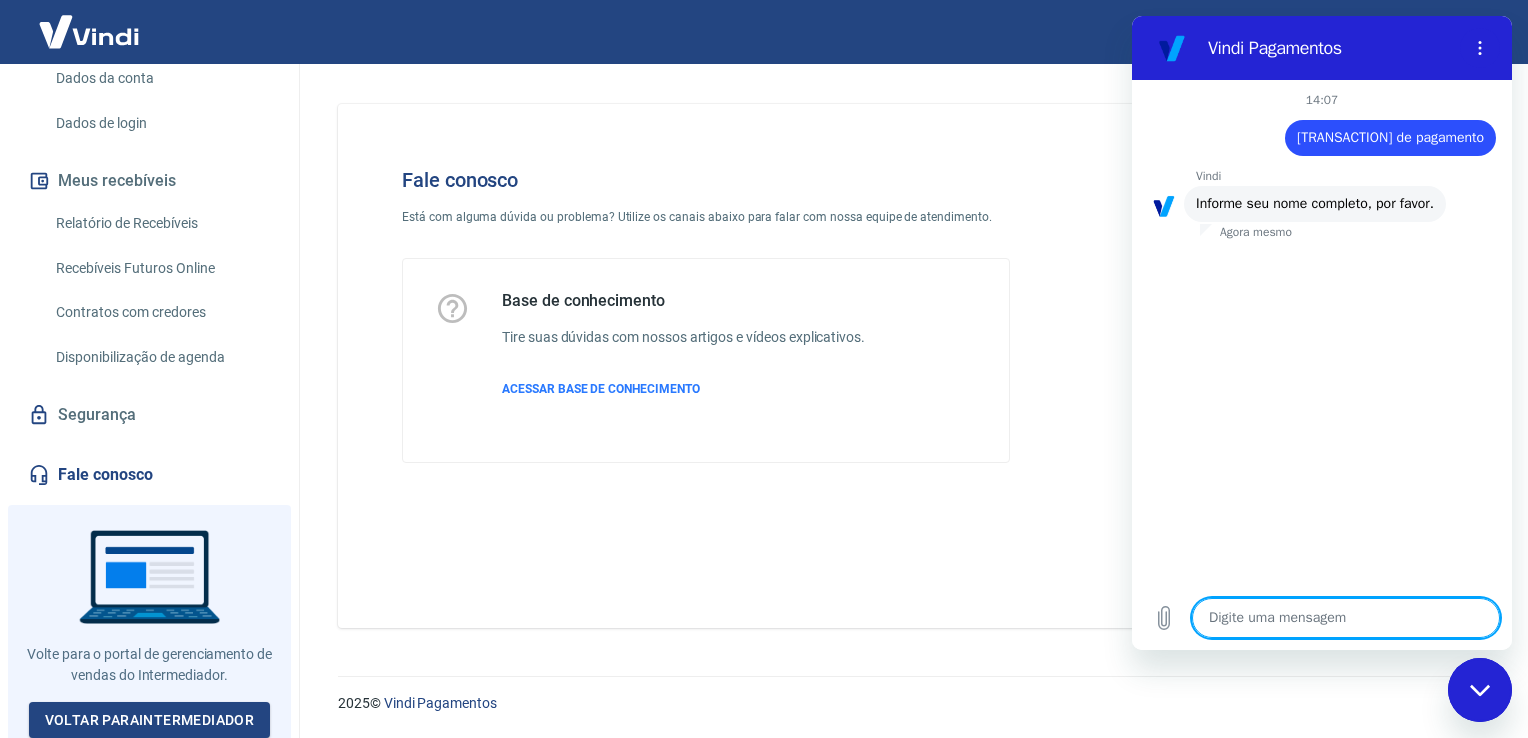 click at bounding box center [1346, 618] 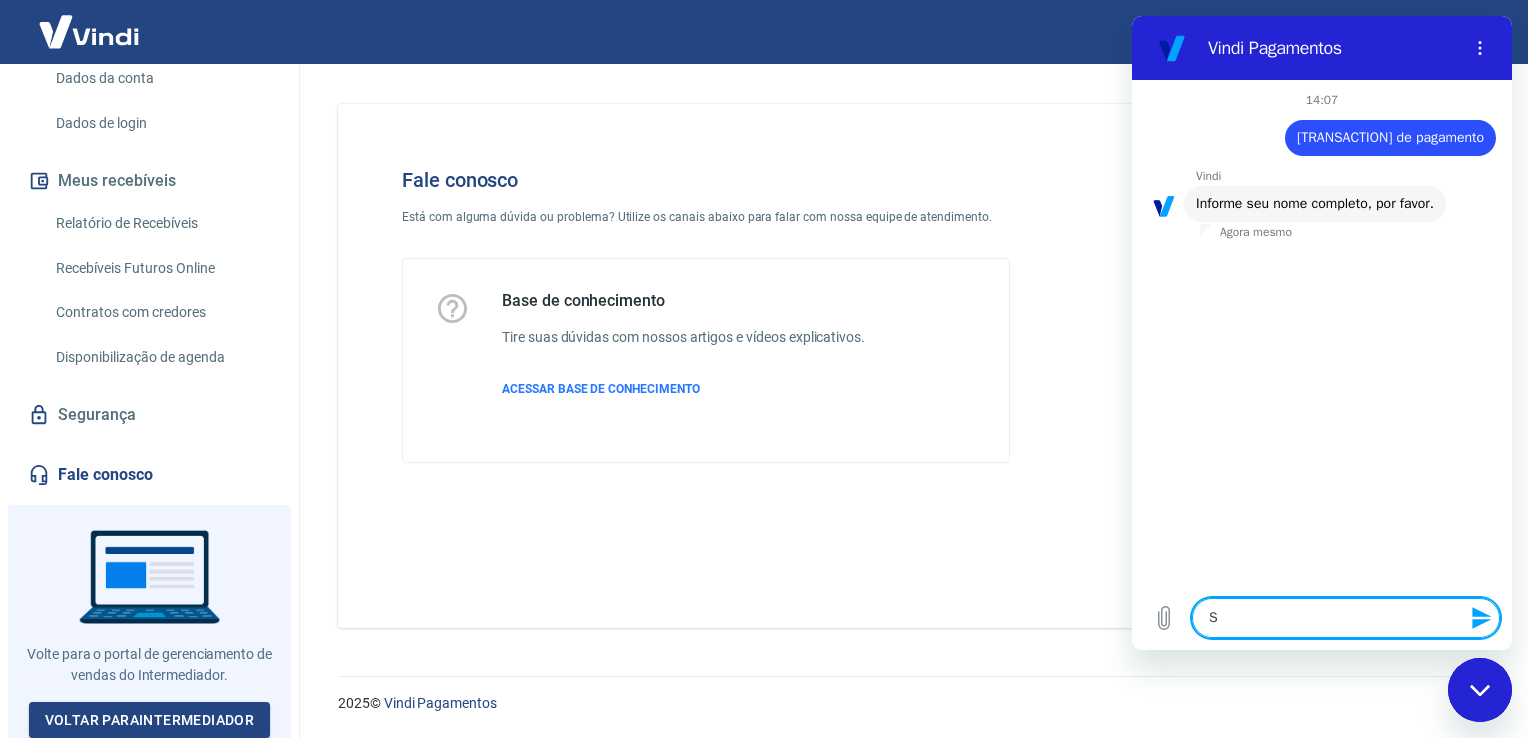 type on "SG" 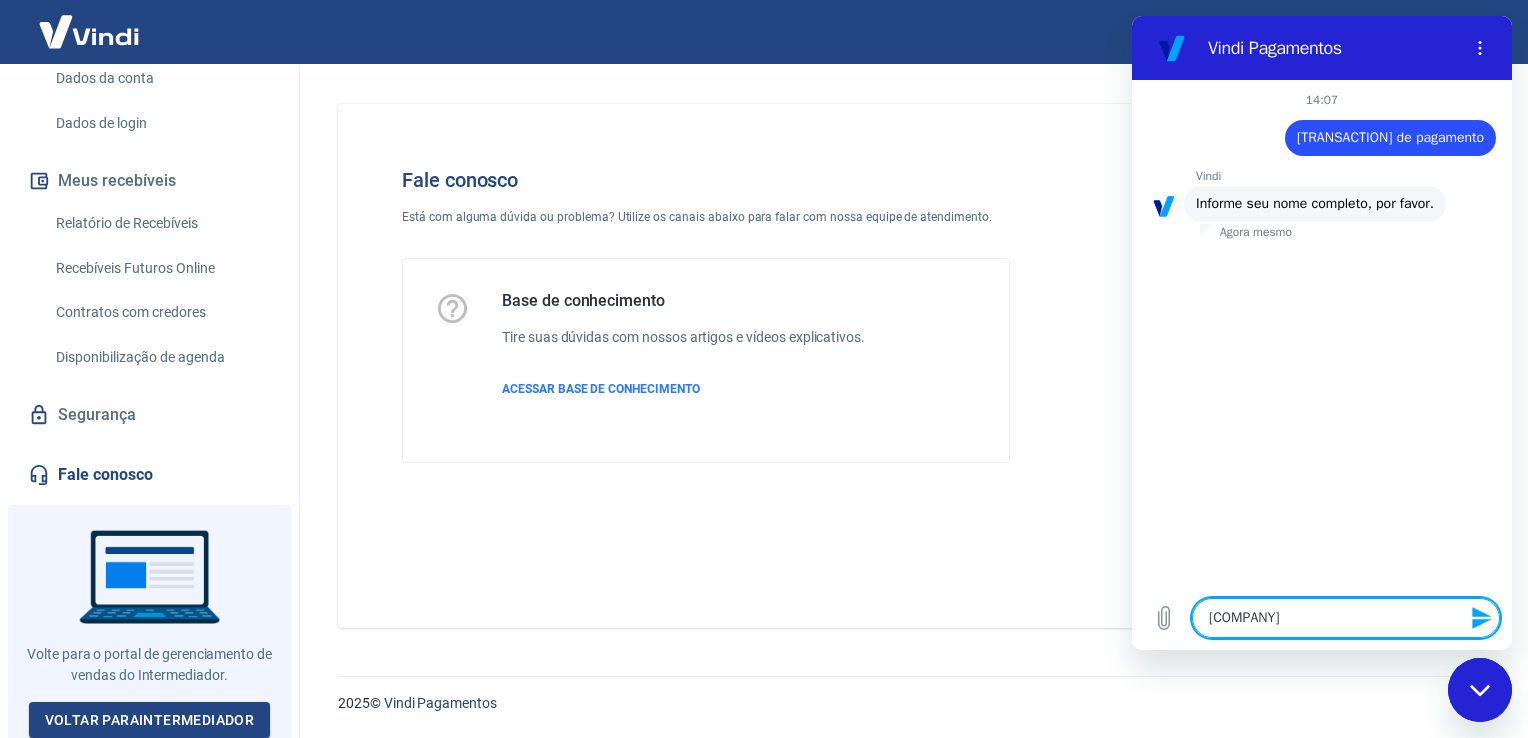type on "SG" 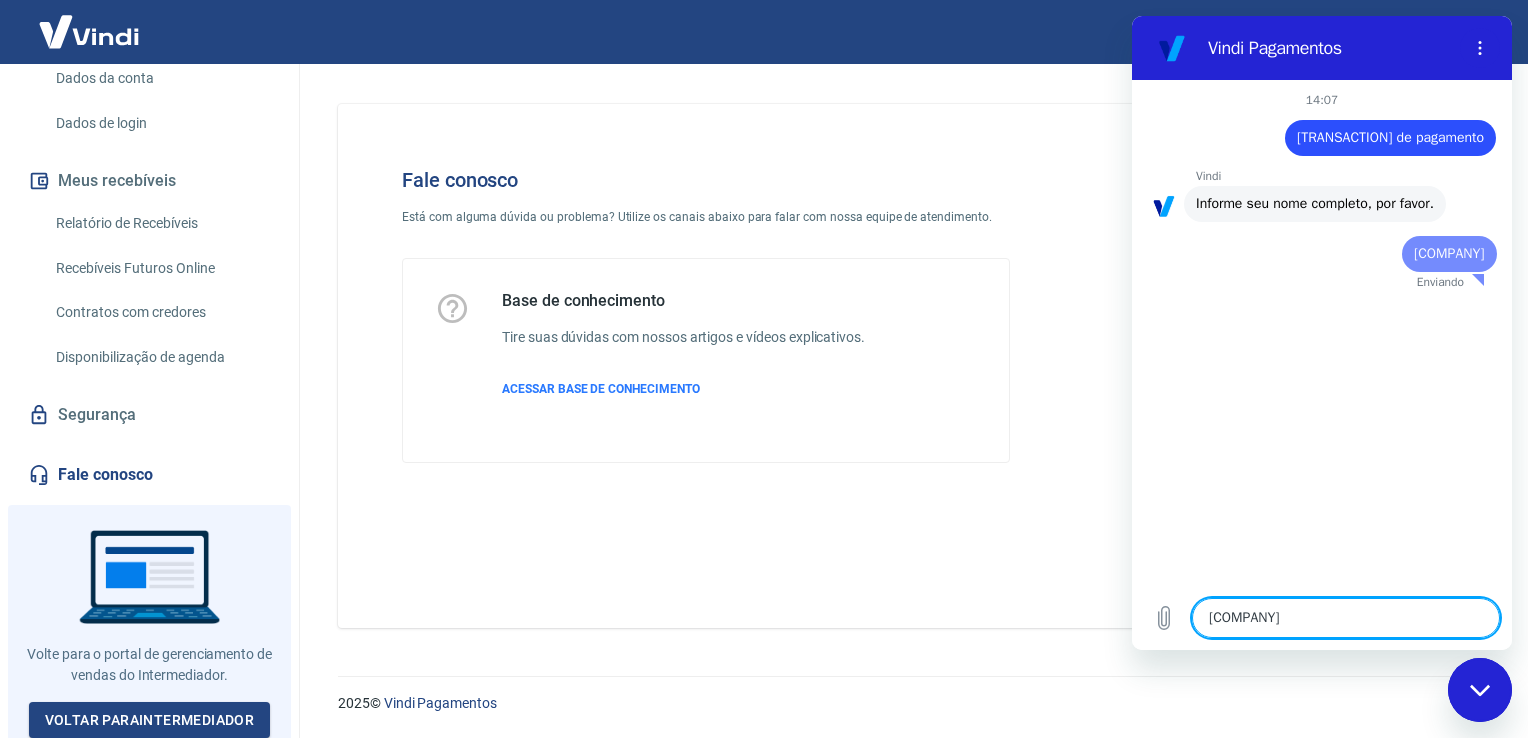 type 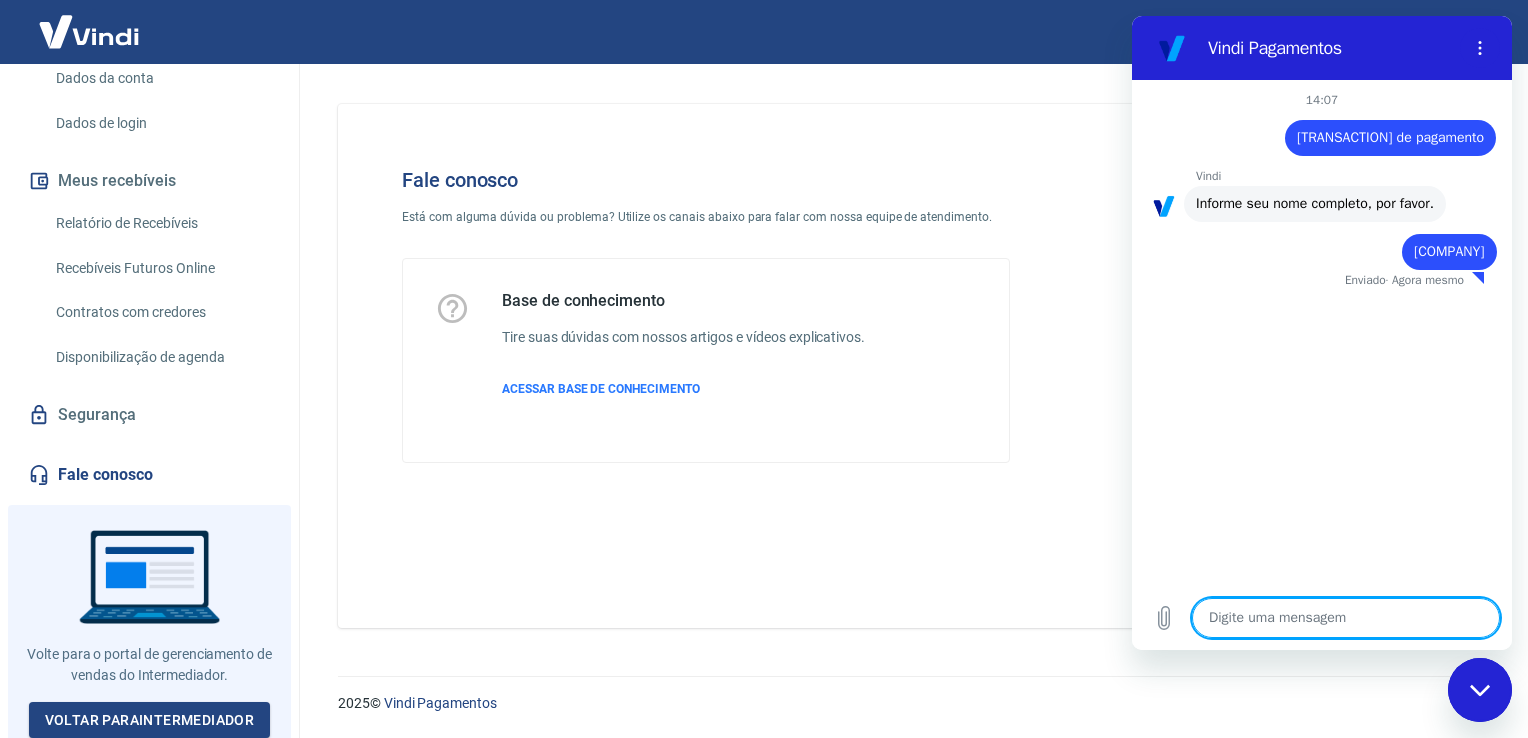 type on "x" 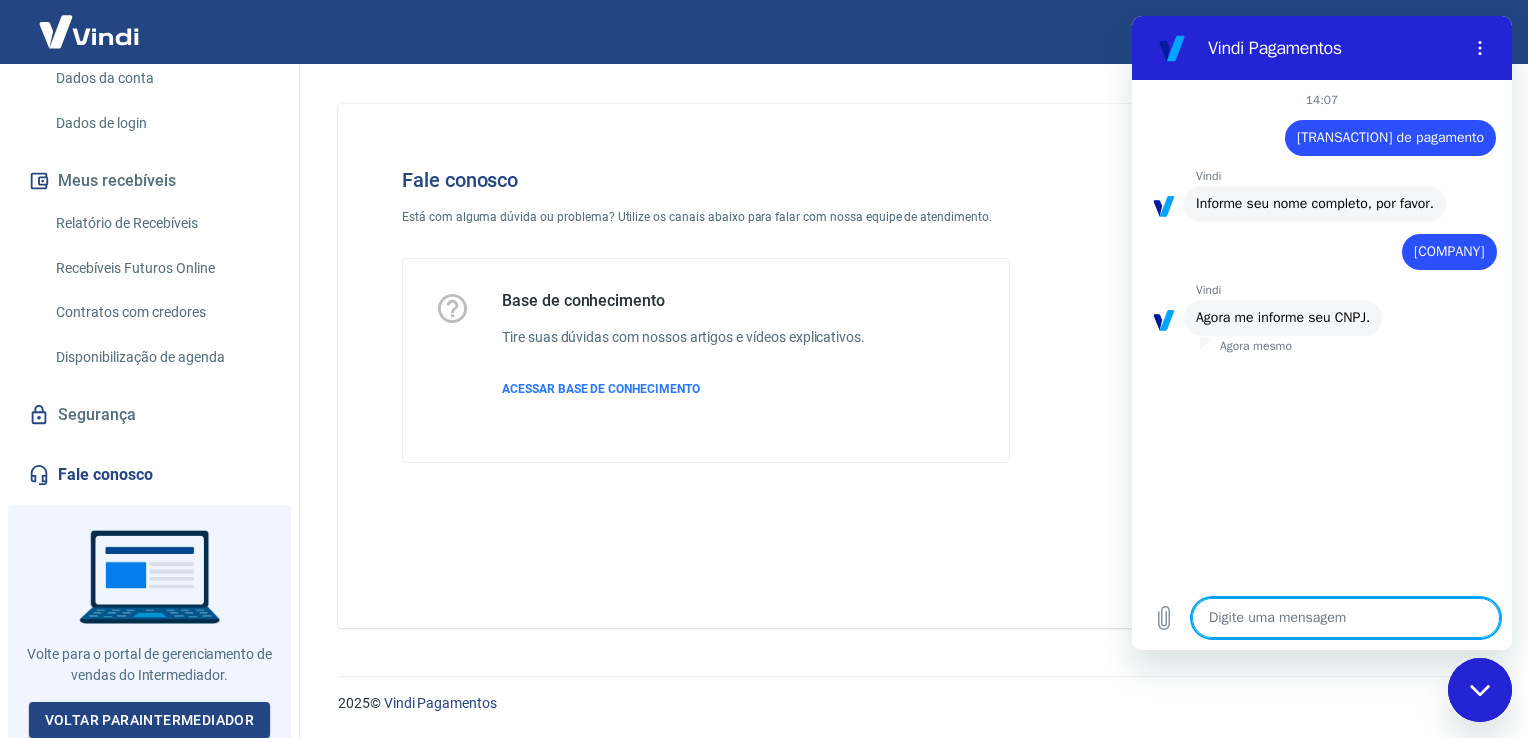 click at bounding box center [1346, 618] 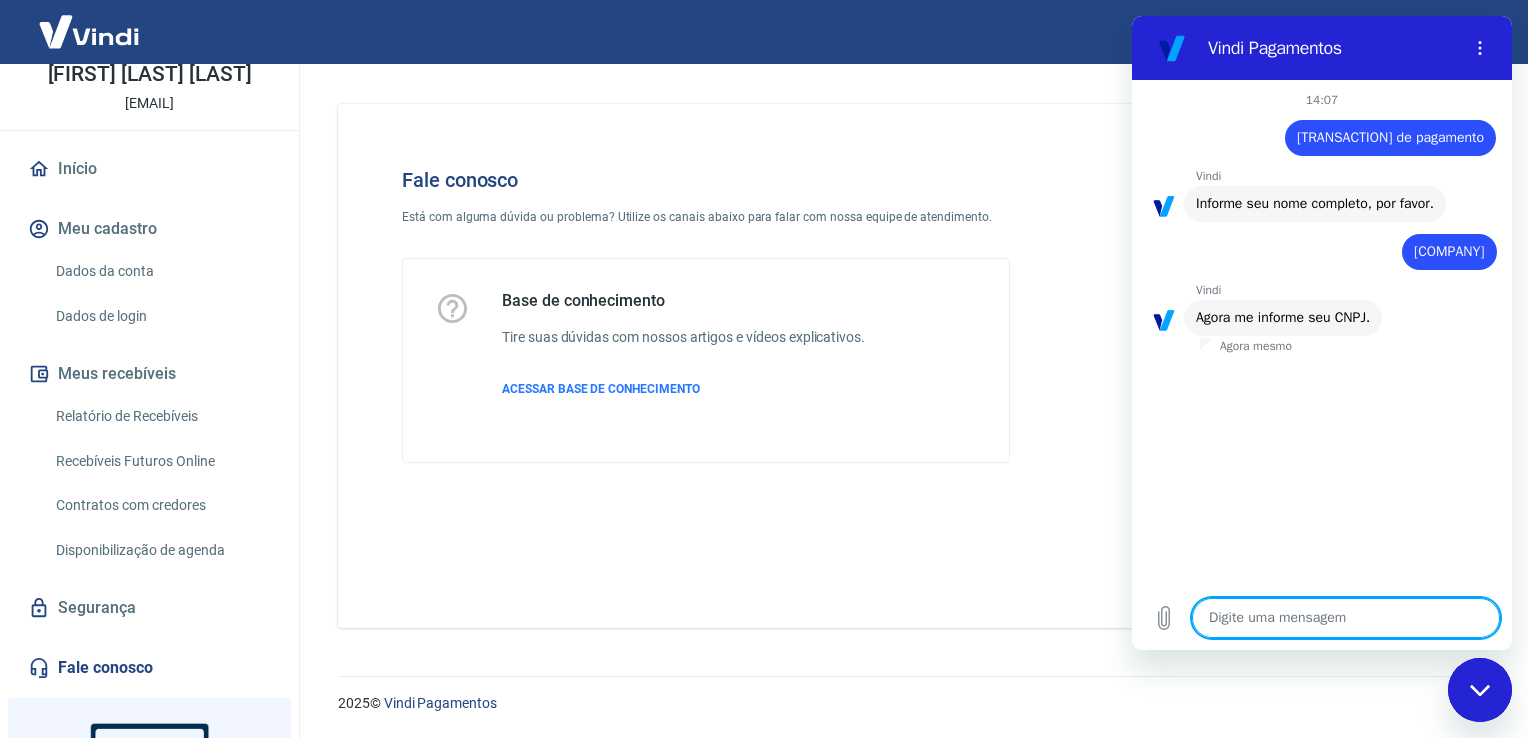 scroll, scrollTop: 0, scrollLeft: 0, axis: both 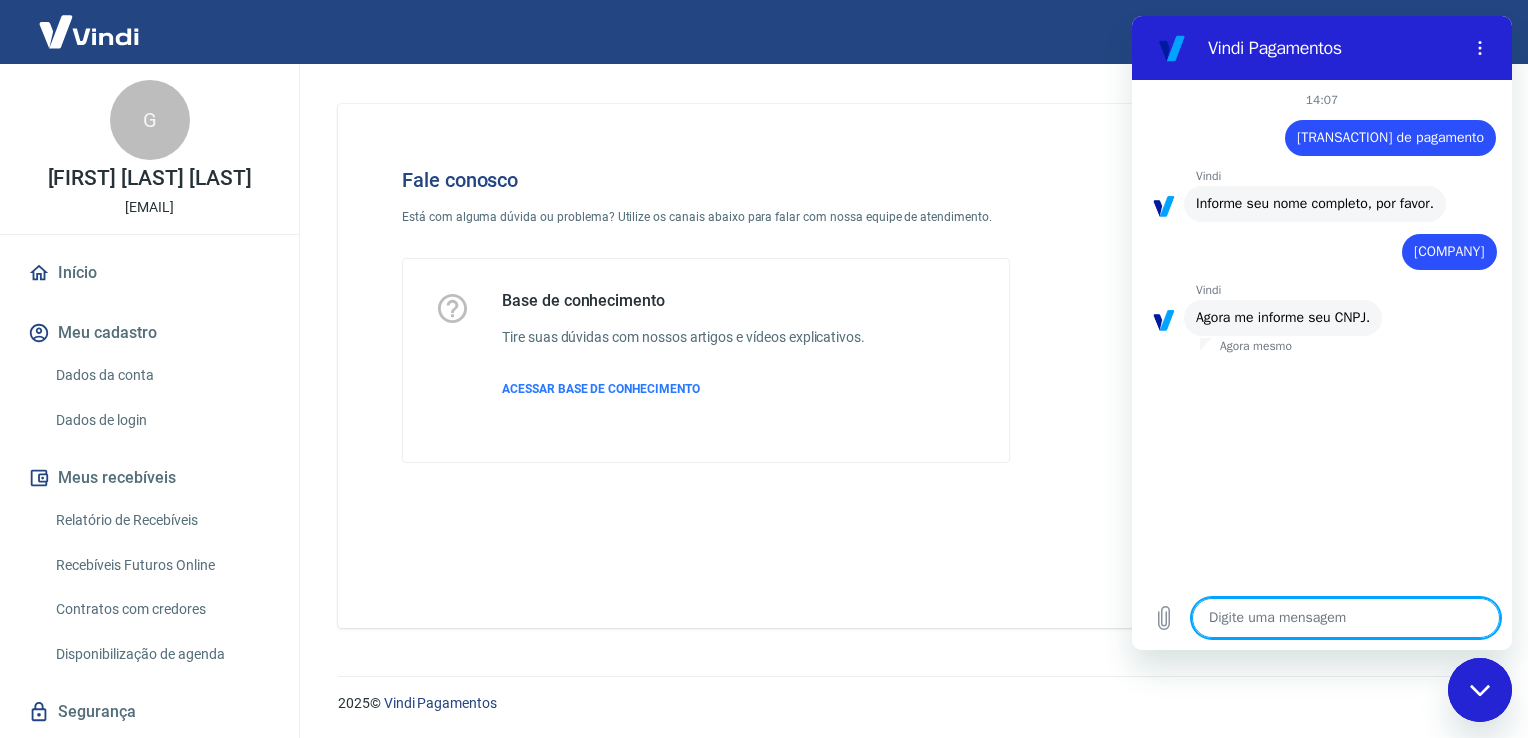 click at bounding box center [1346, 618] 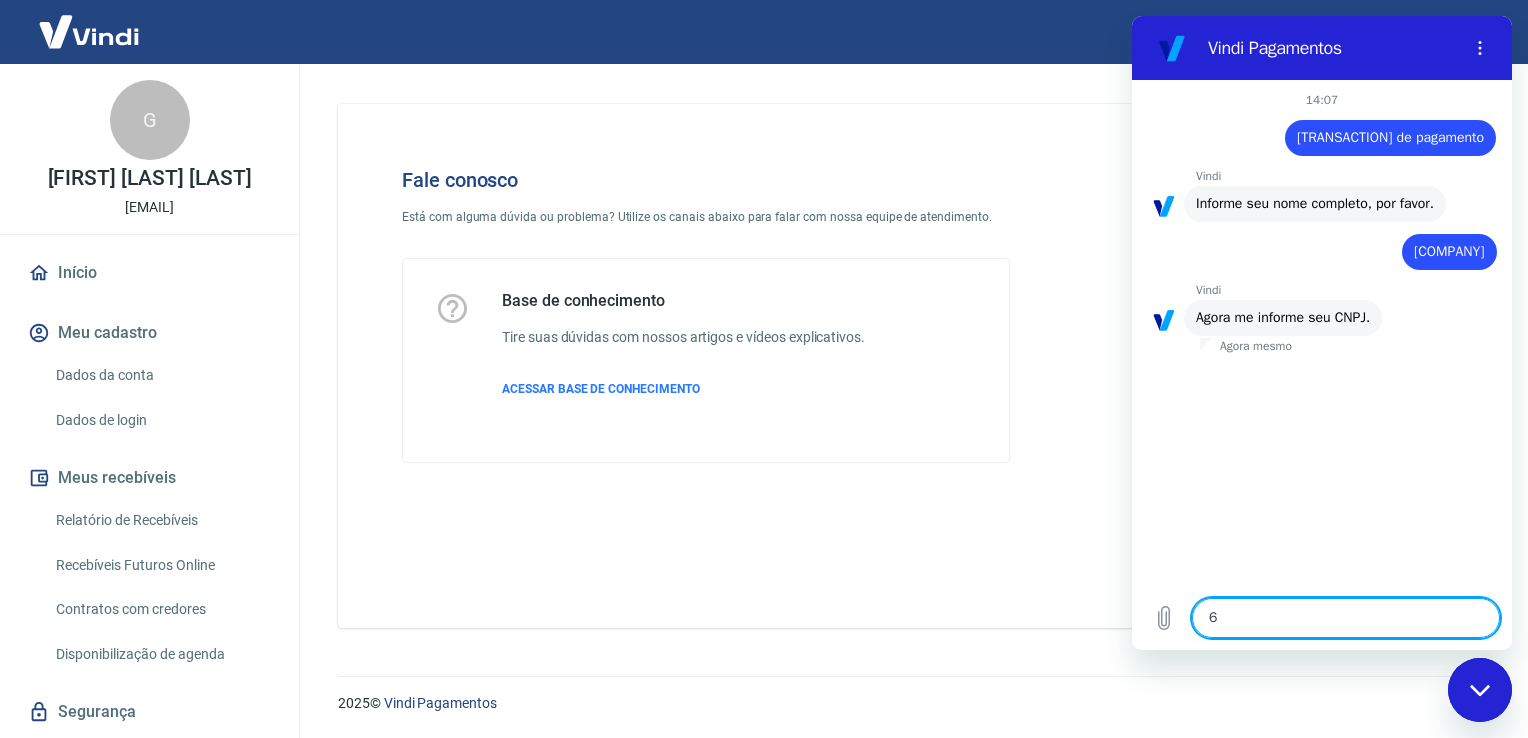 type on "61" 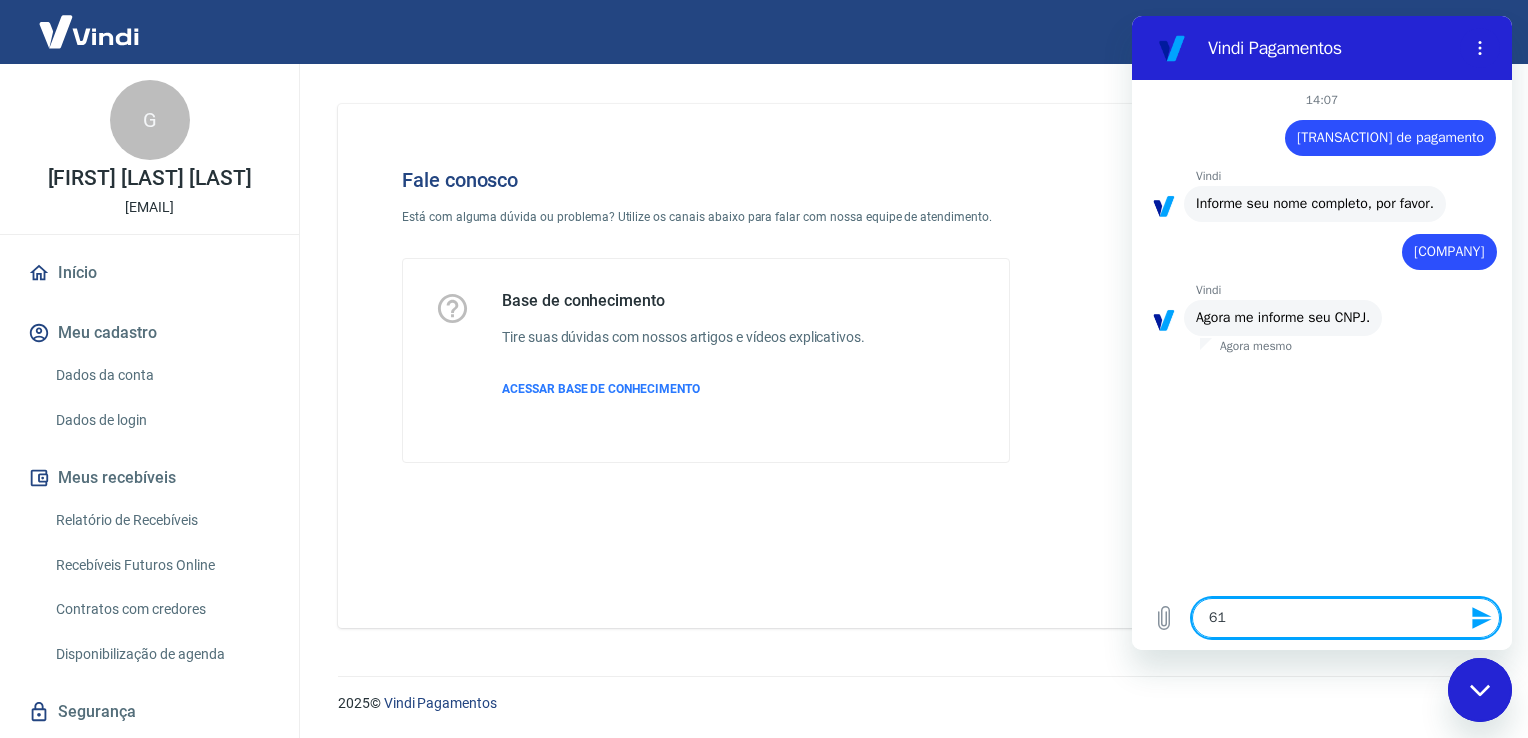 type on "614" 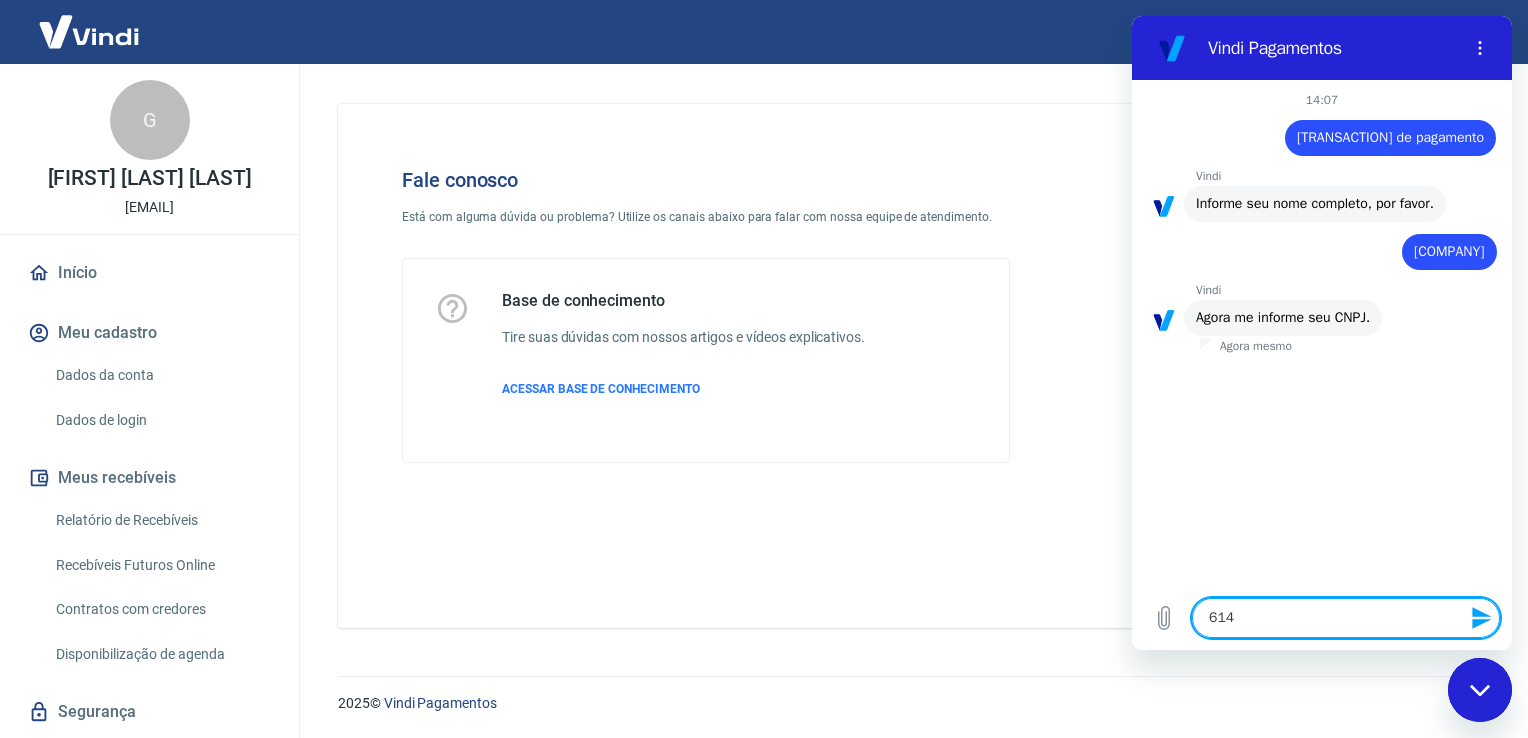 type on "x" 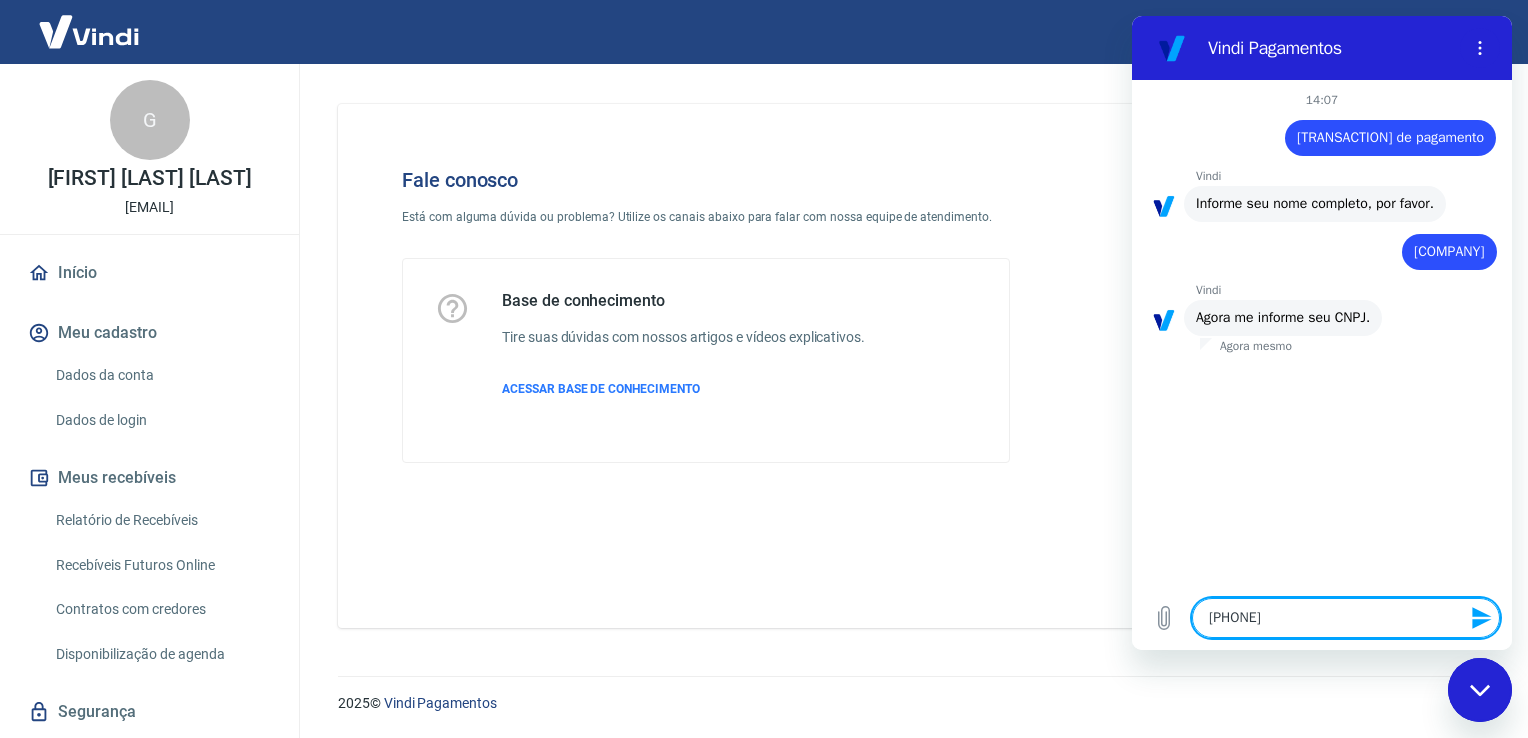 type on "61485" 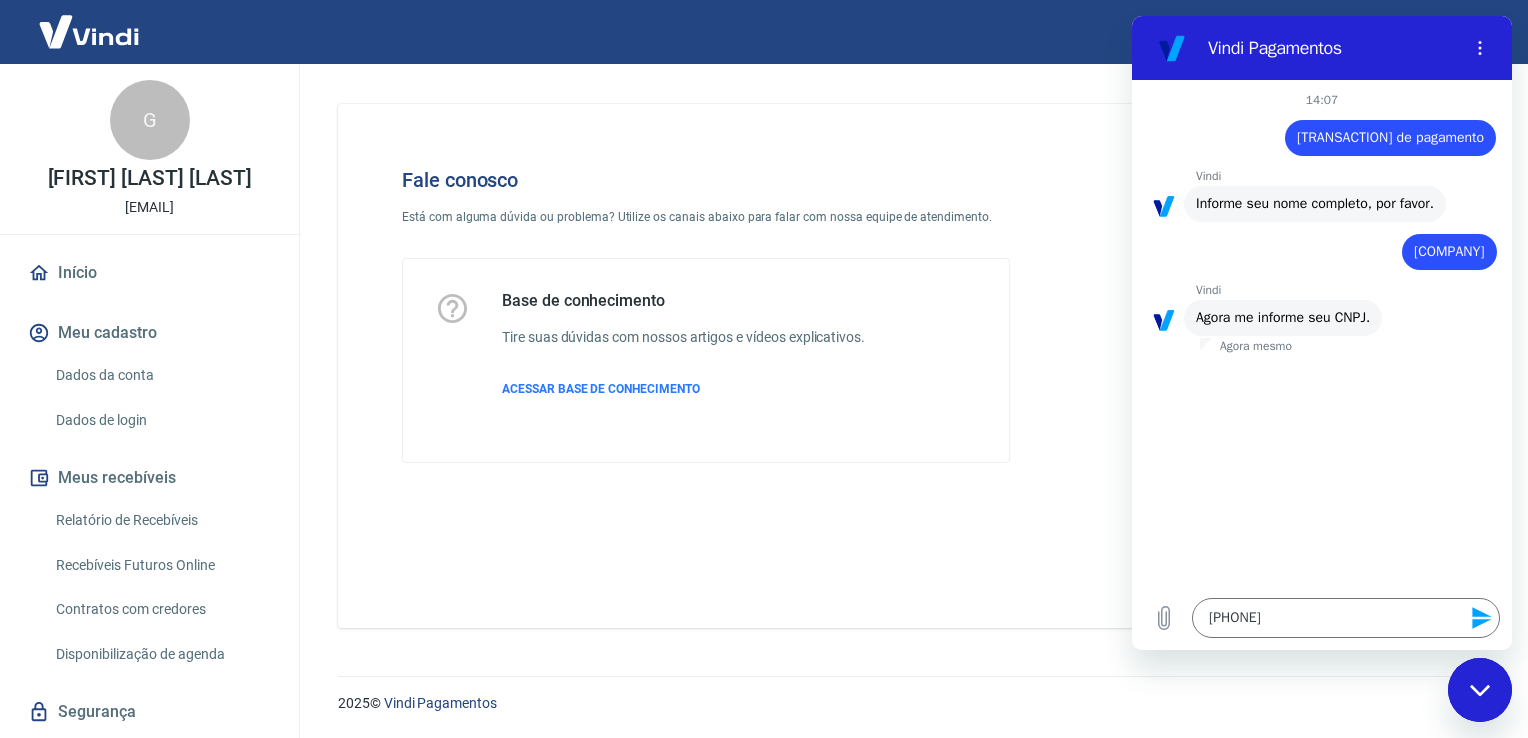 click 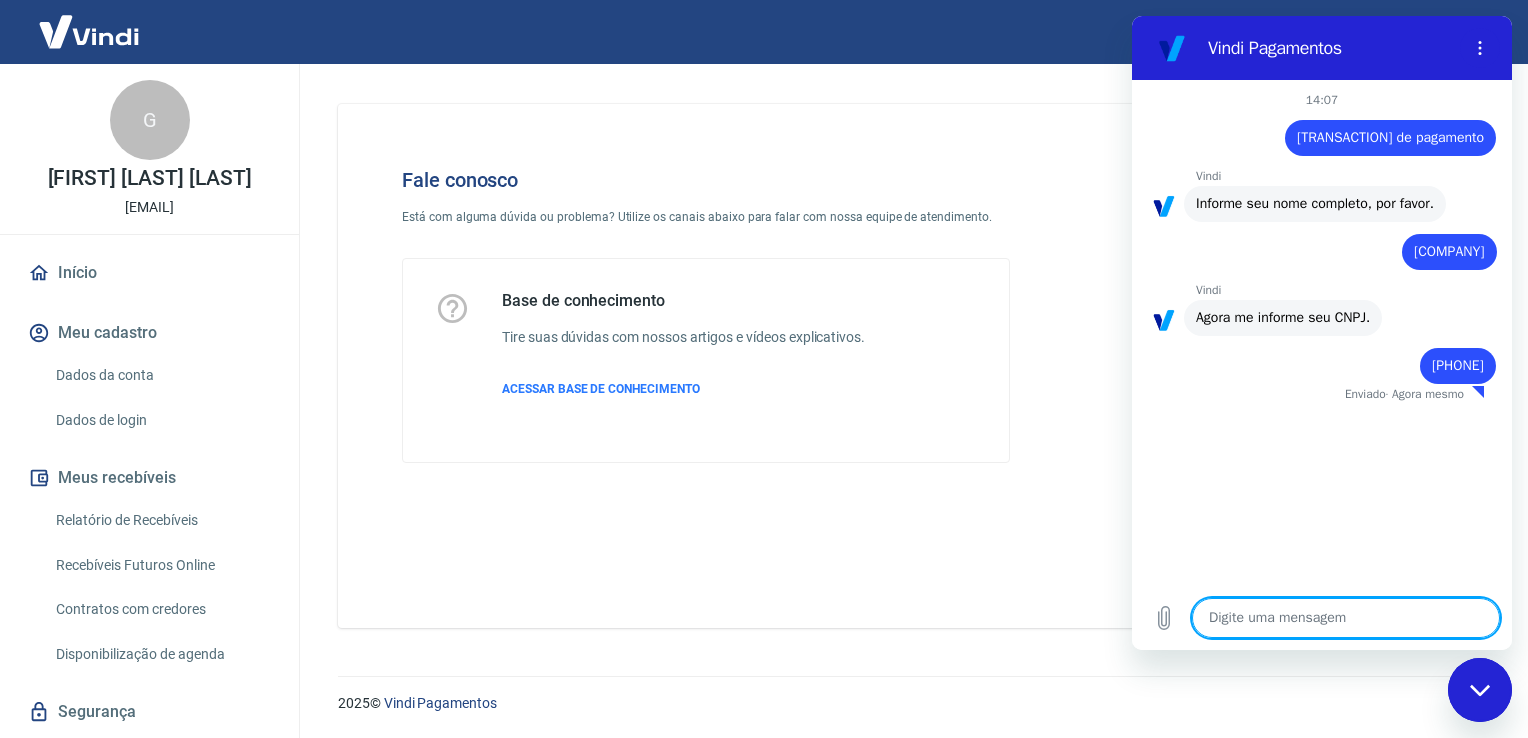 type on "x" 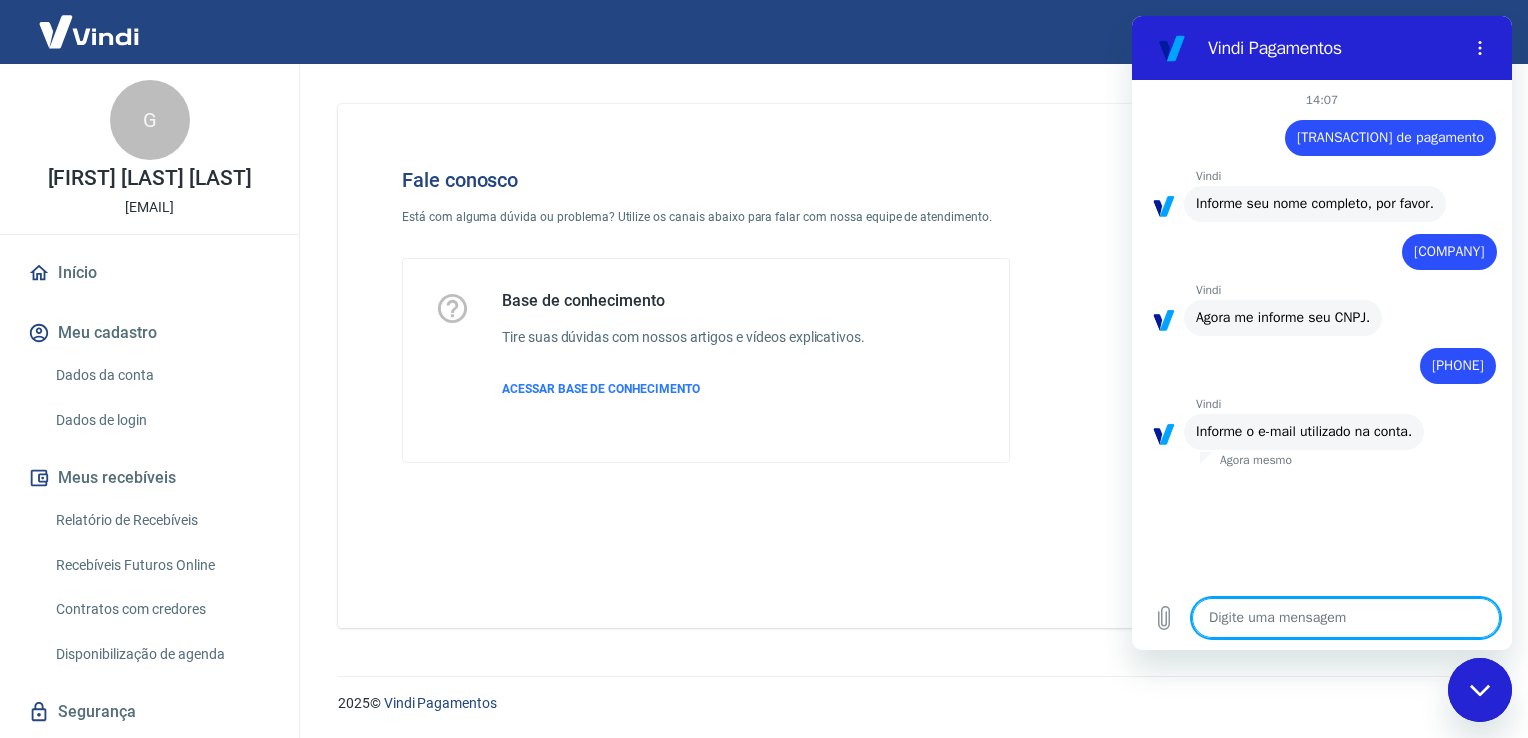 click at bounding box center (1346, 618) 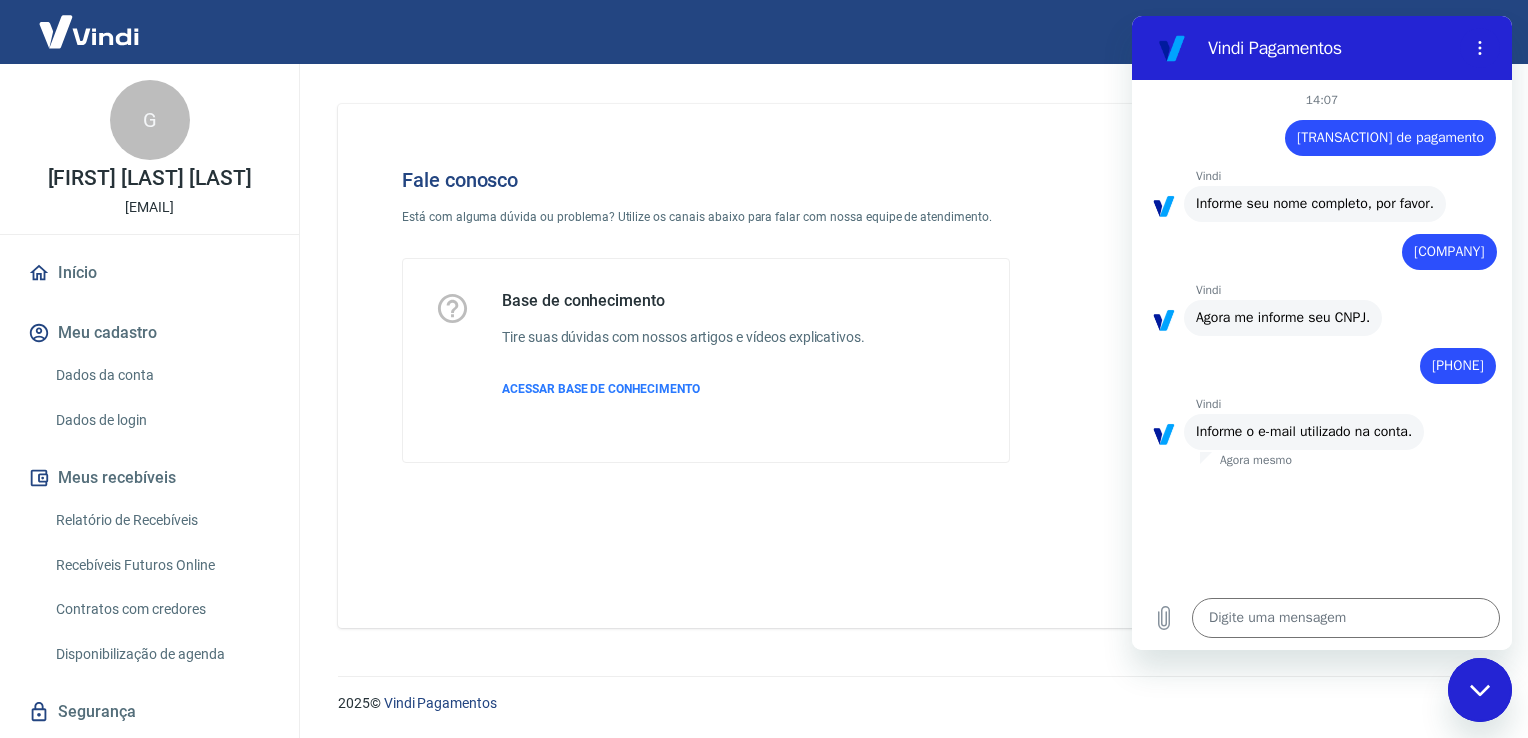 drag, startPoint x: 58, startPoint y: 212, endPoint x: 222, endPoint y: 206, distance: 164.10973 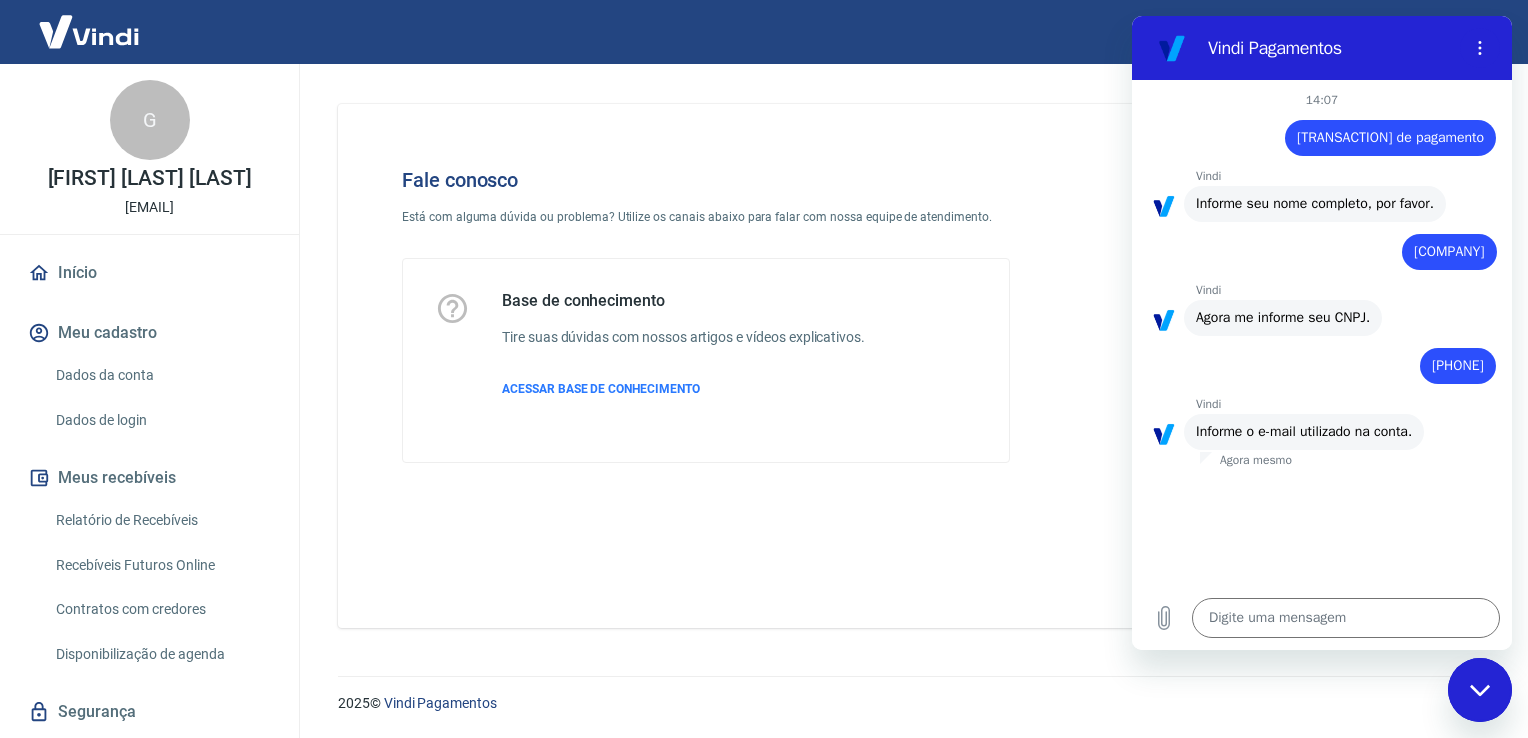 copy on "[EMAIL]" 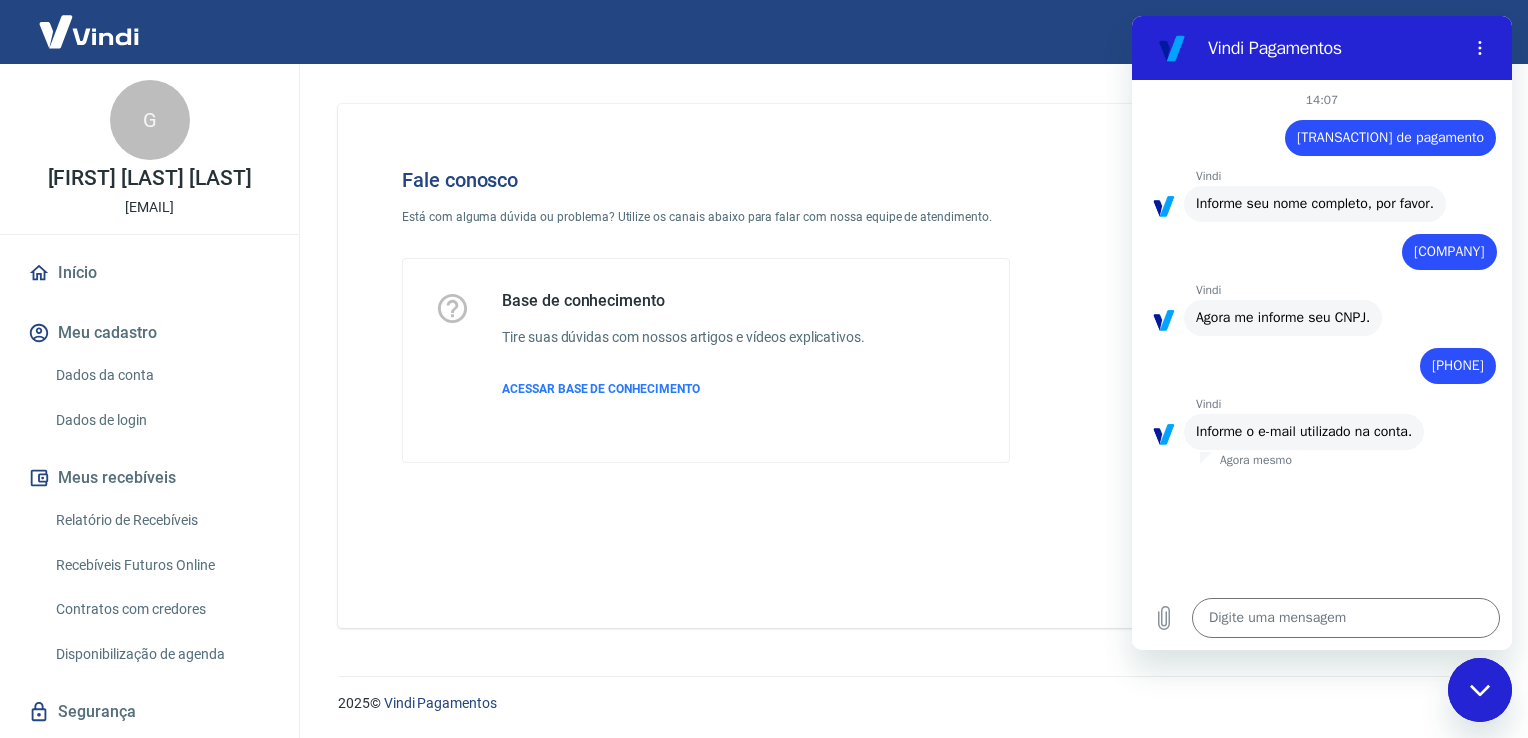 copy on "[EMAIL]" 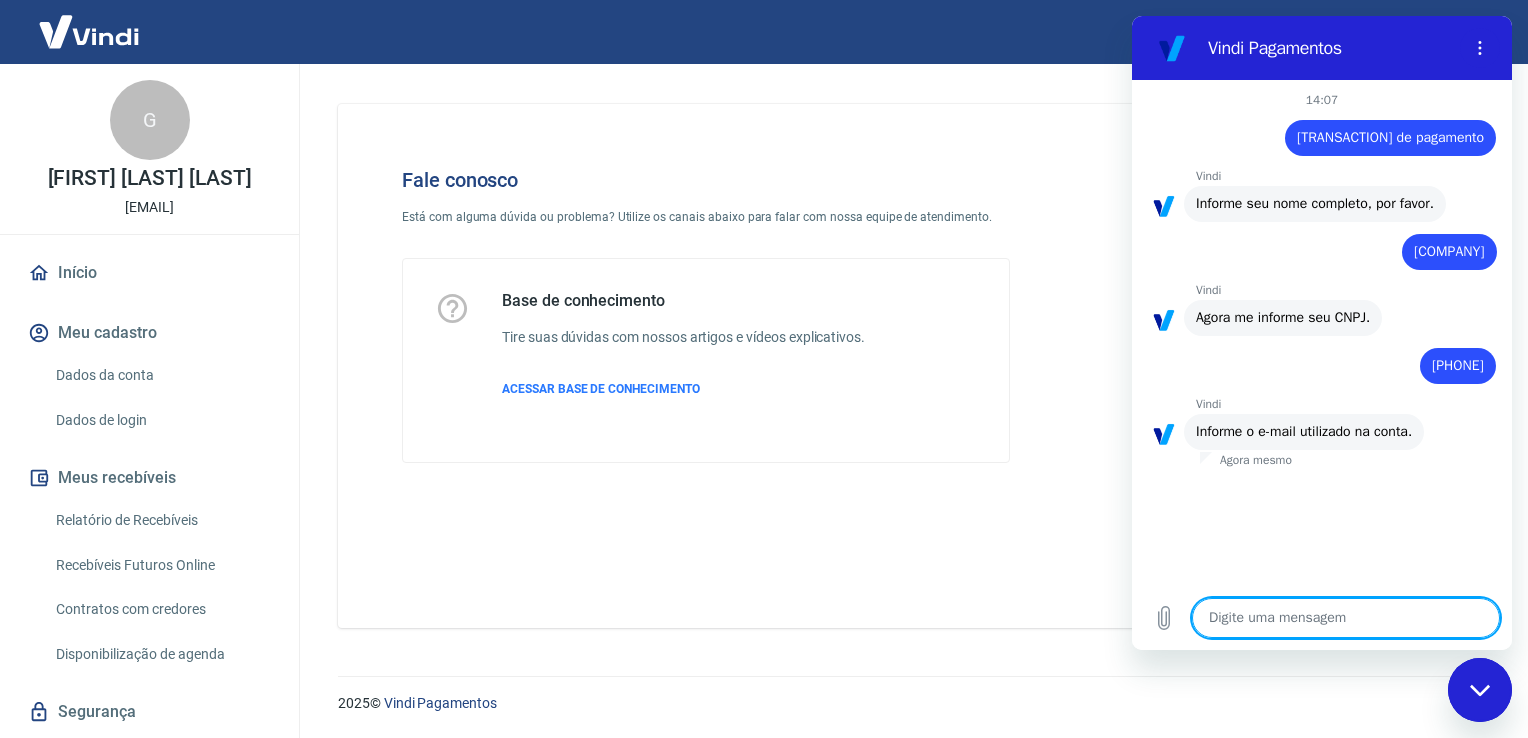 click at bounding box center (1346, 618) 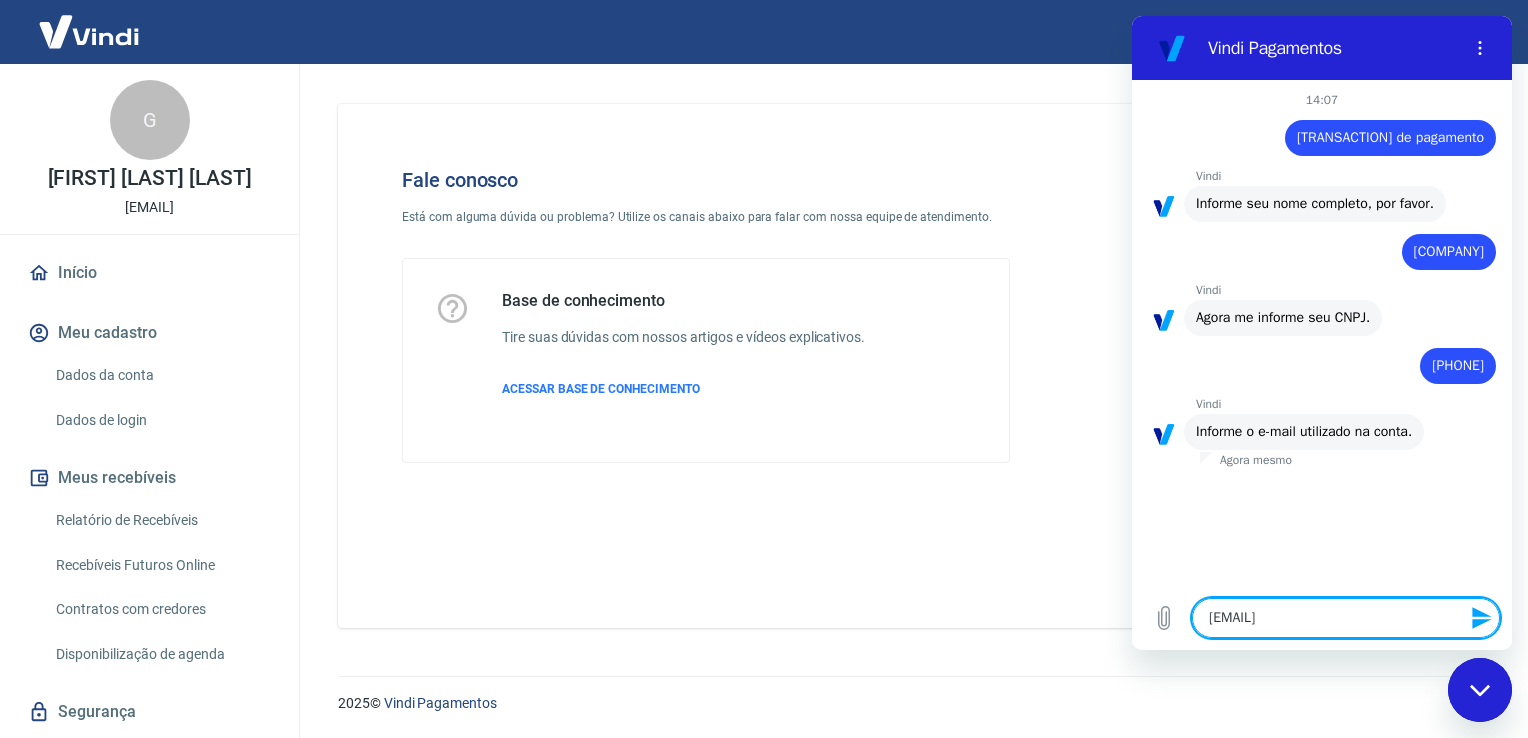 type 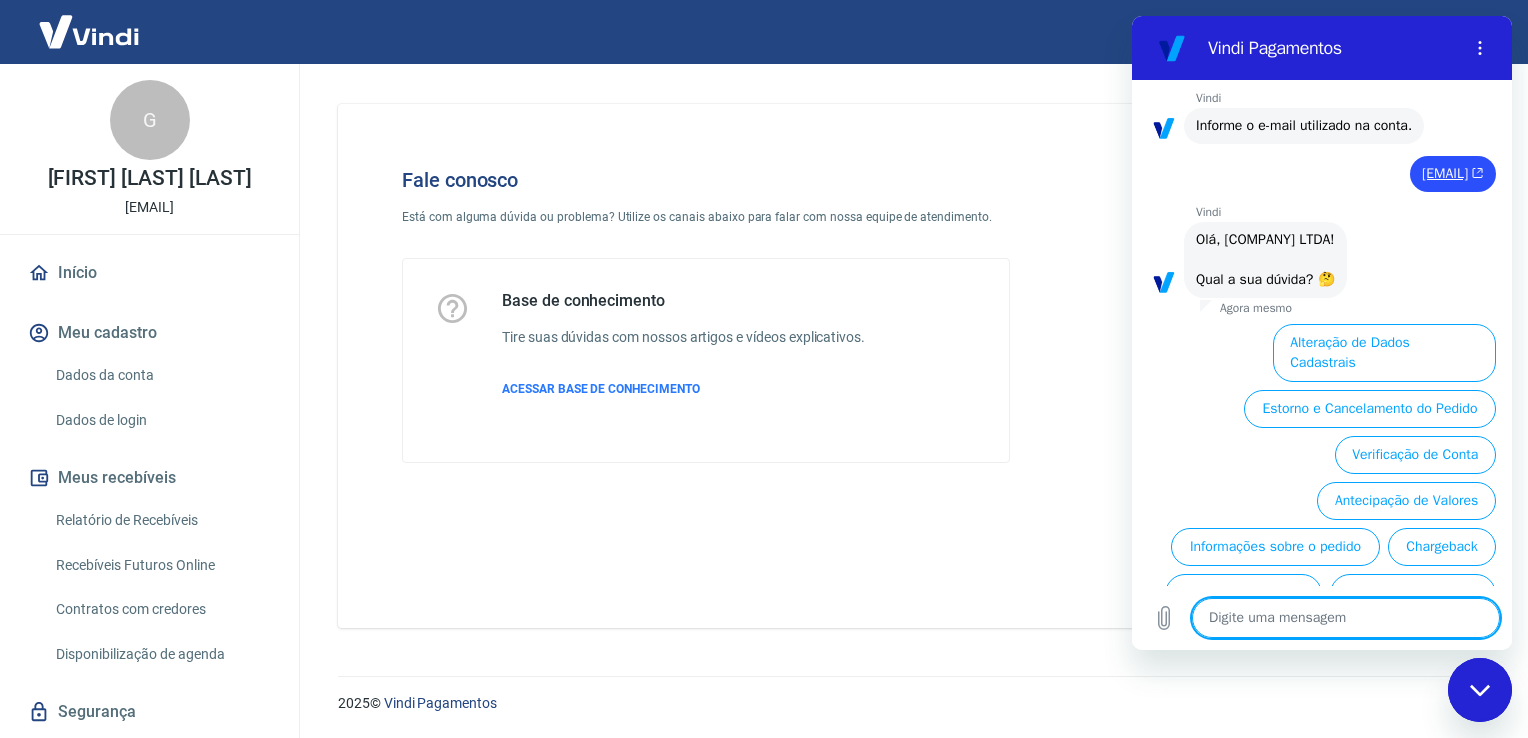 scroll, scrollTop: 425, scrollLeft: 0, axis: vertical 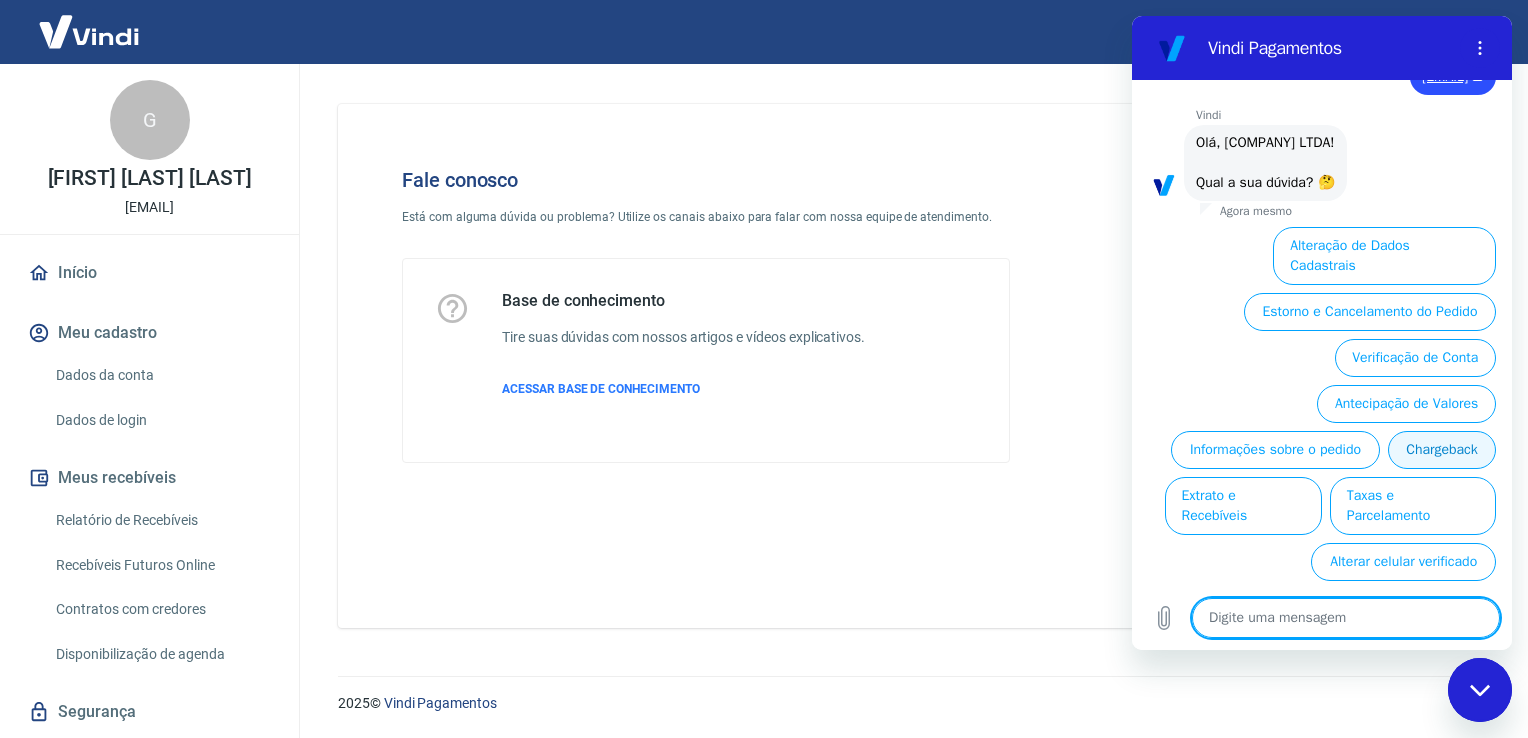 click on "Chargeback" at bounding box center (1442, 450) 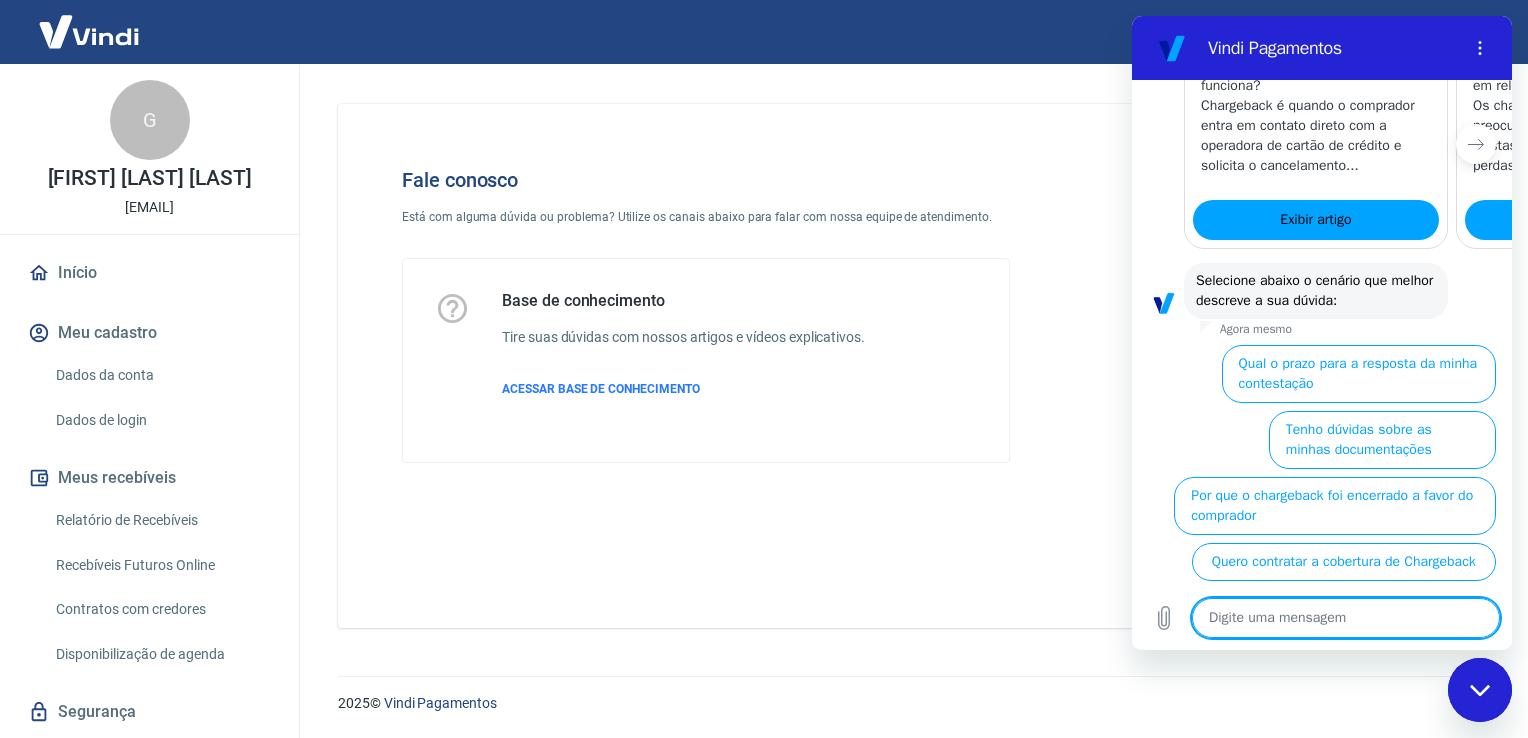 scroll, scrollTop: 1068, scrollLeft: 0, axis: vertical 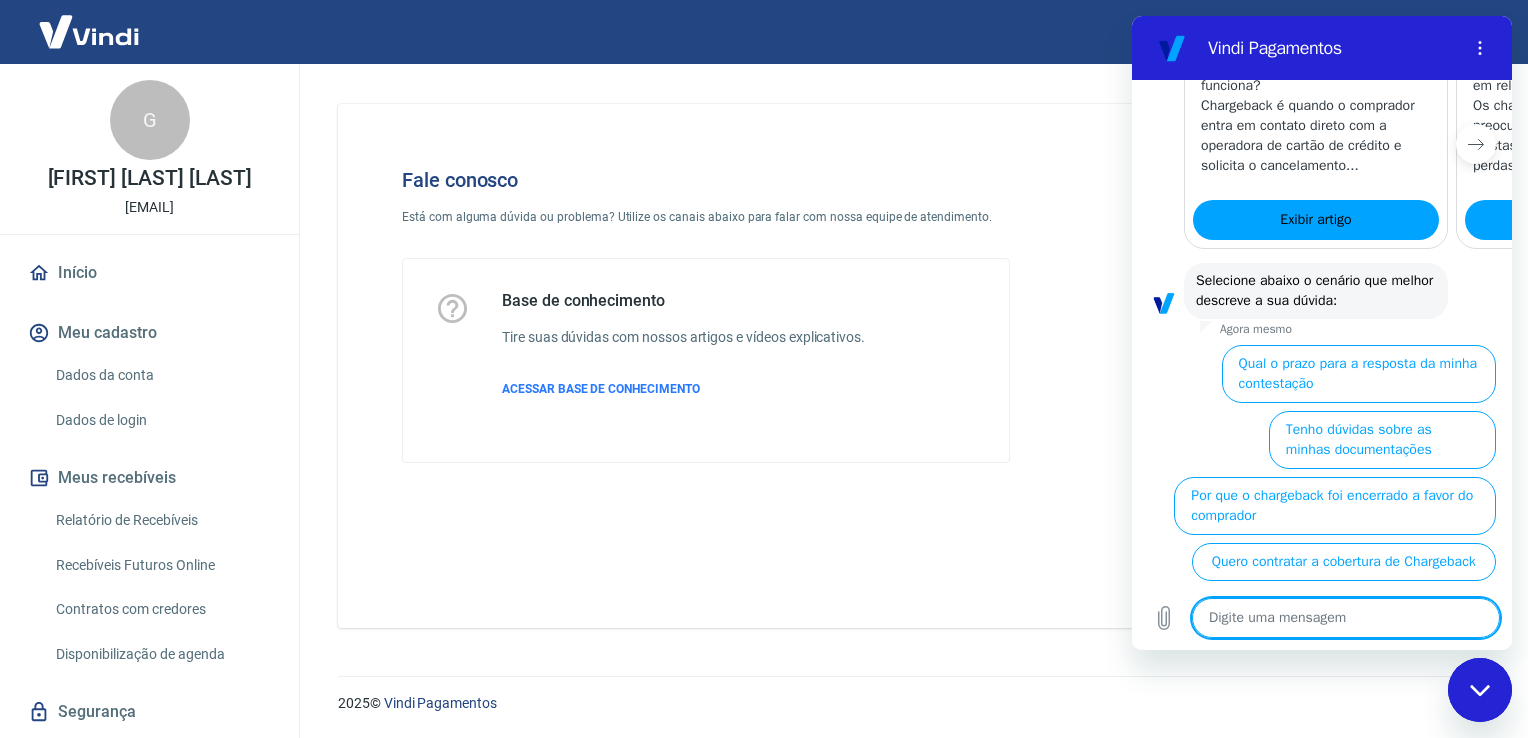 click at bounding box center (1476, 144) 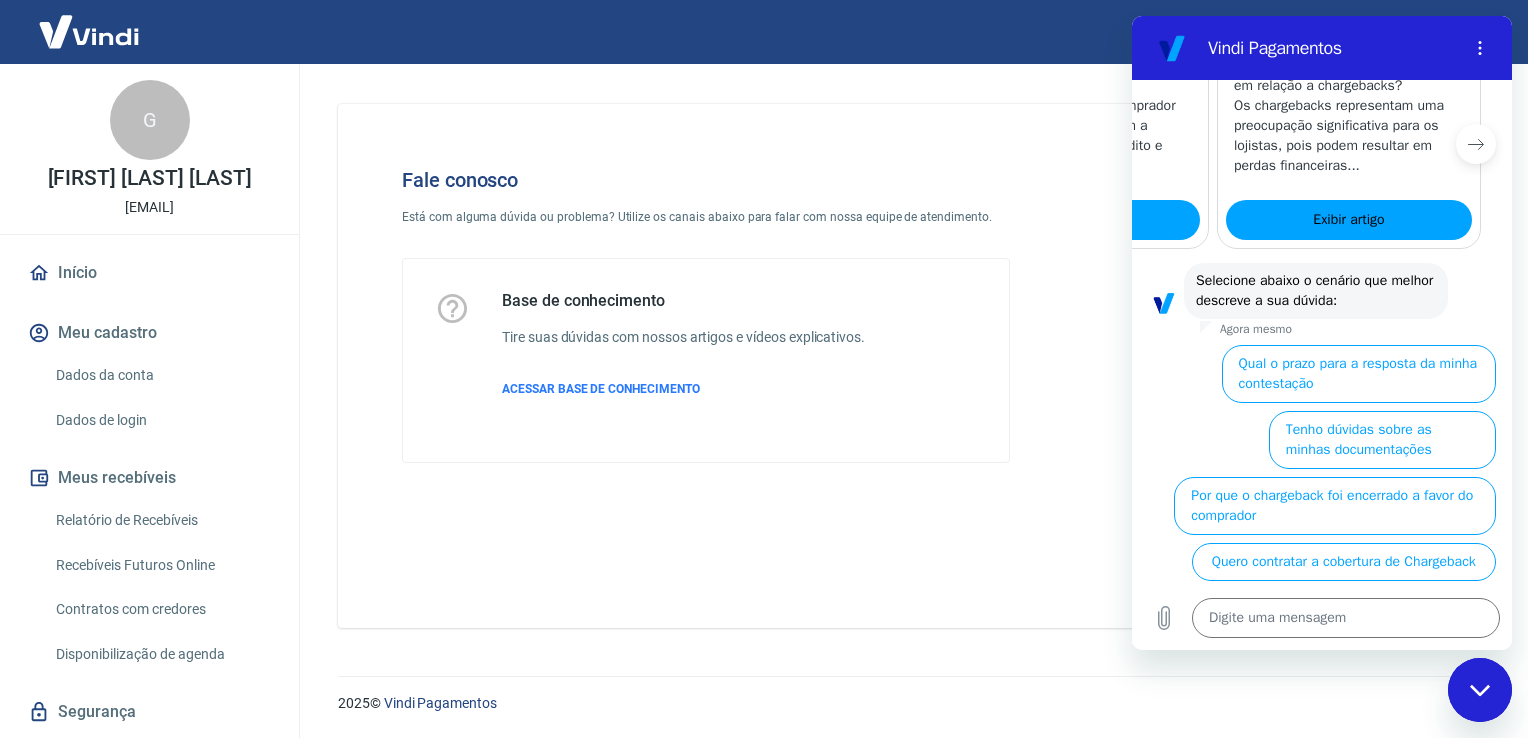 scroll, scrollTop: 0, scrollLeft: 246, axis: horizontal 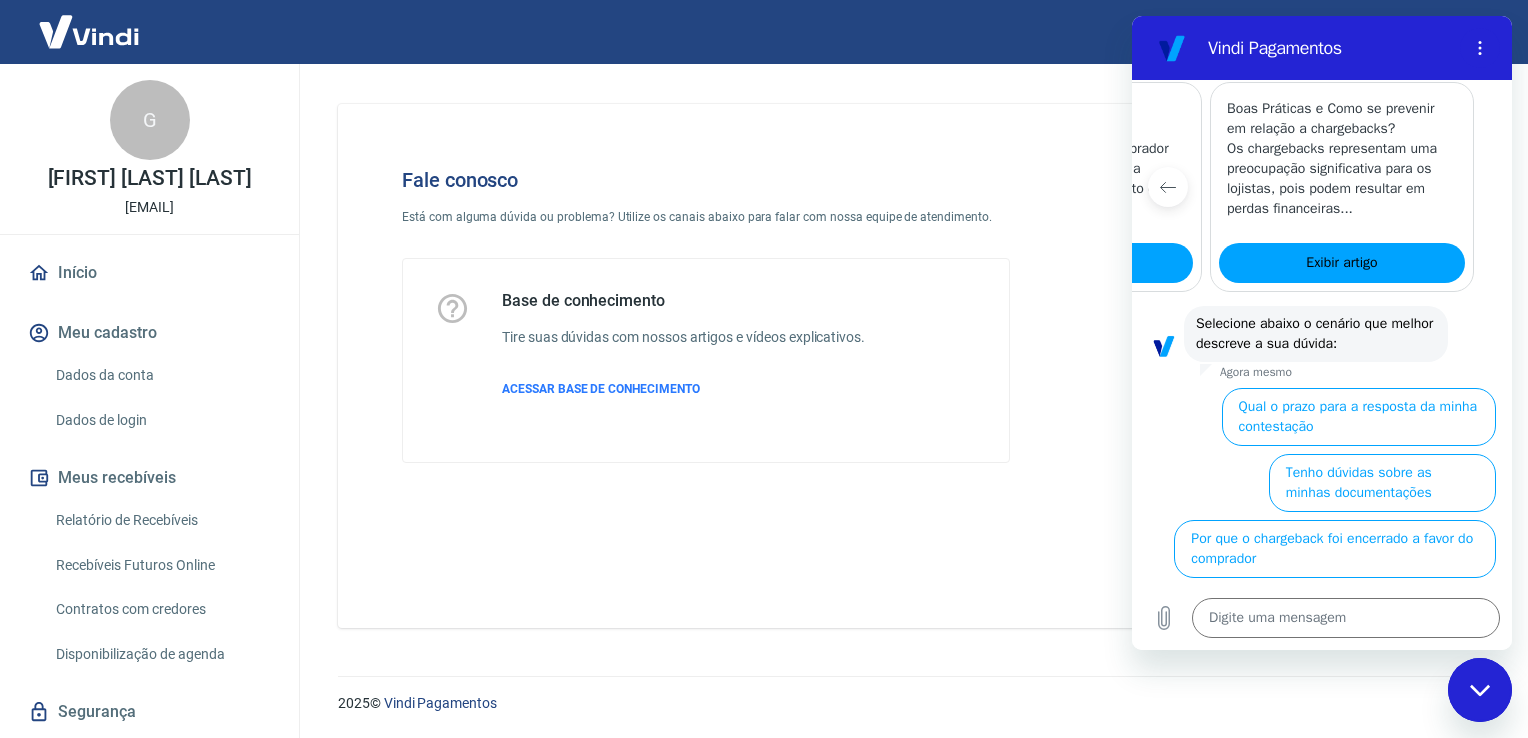 click 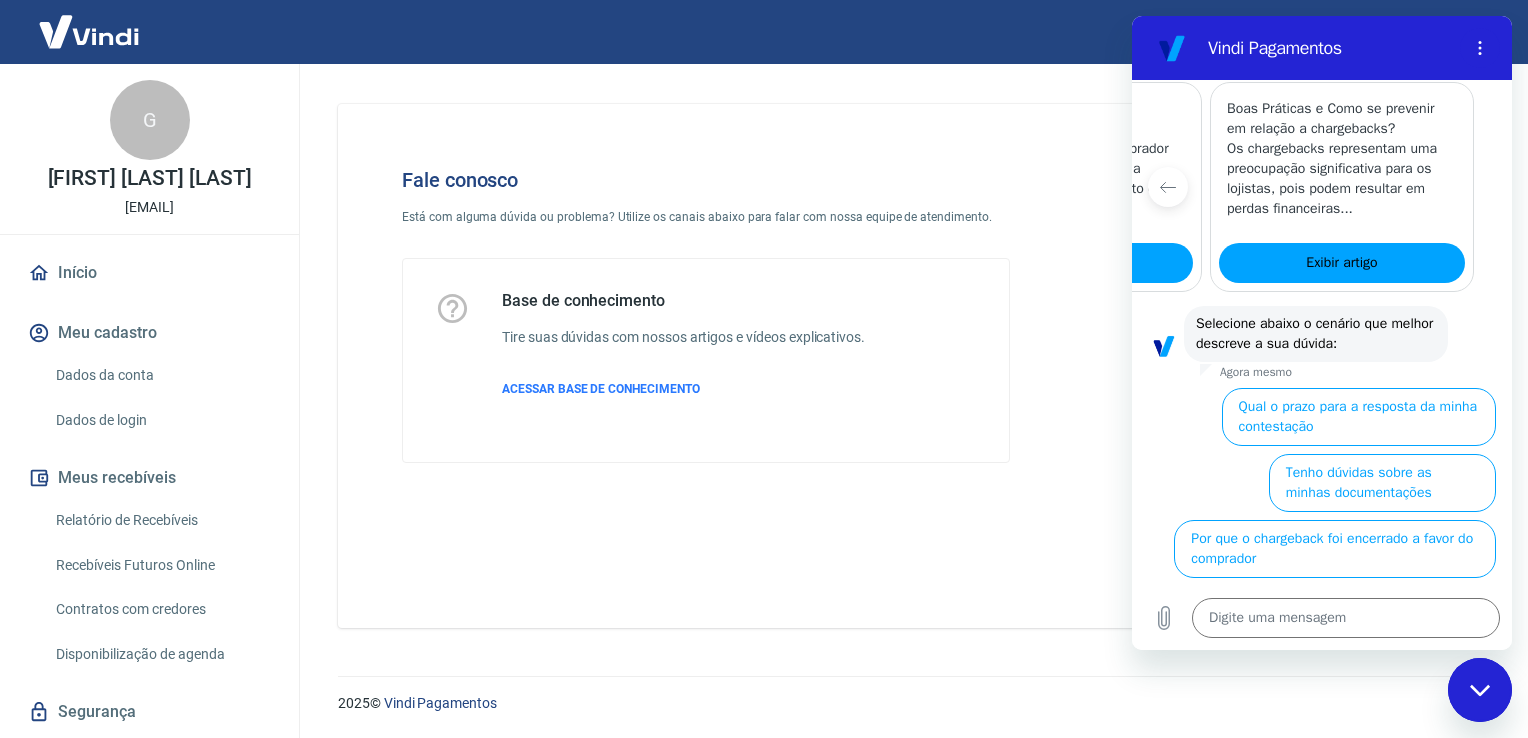 scroll, scrollTop: 0, scrollLeft: 140, axis: horizontal 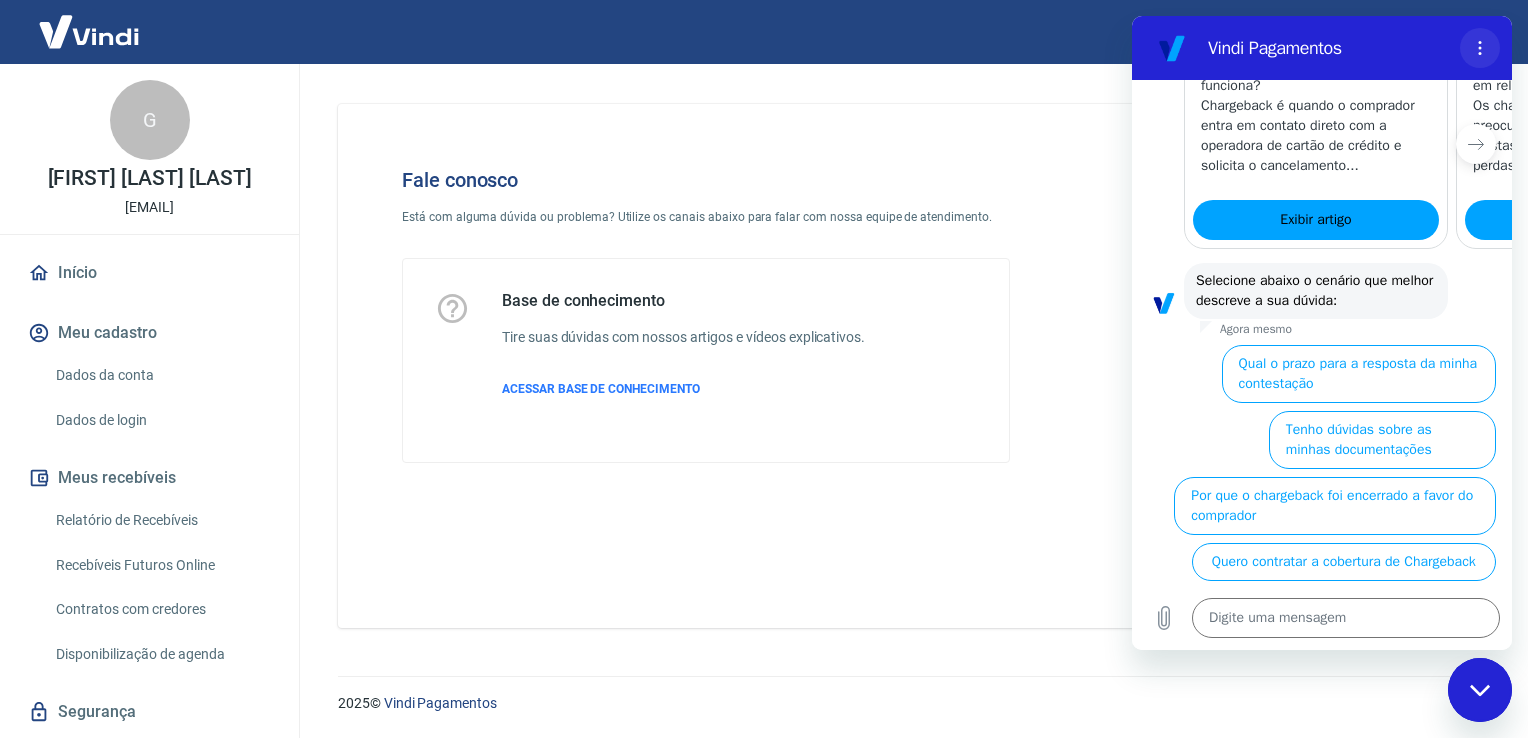 click 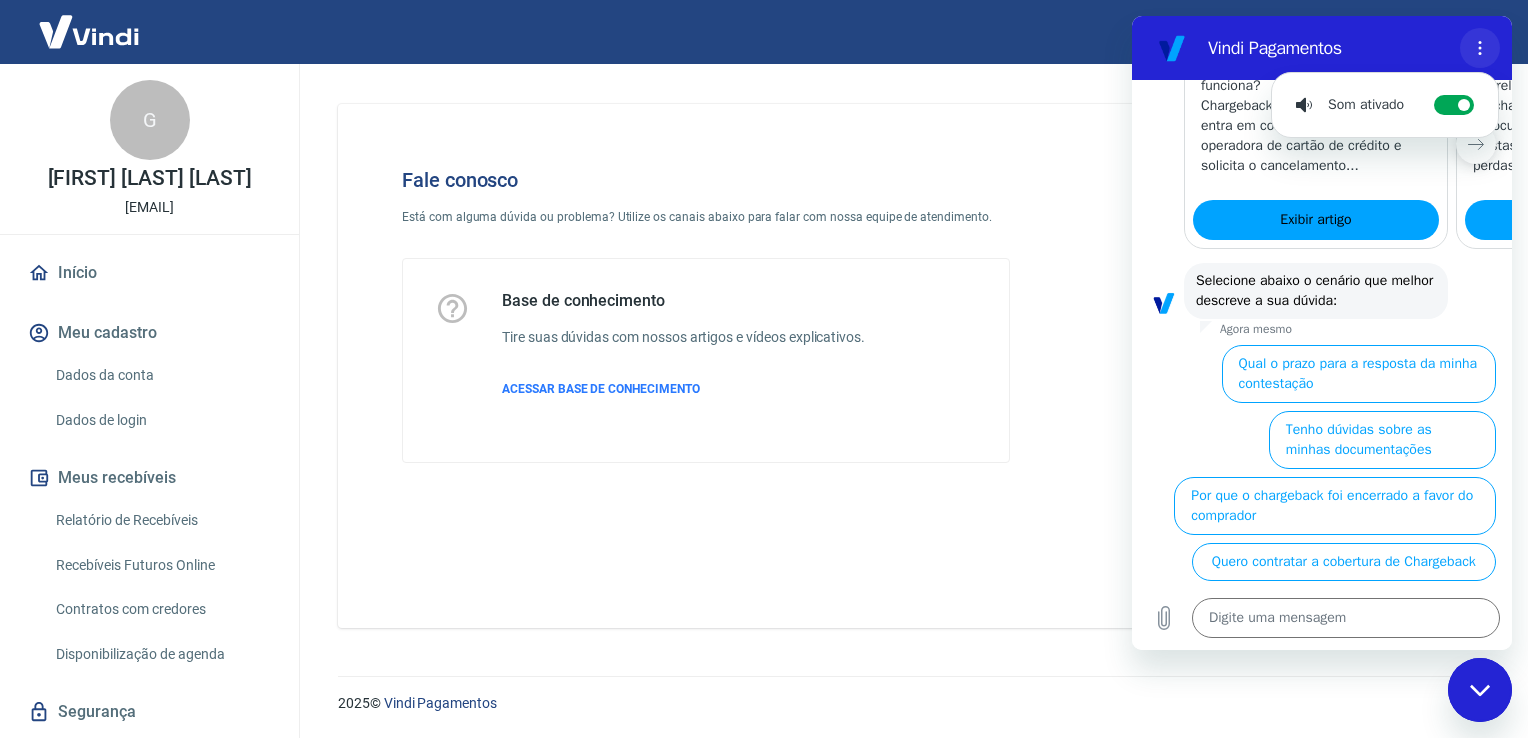 click 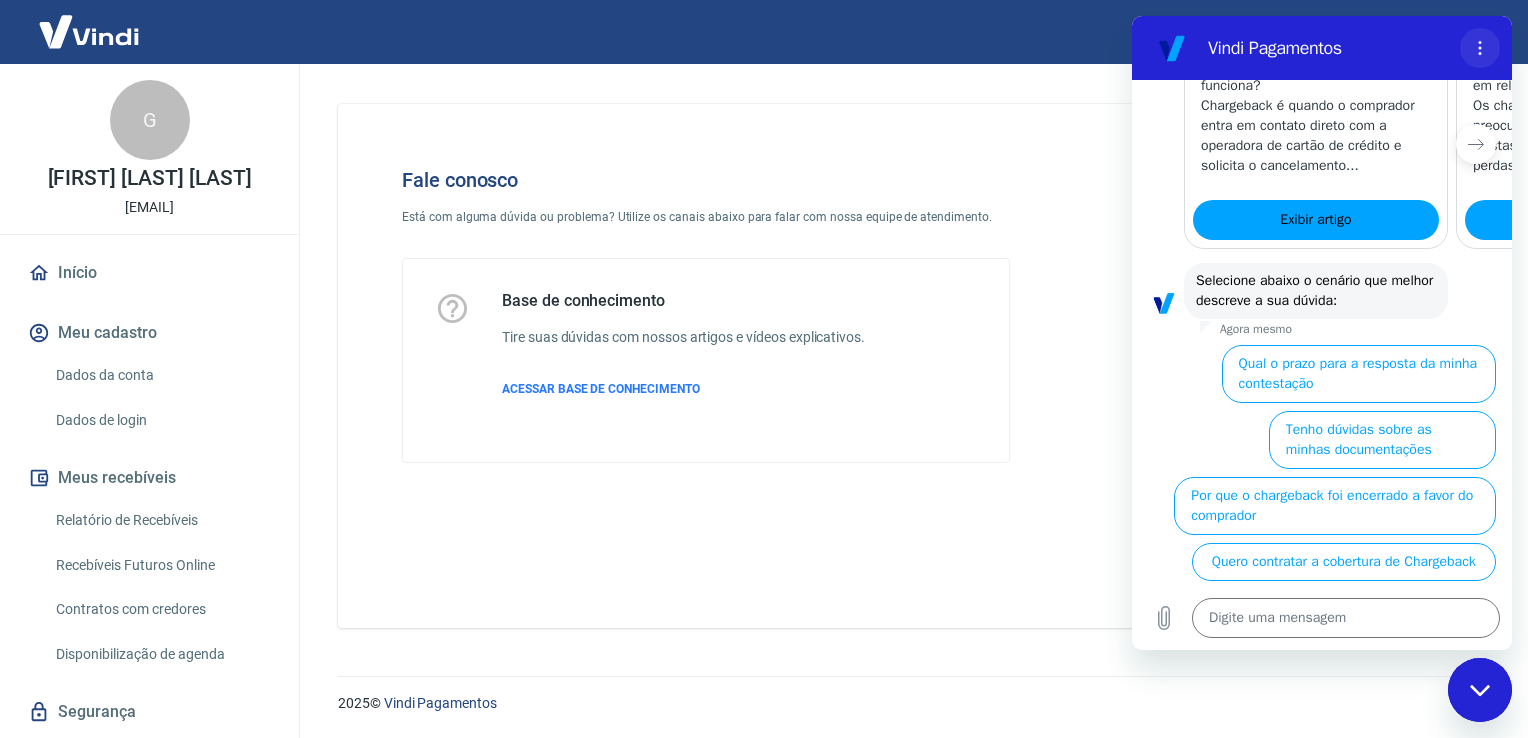 click 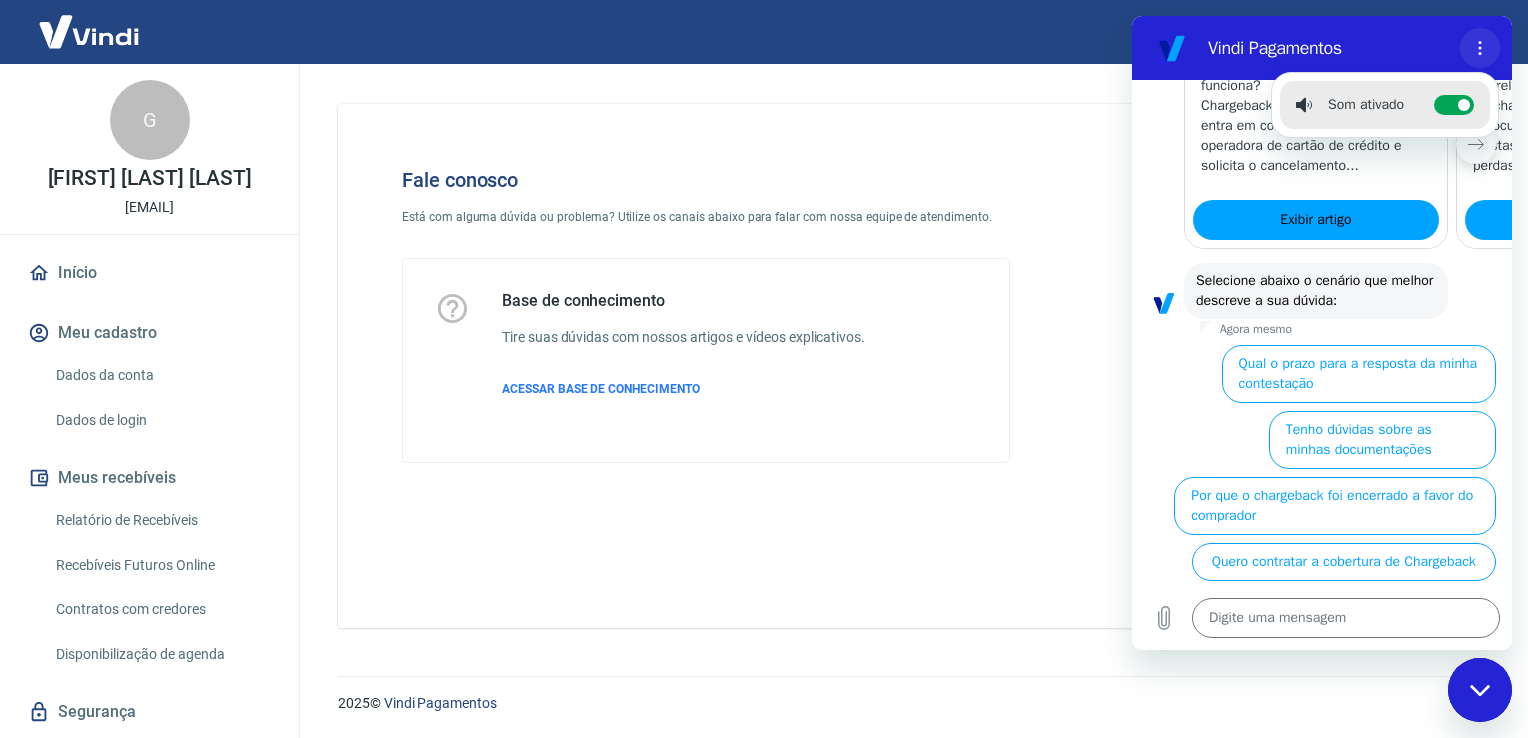 click 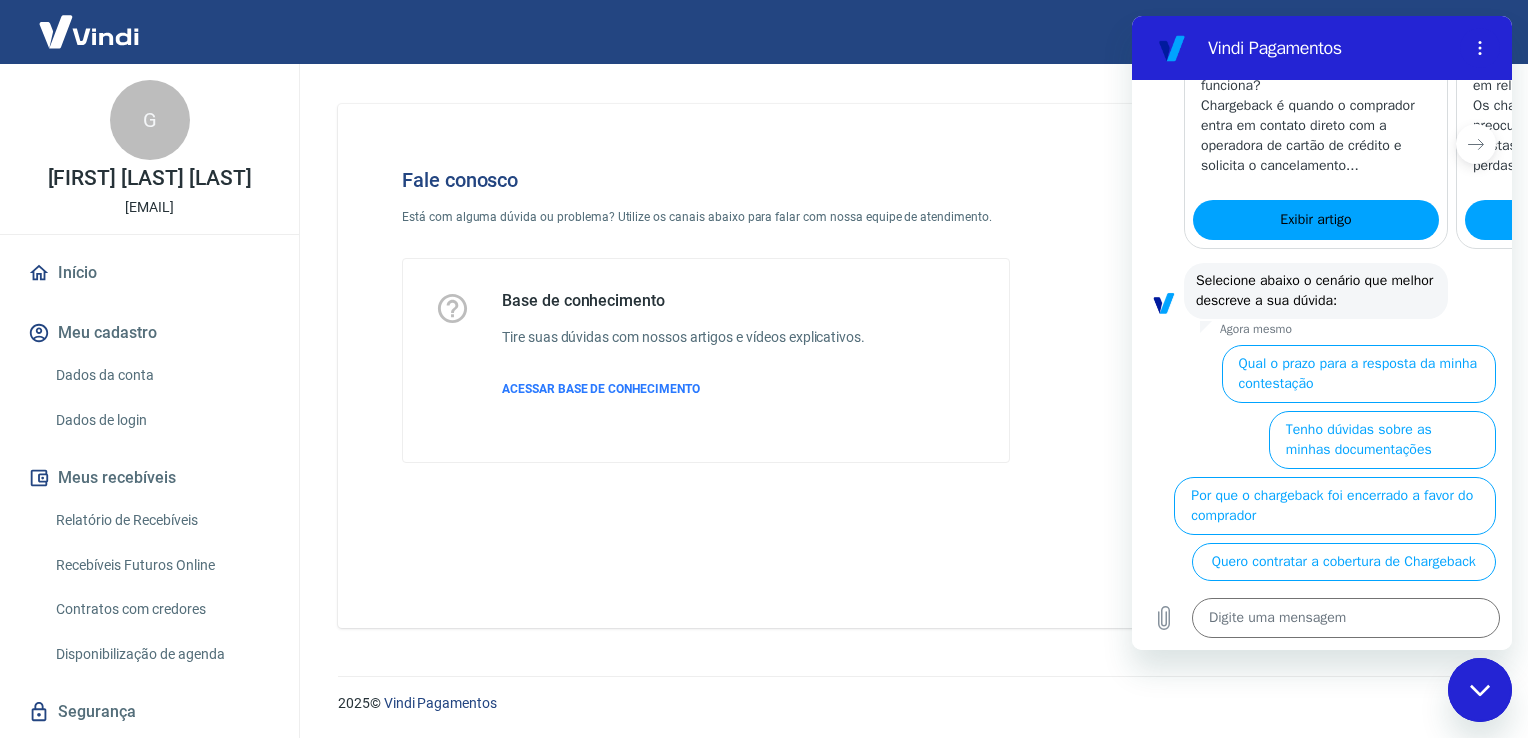 click at bounding box center (1172, 48) 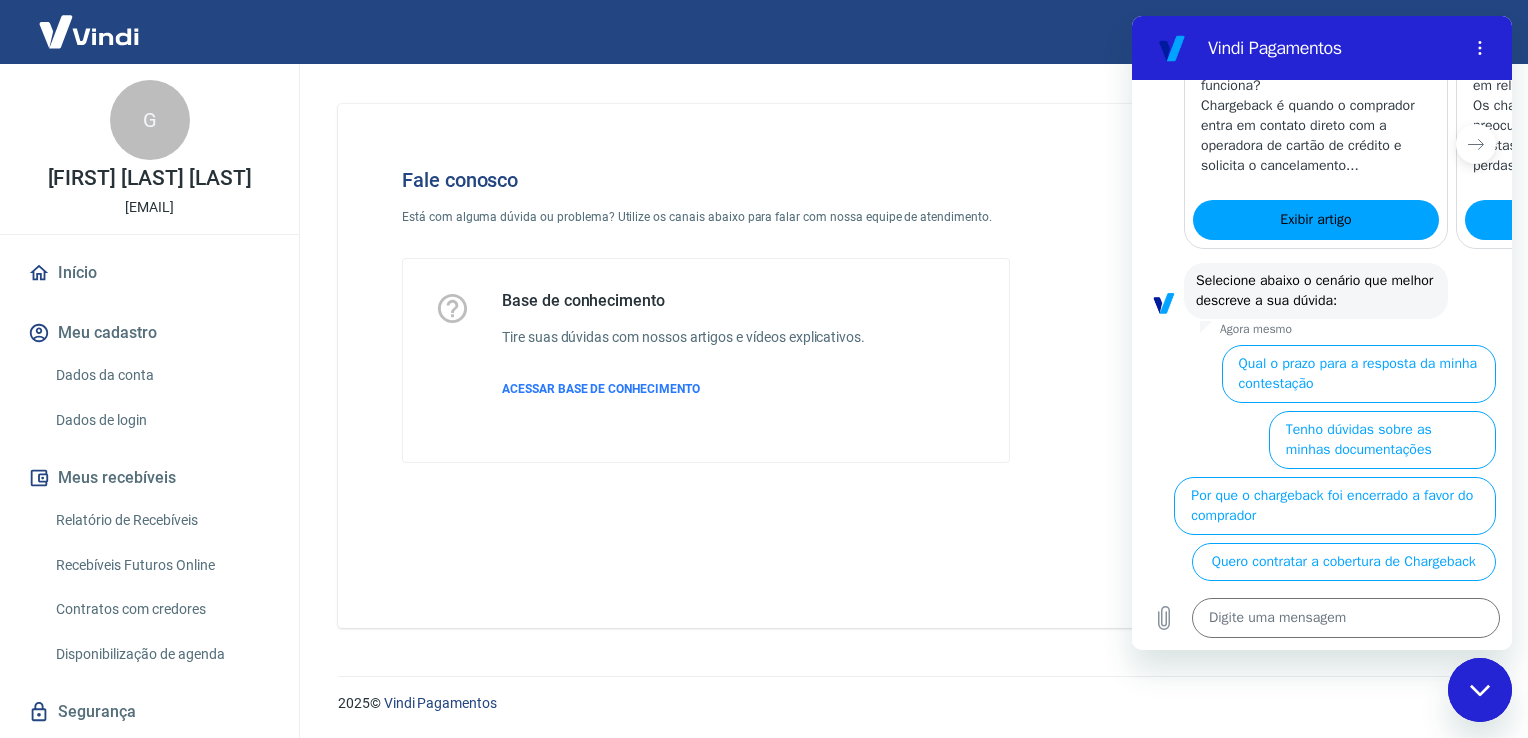 scroll, scrollTop: 768, scrollLeft: 0, axis: vertical 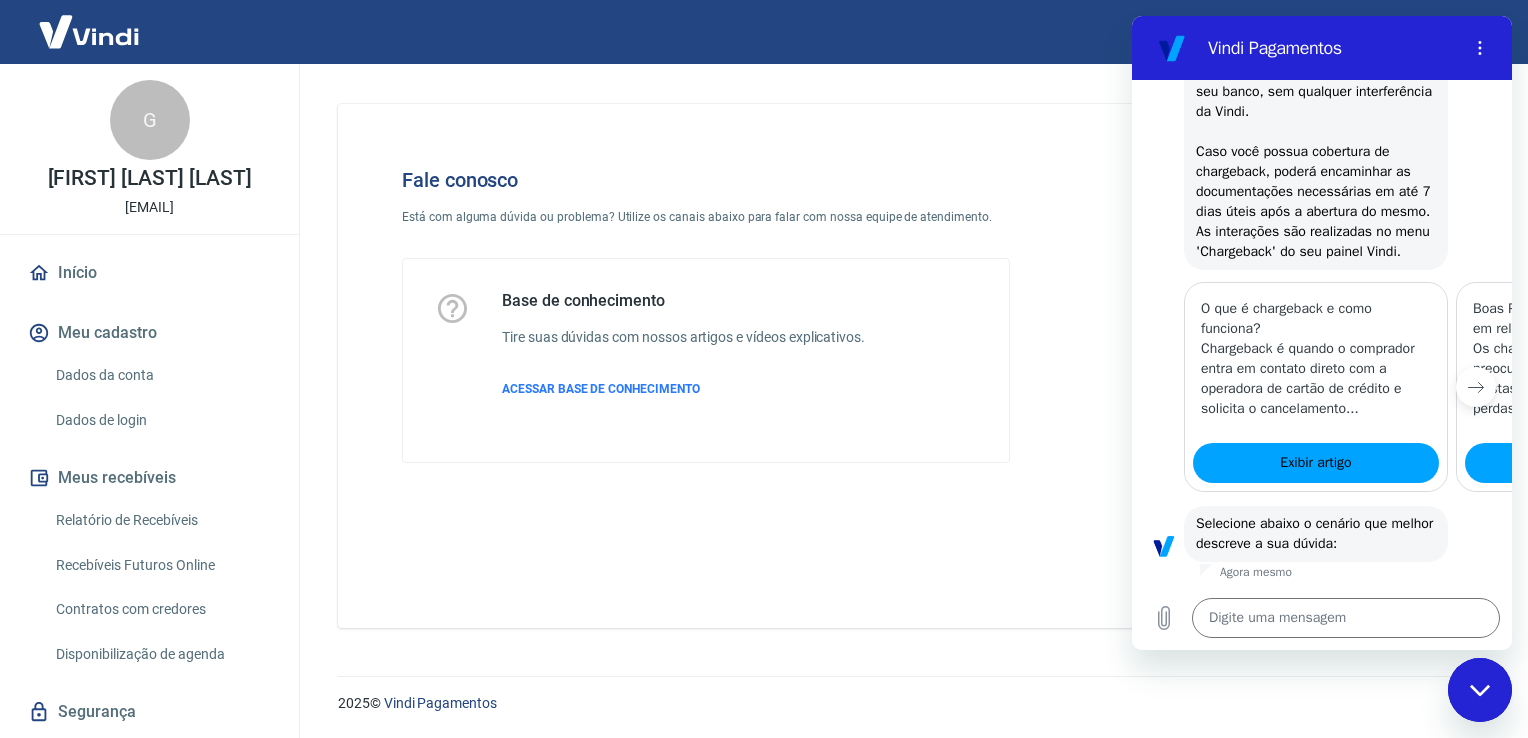 click 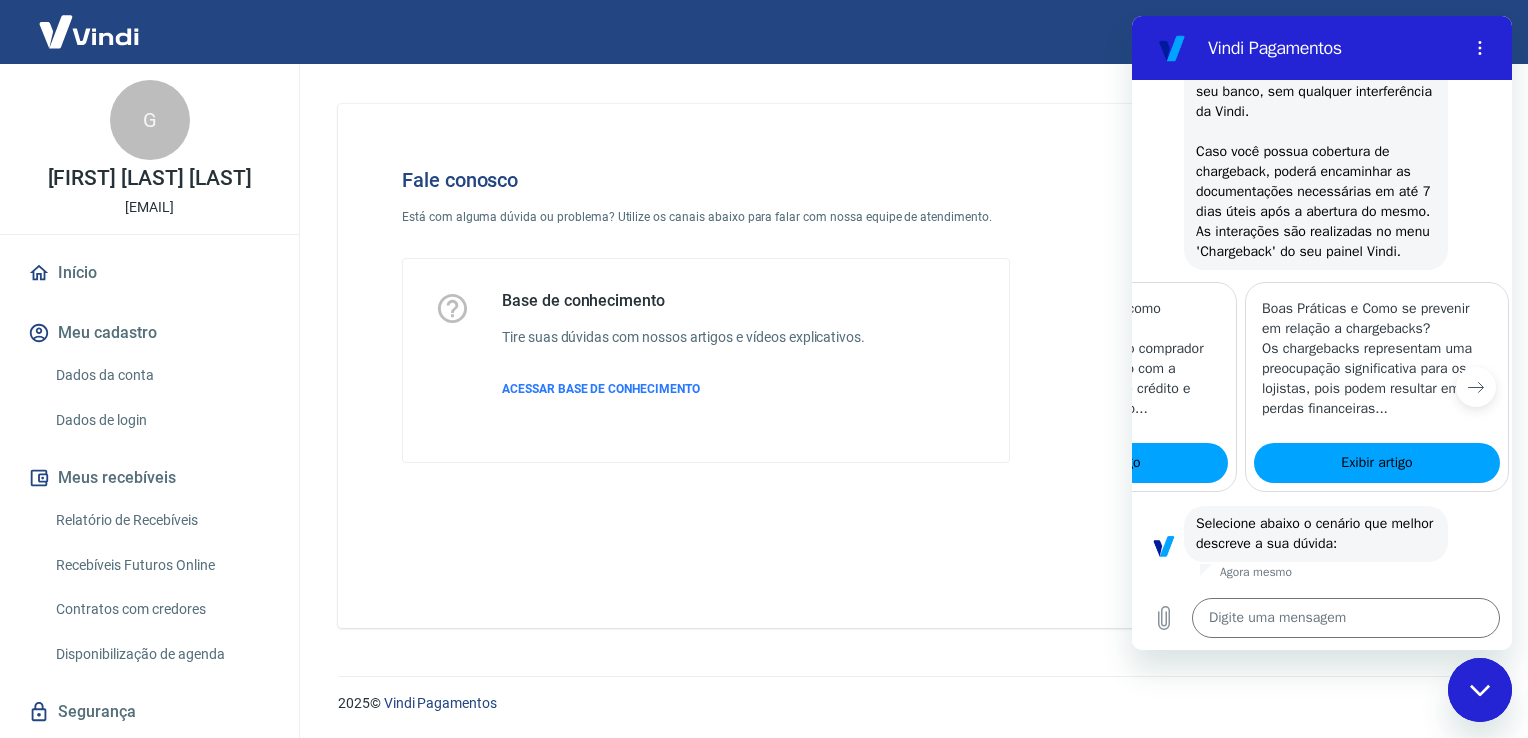 scroll, scrollTop: 0, scrollLeft: 246, axis: horizontal 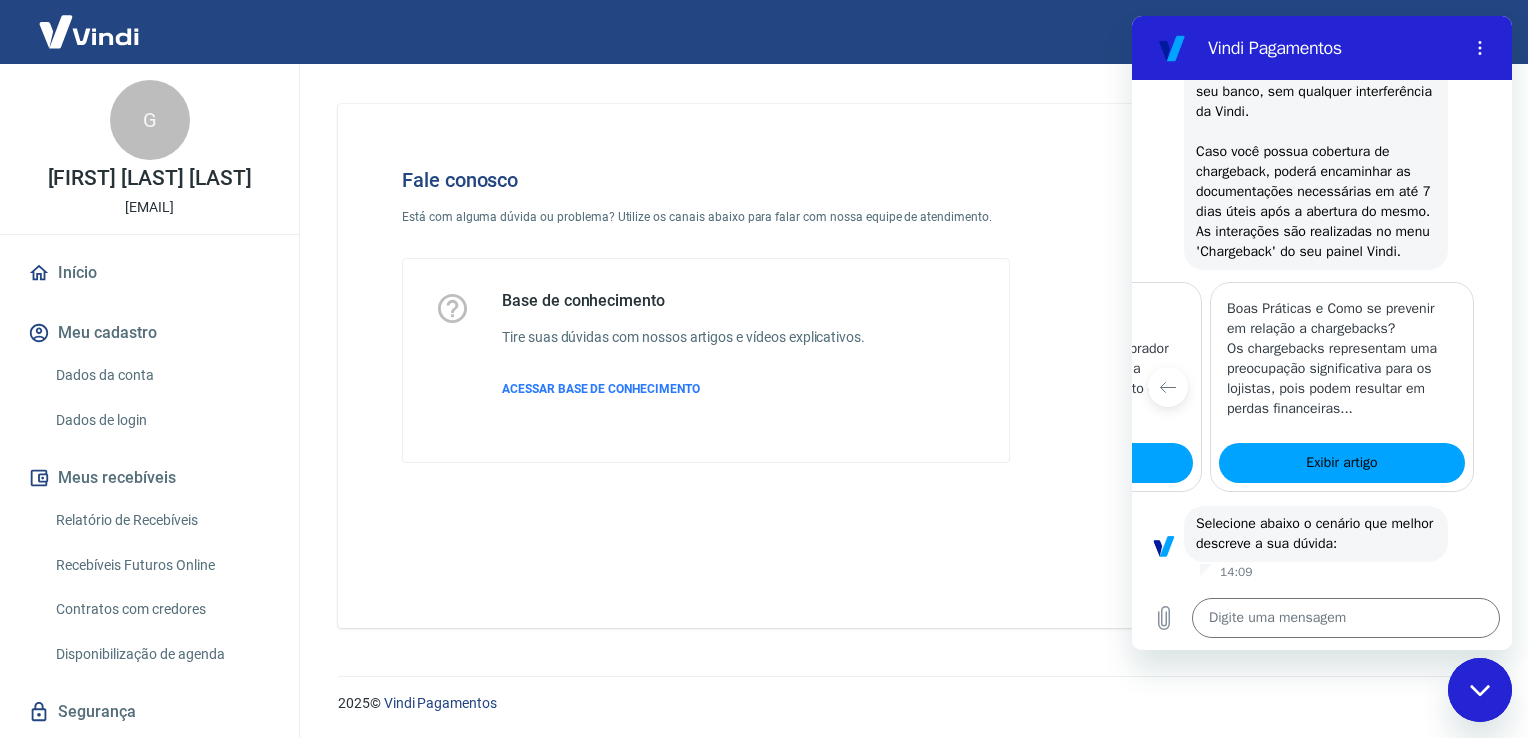 type on "x" 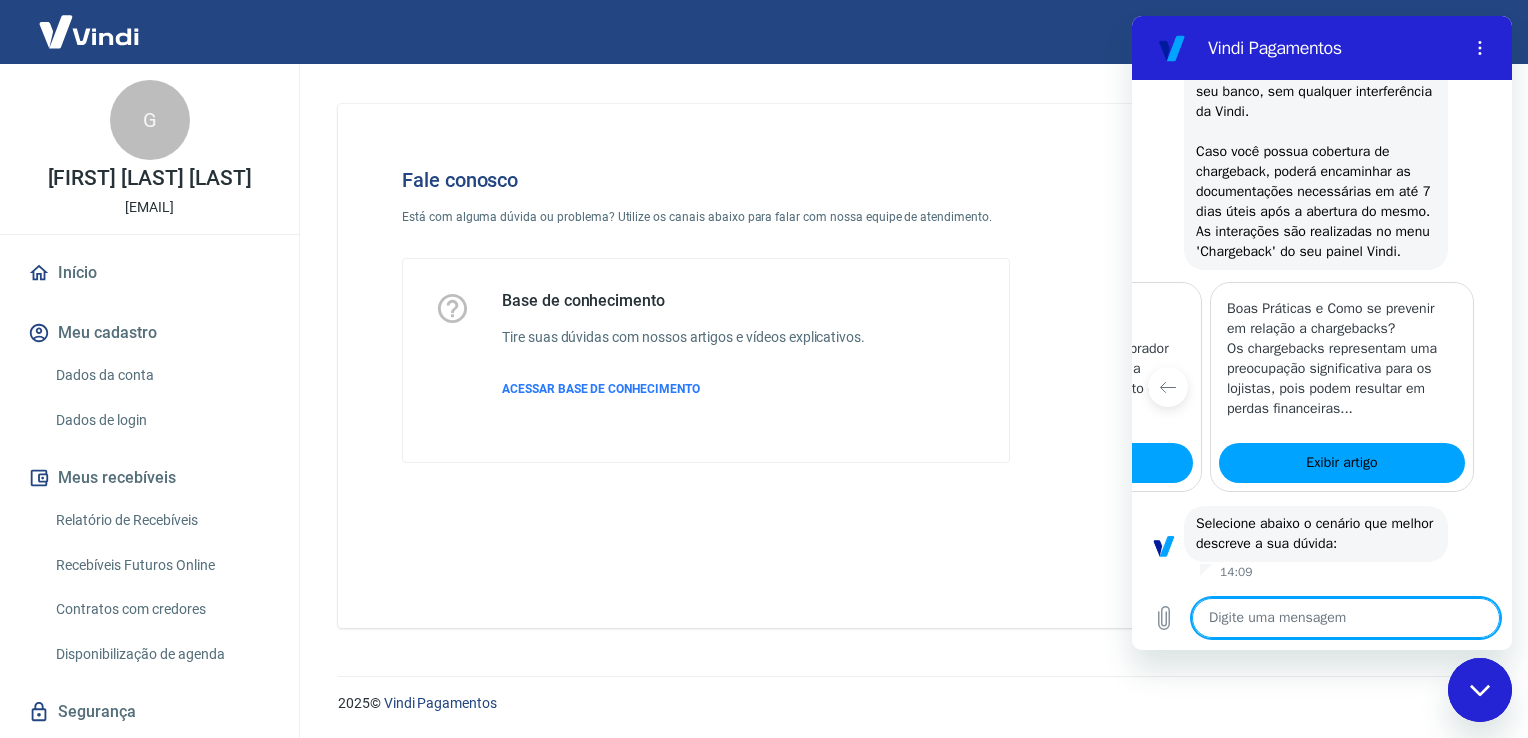 click at bounding box center [1346, 618] 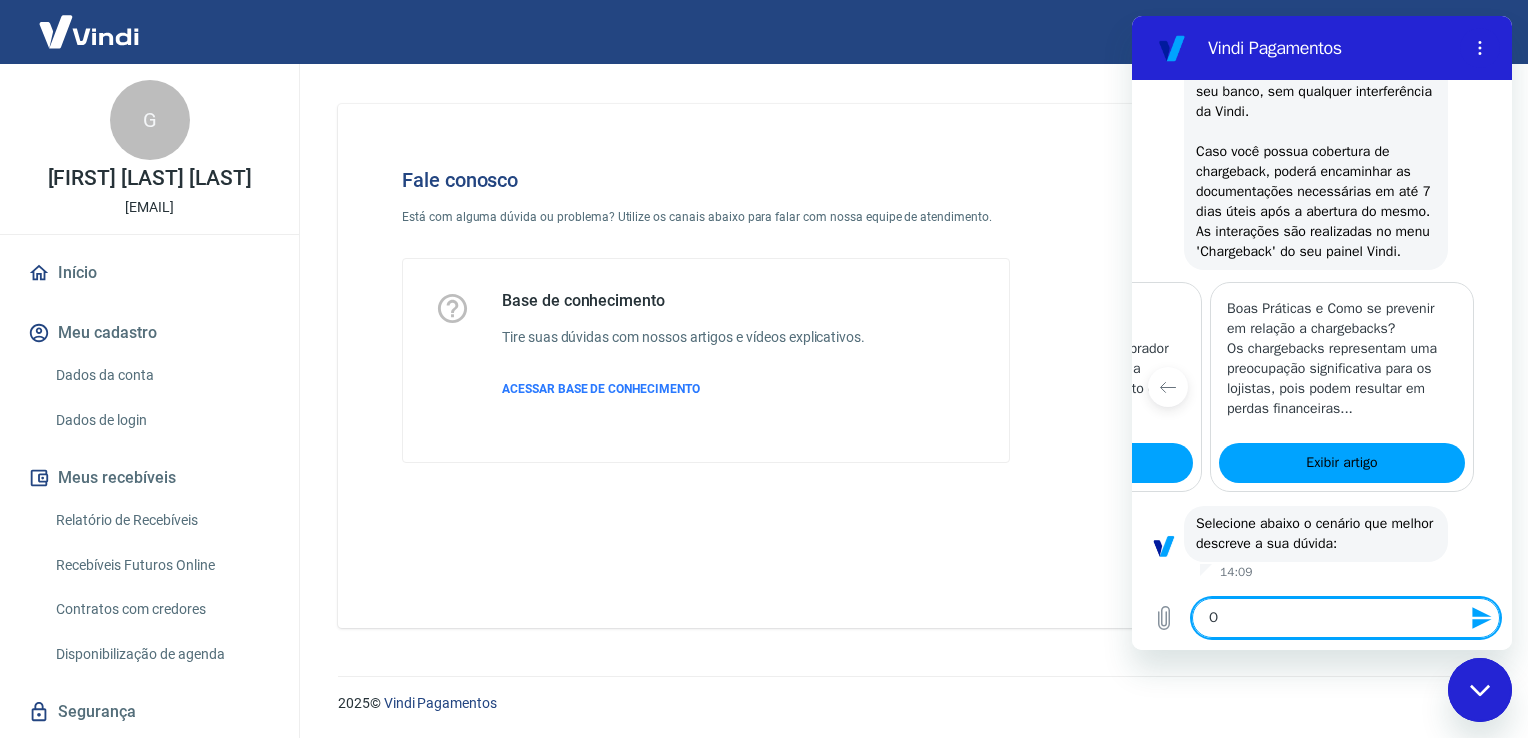 type on "Ol" 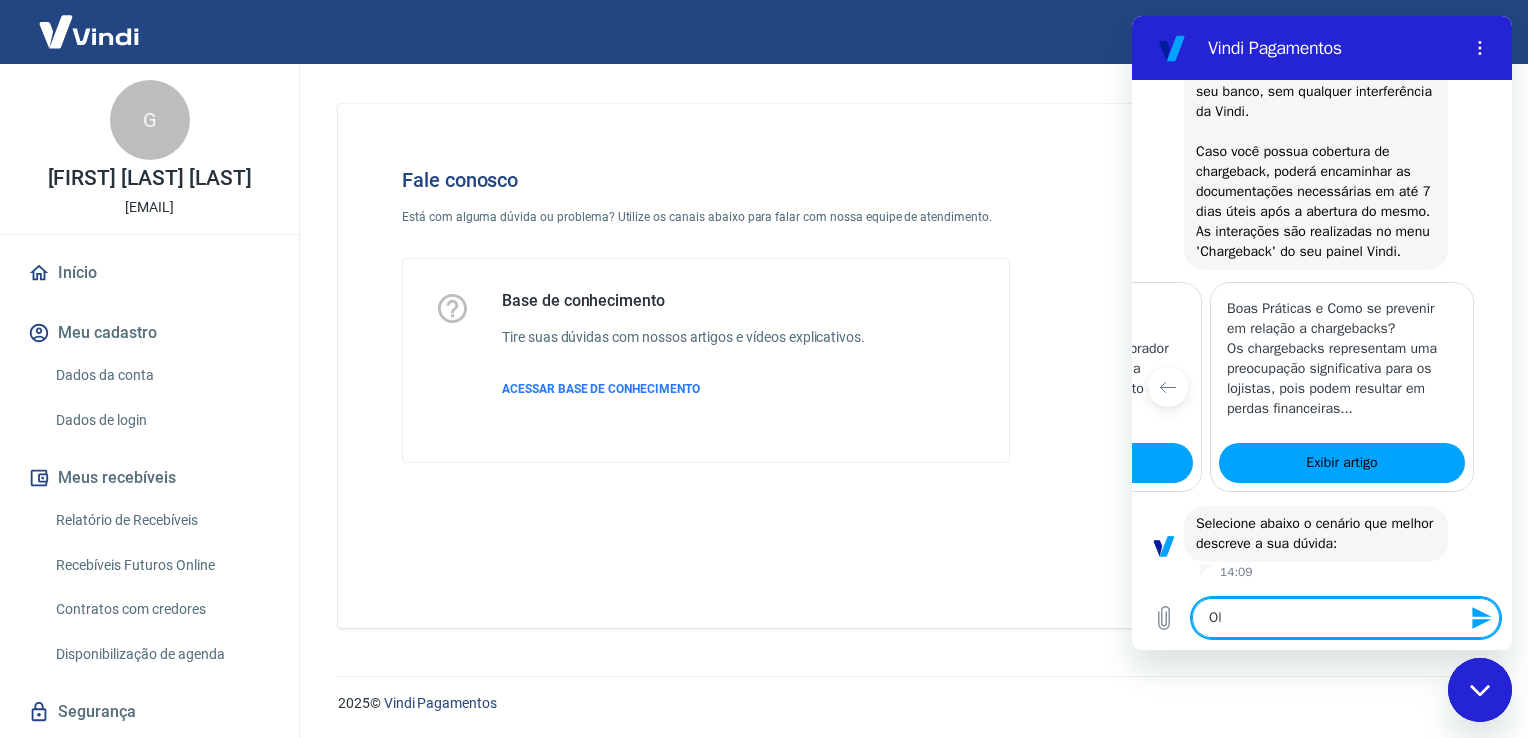 type on "Olá" 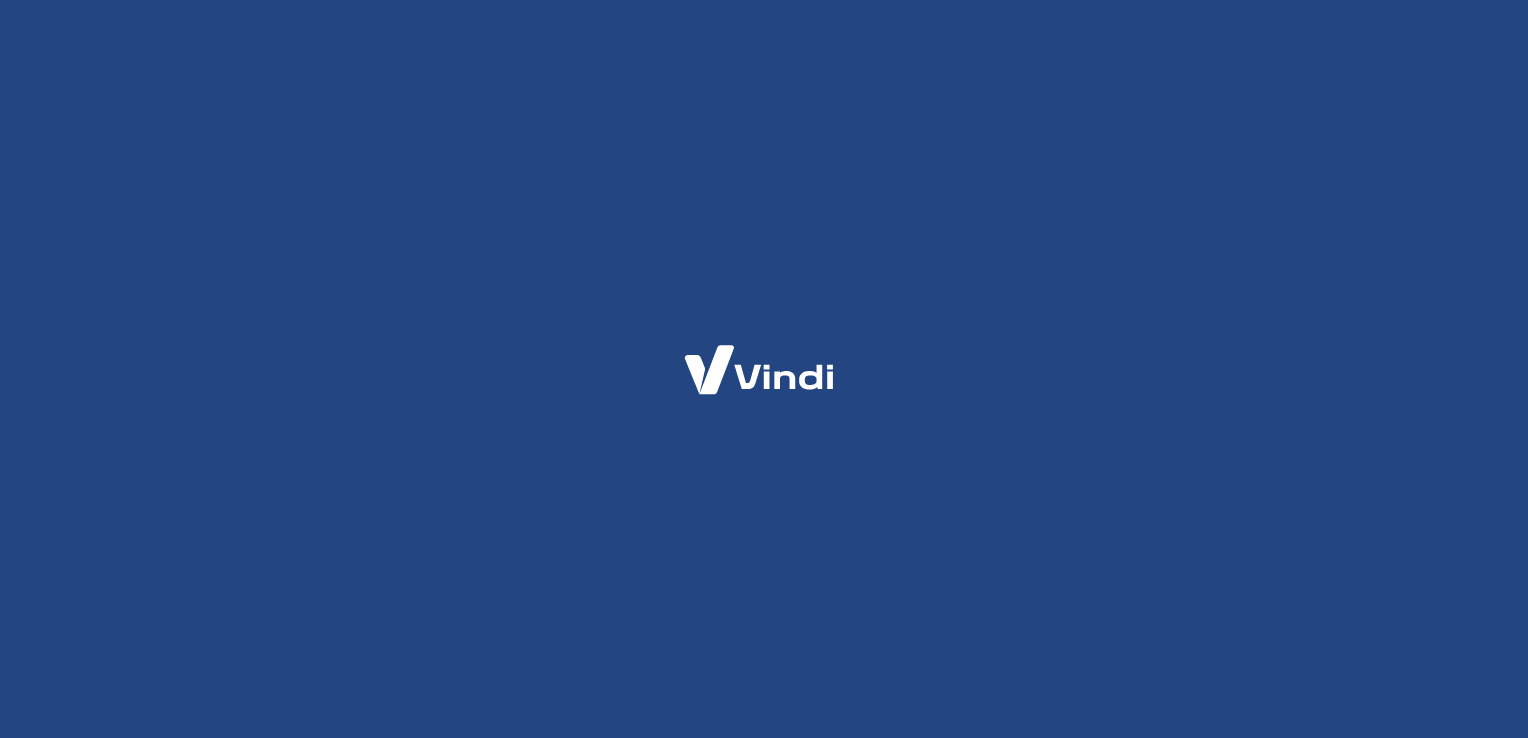 scroll, scrollTop: 0, scrollLeft: 0, axis: both 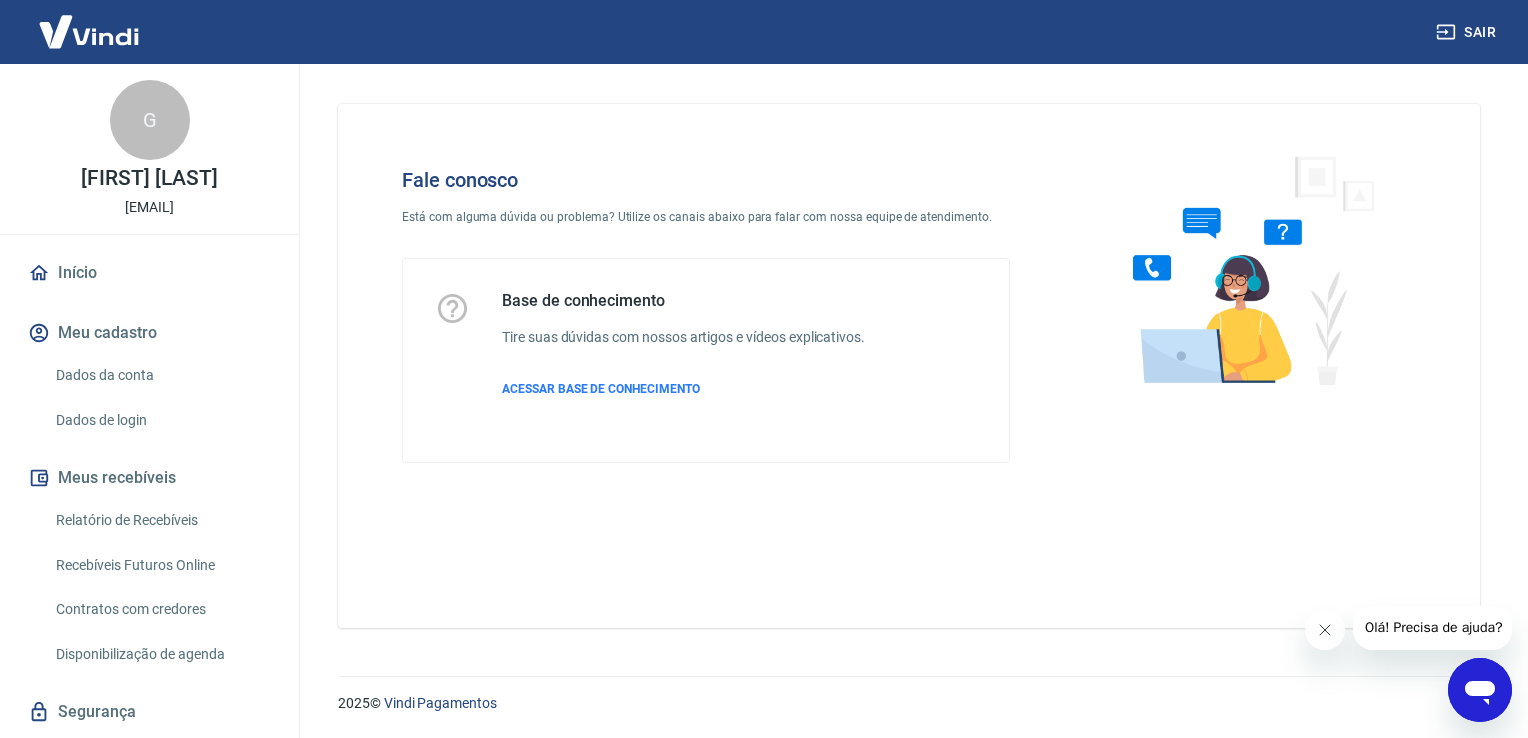 click 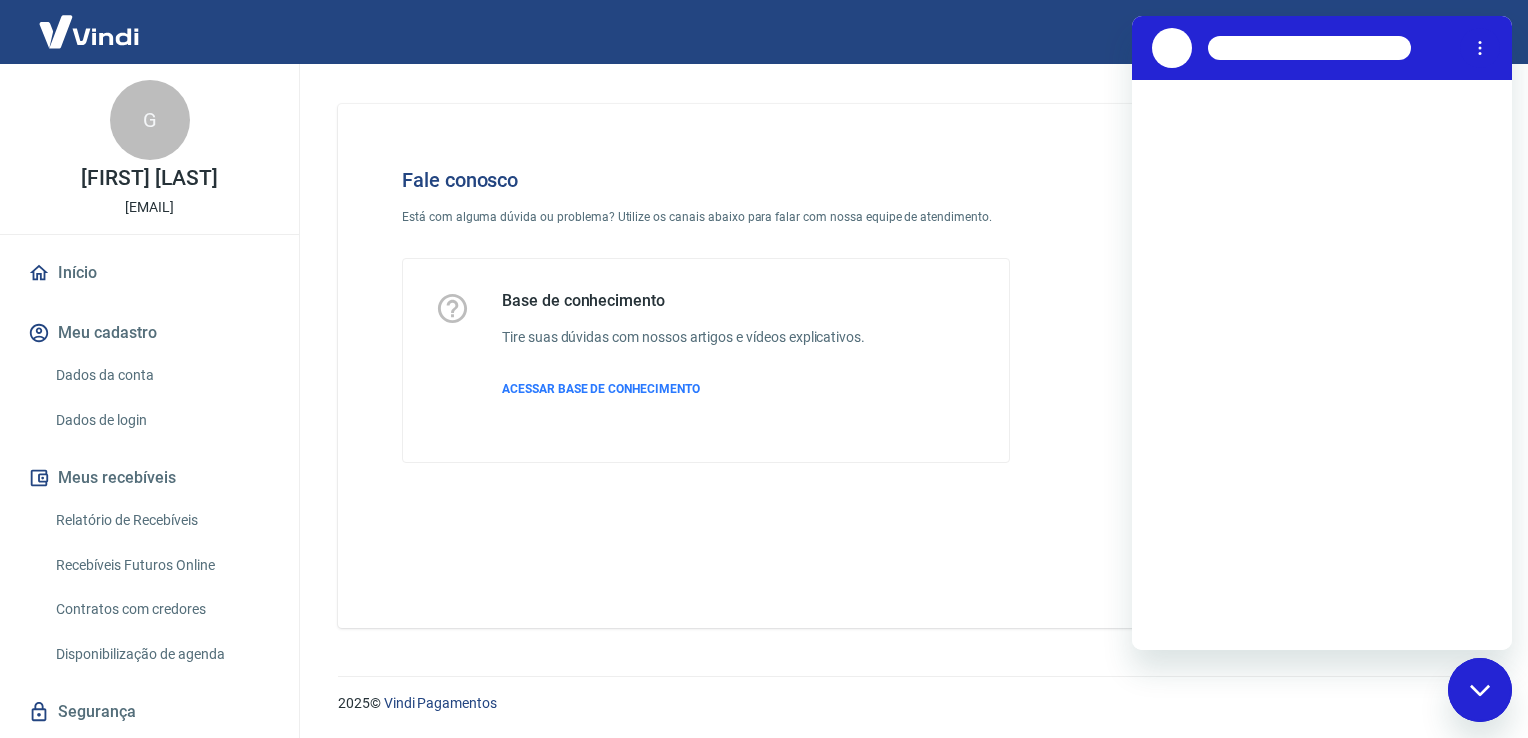 scroll, scrollTop: 0, scrollLeft: 0, axis: both 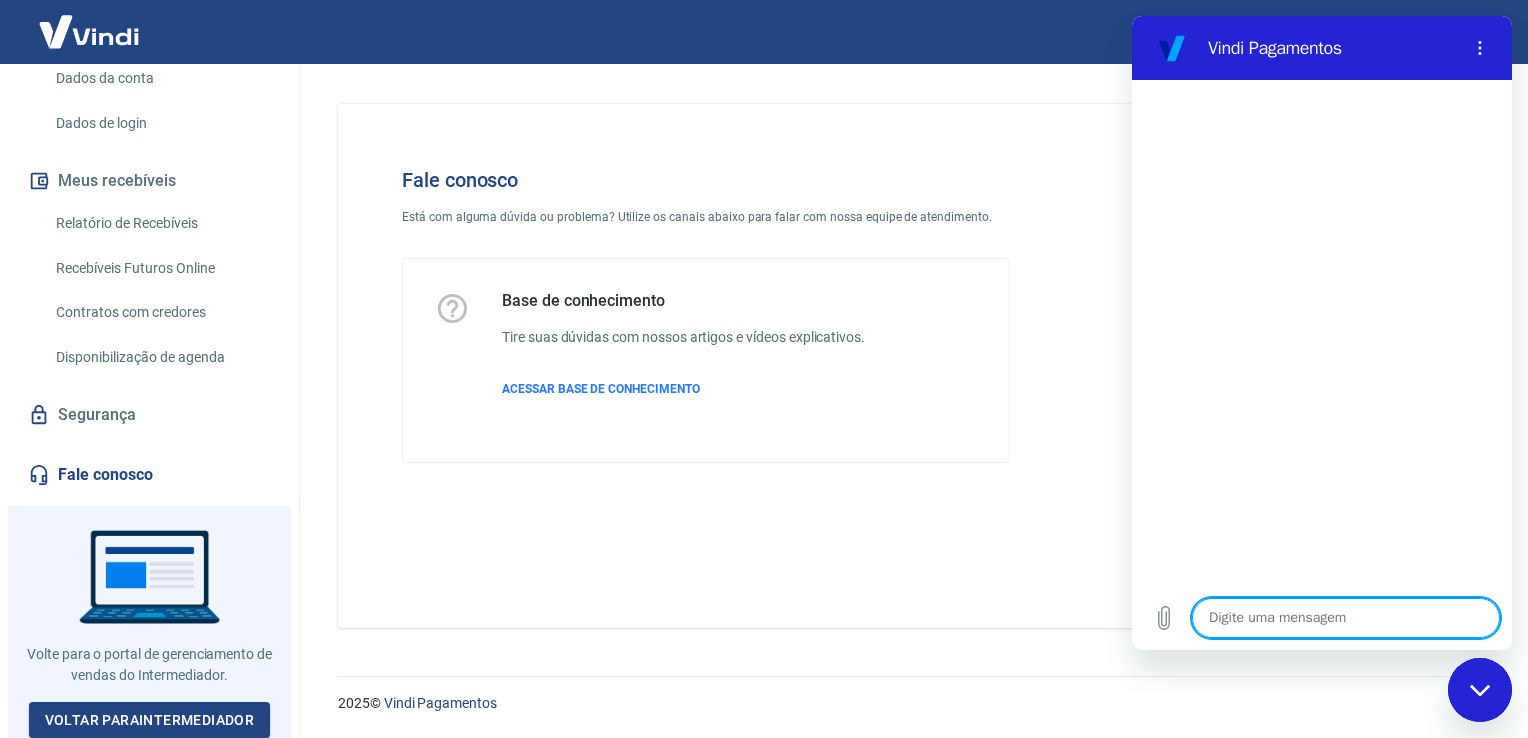 click at bounding box center [1346, 618] 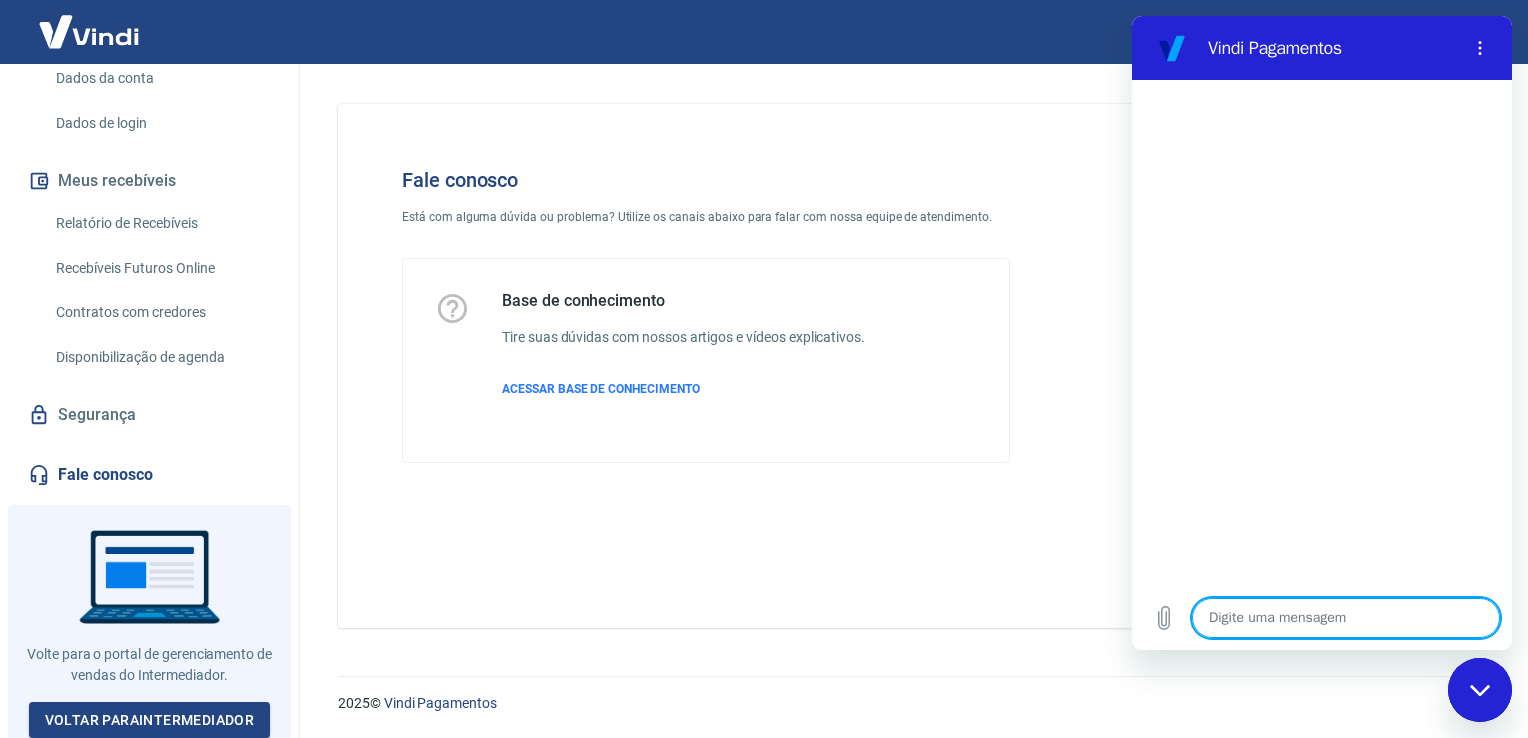 type on "O" 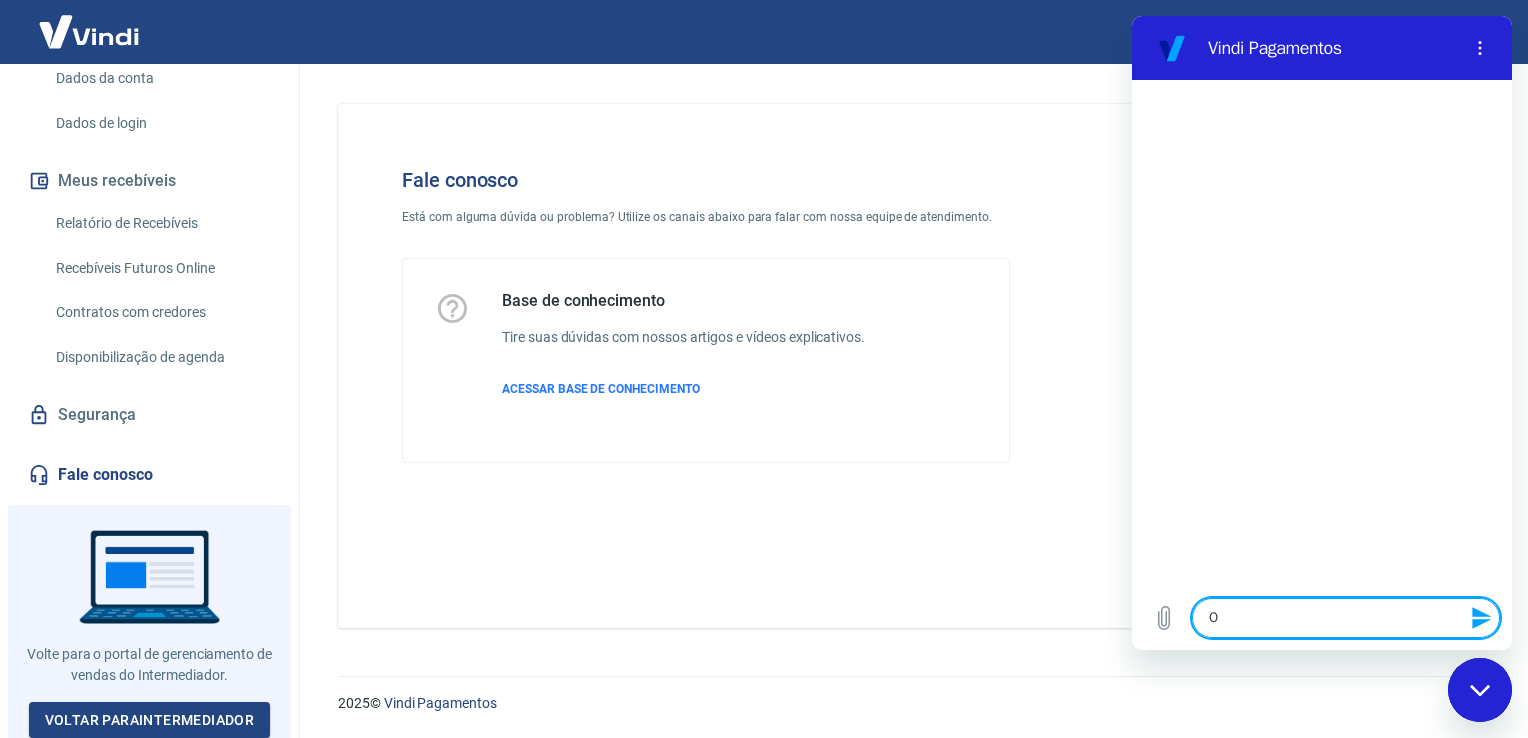 type on "Ol" 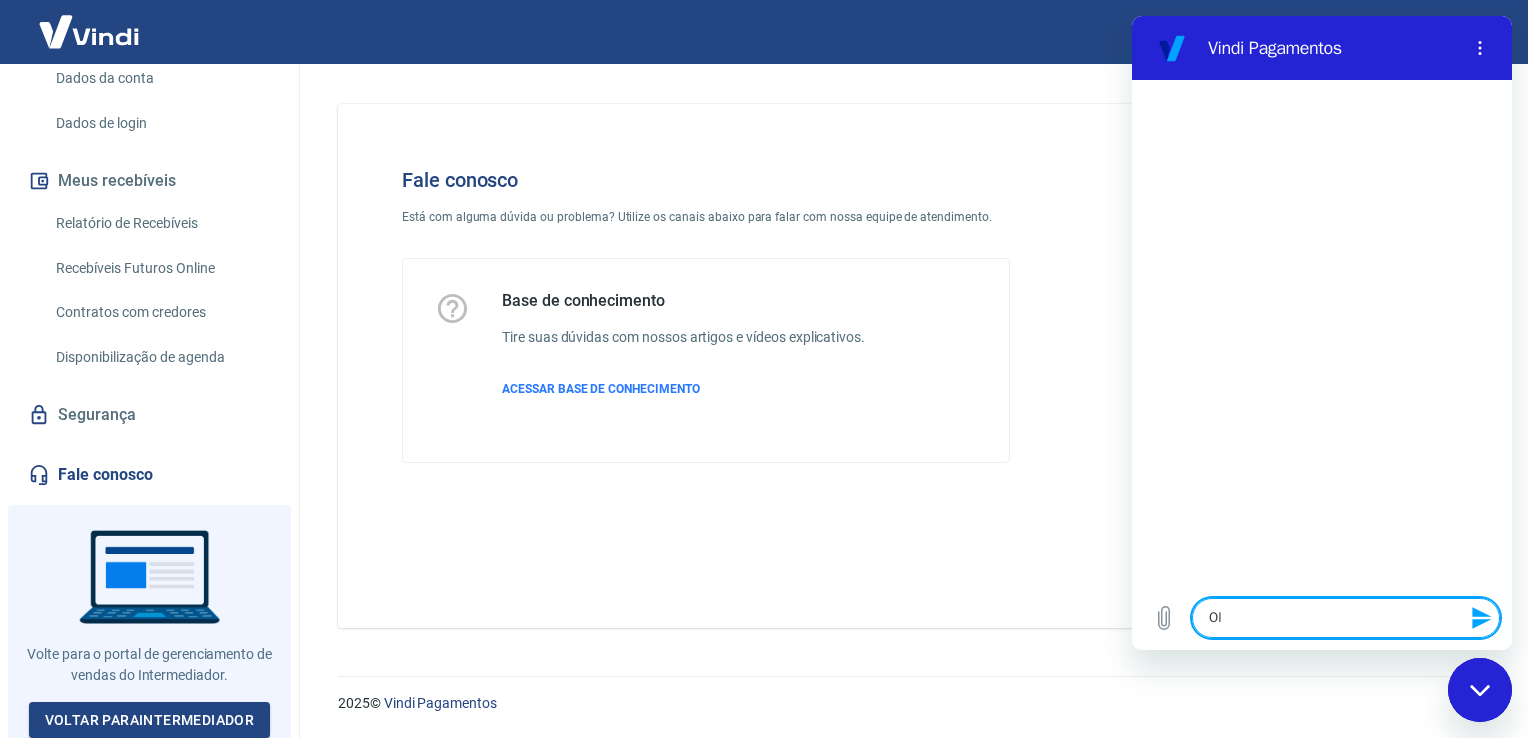 type on "Olá" 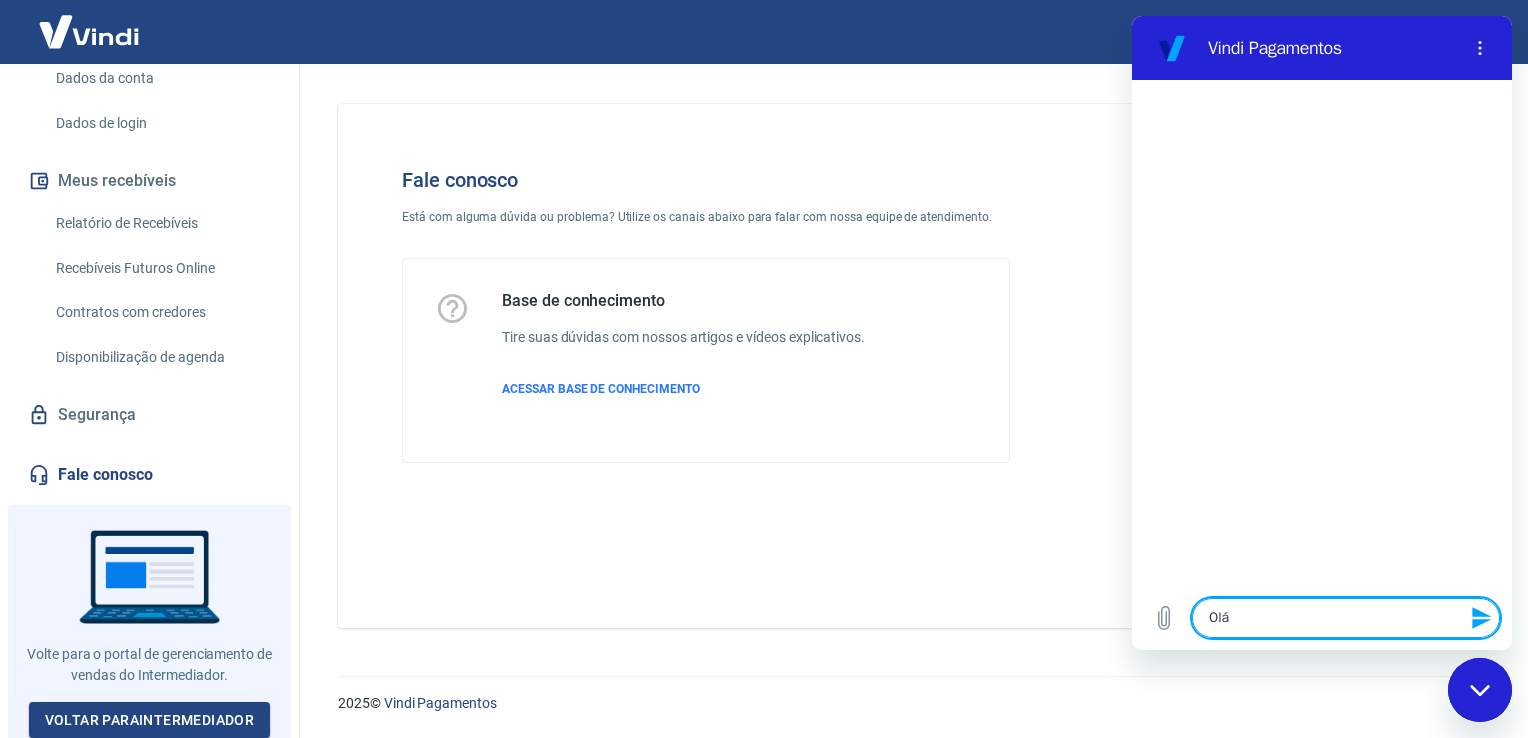 type on "x" 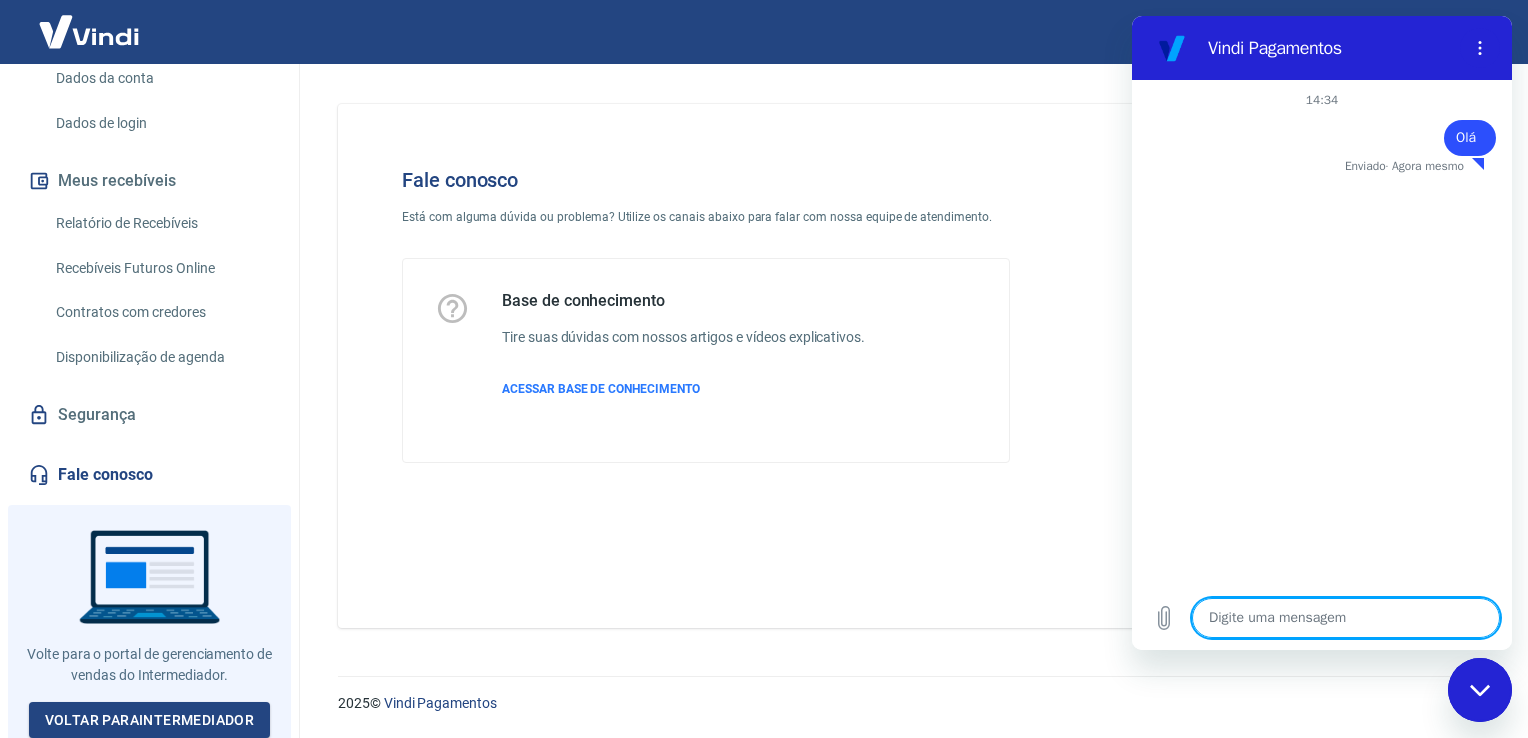 type on "x" 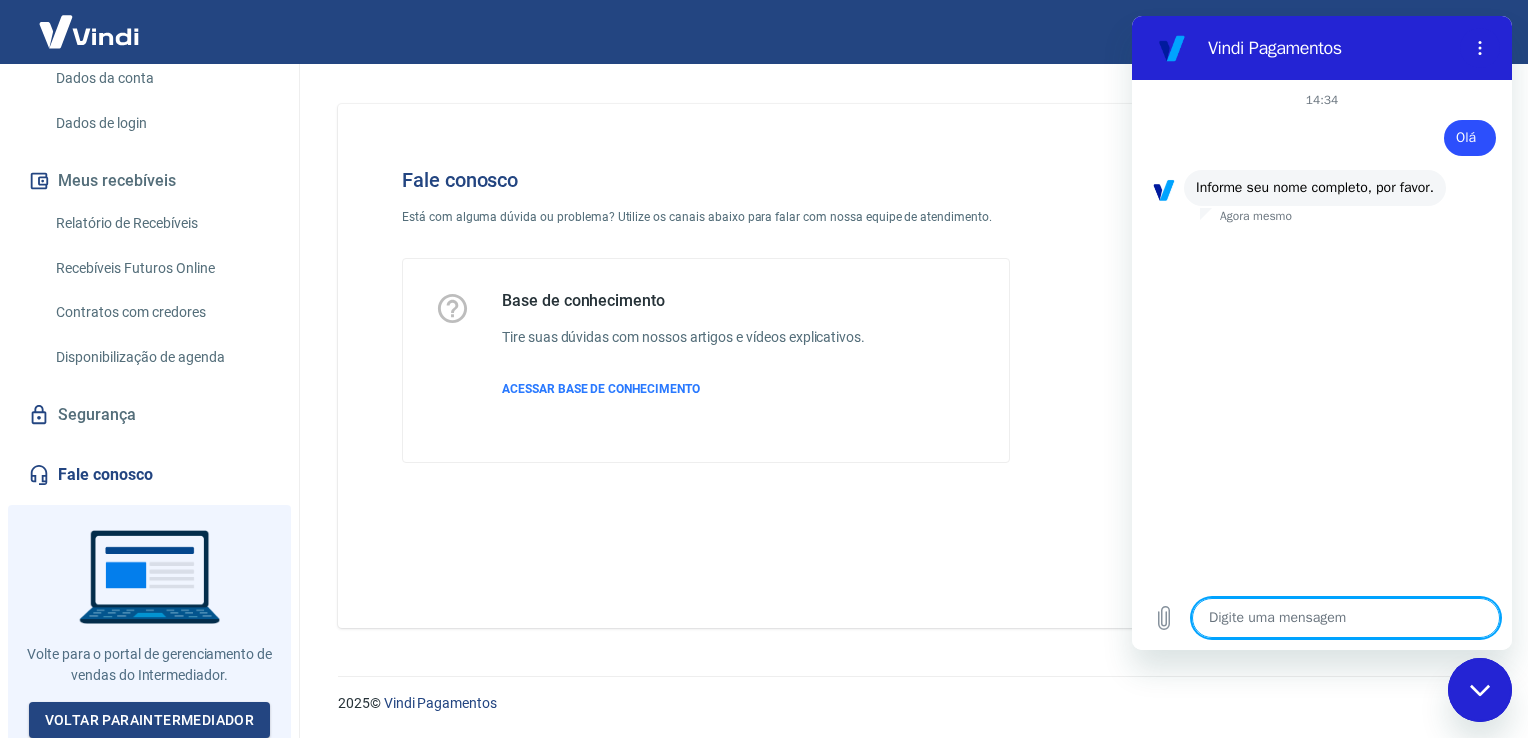 click at bounding box center (1346, 618) 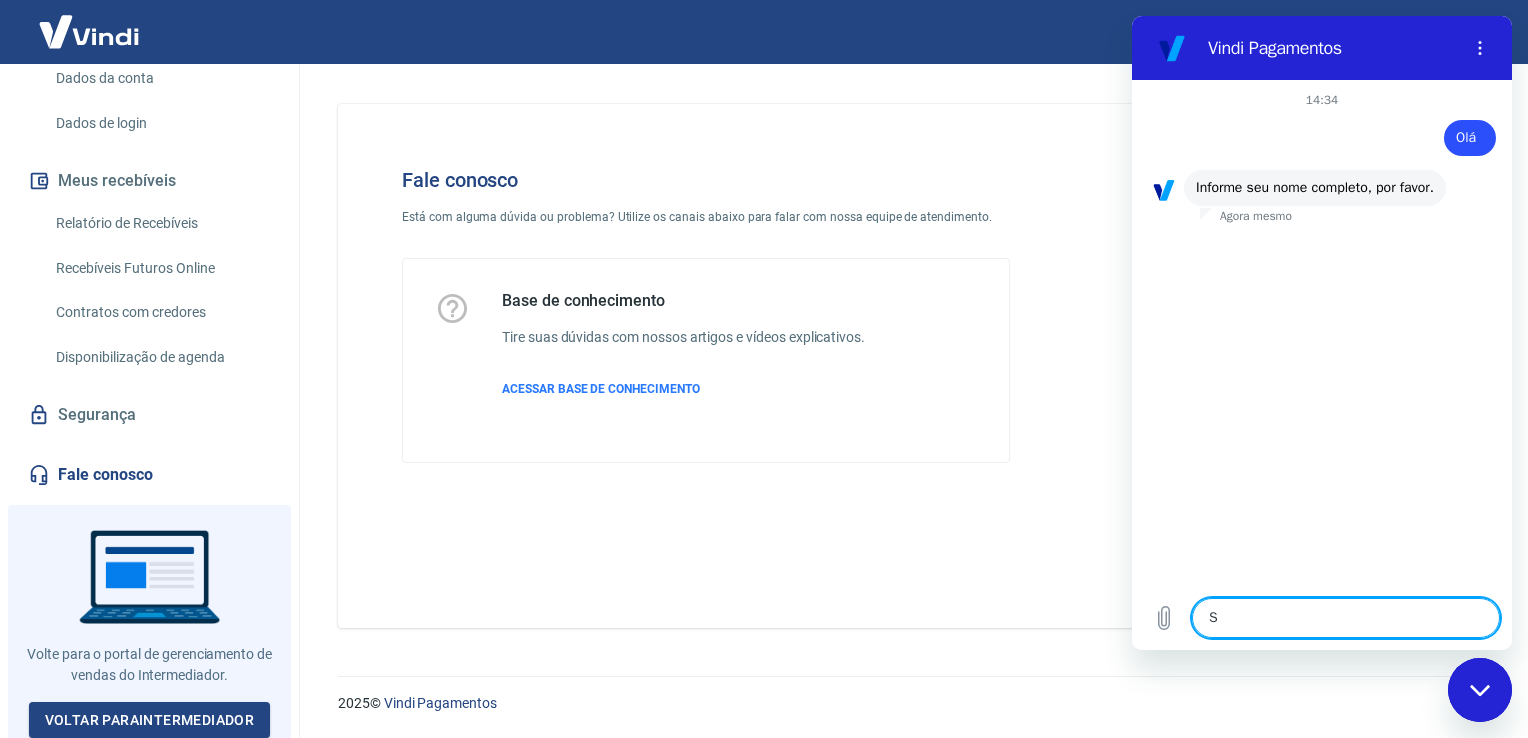 type on "SG" 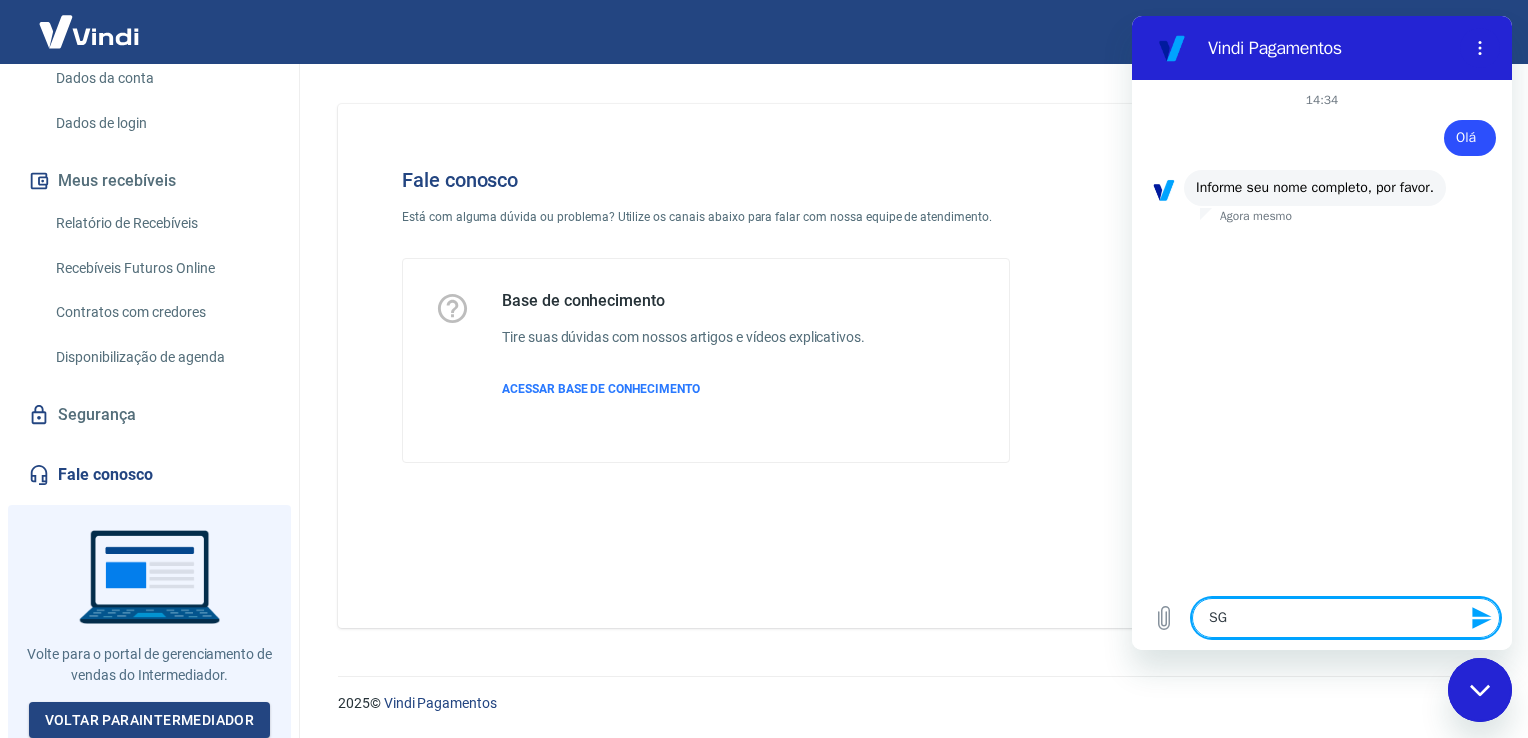 type on "SG" 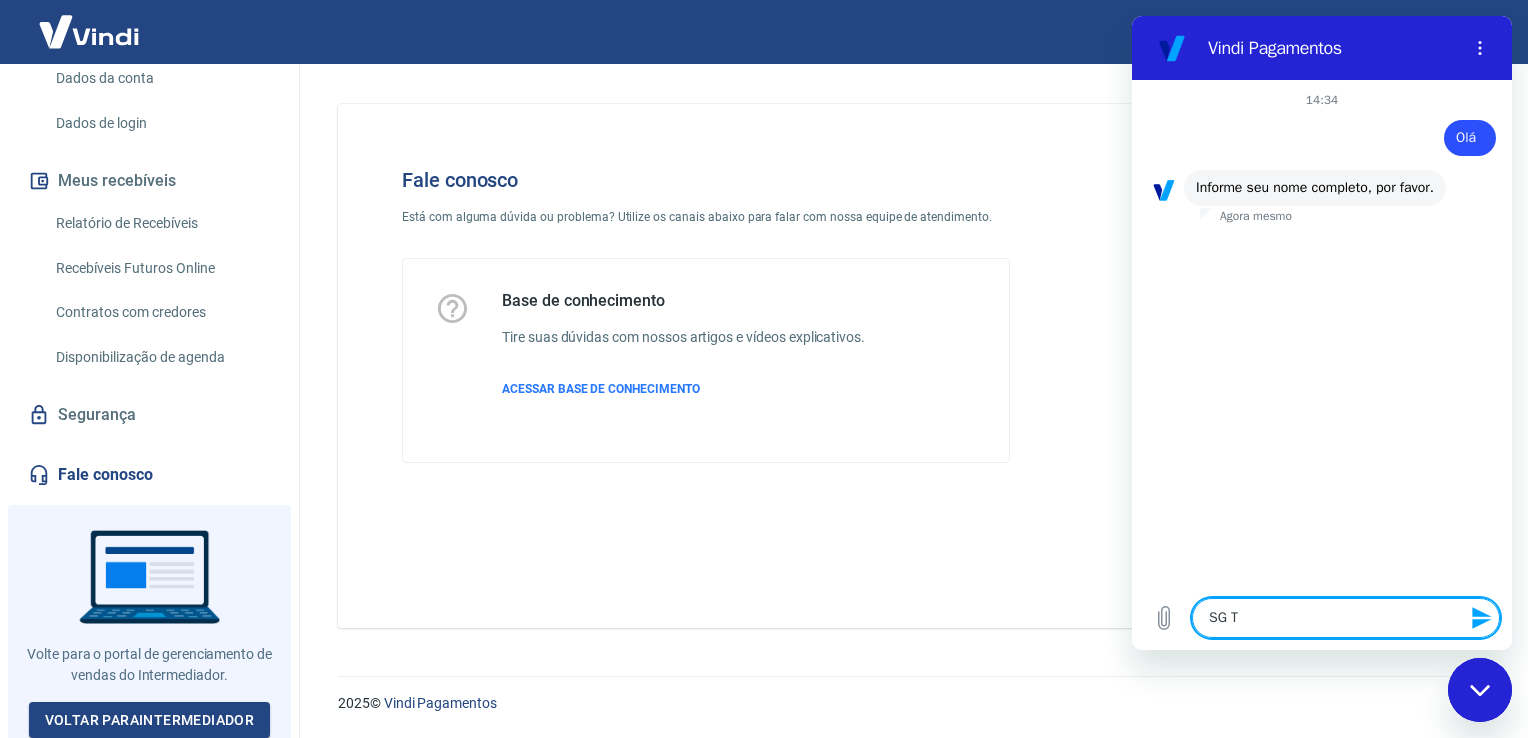 type on "SG Te" 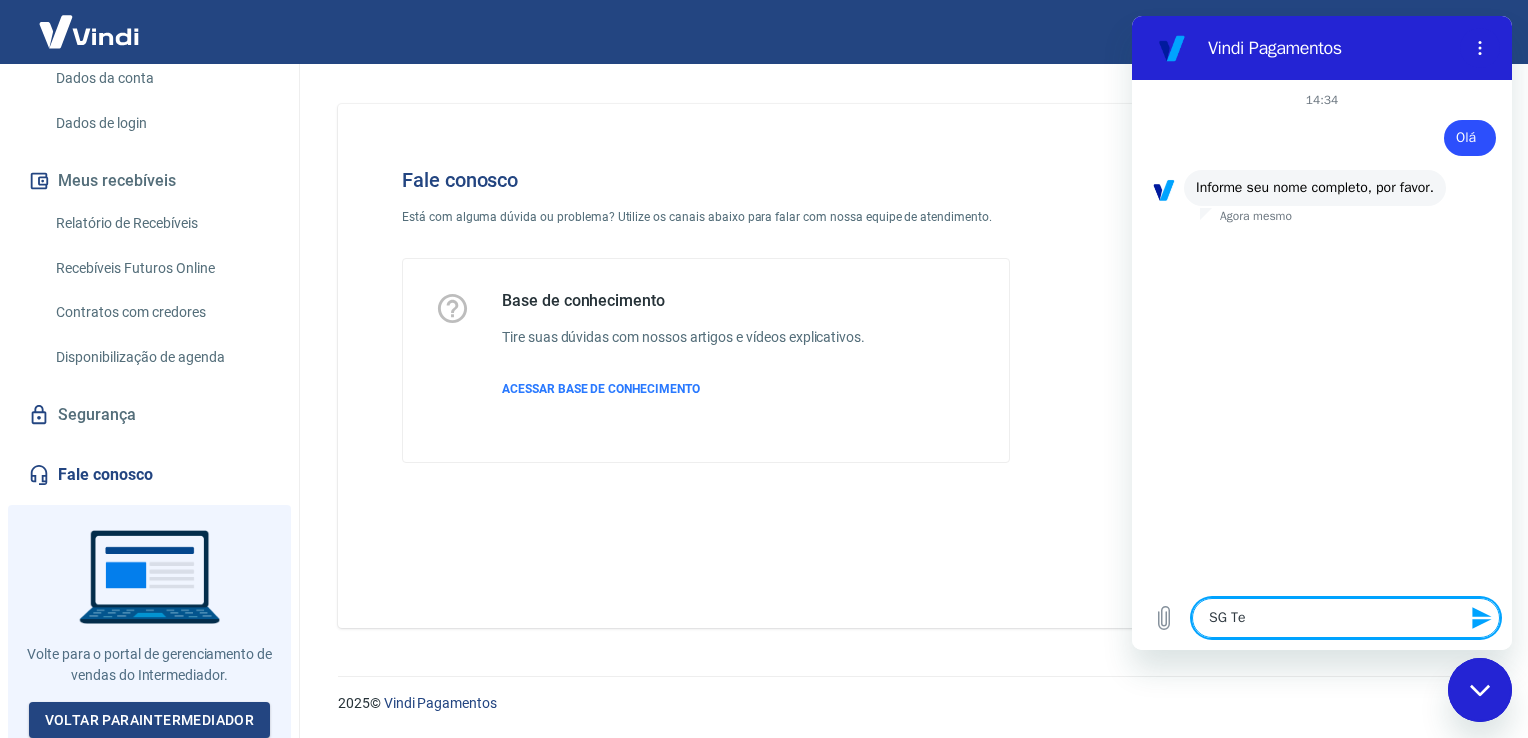 type on "SG Tec" 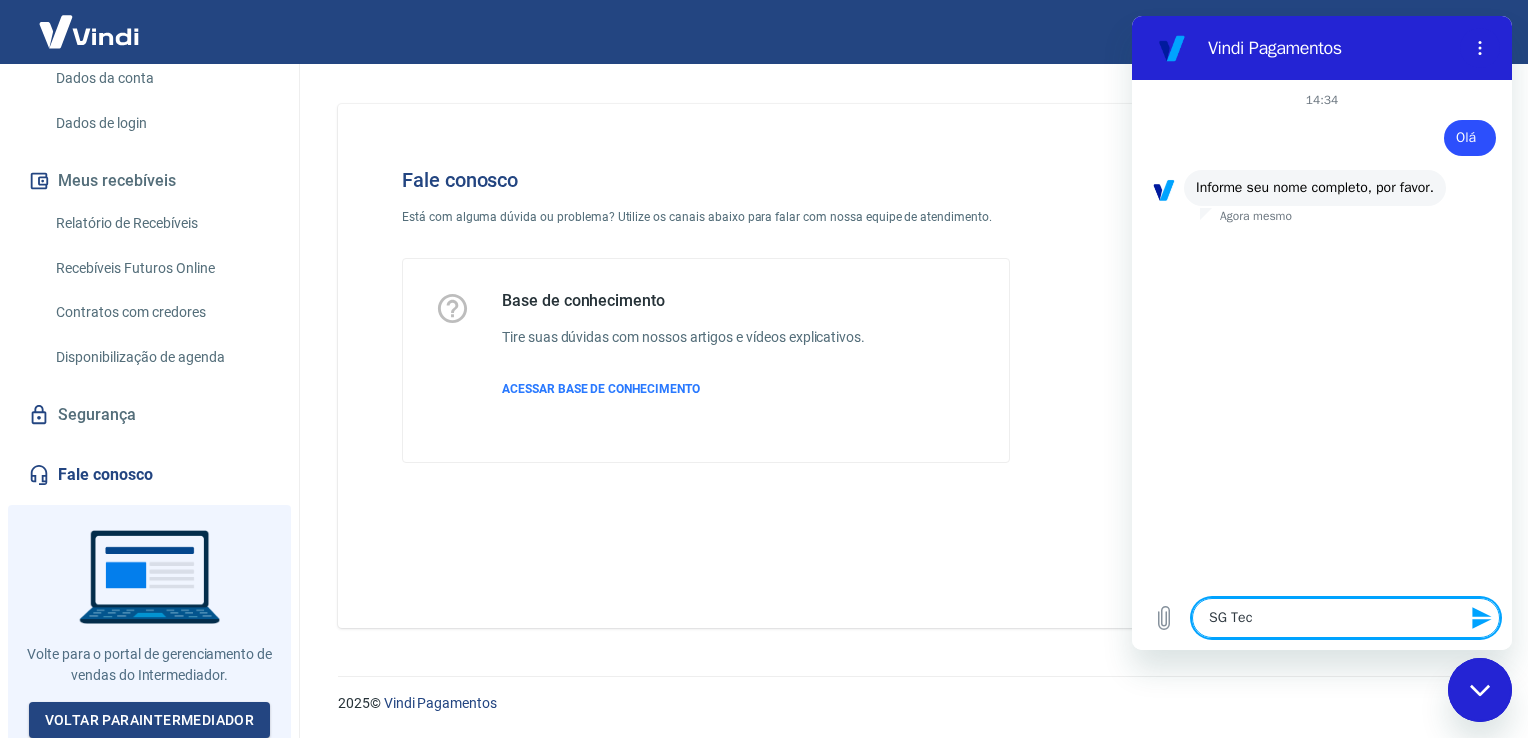 type on "SG Tecn" 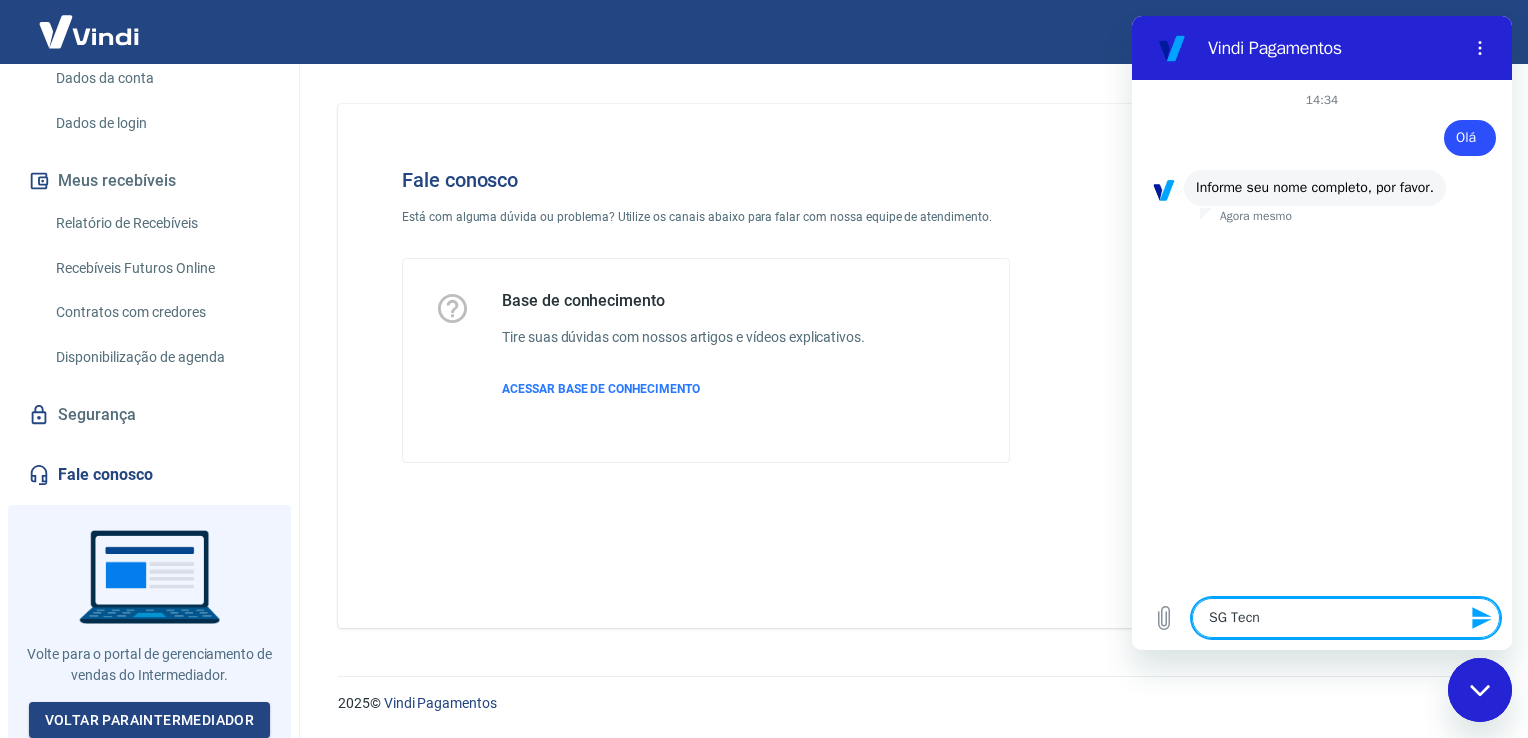 type on "x" 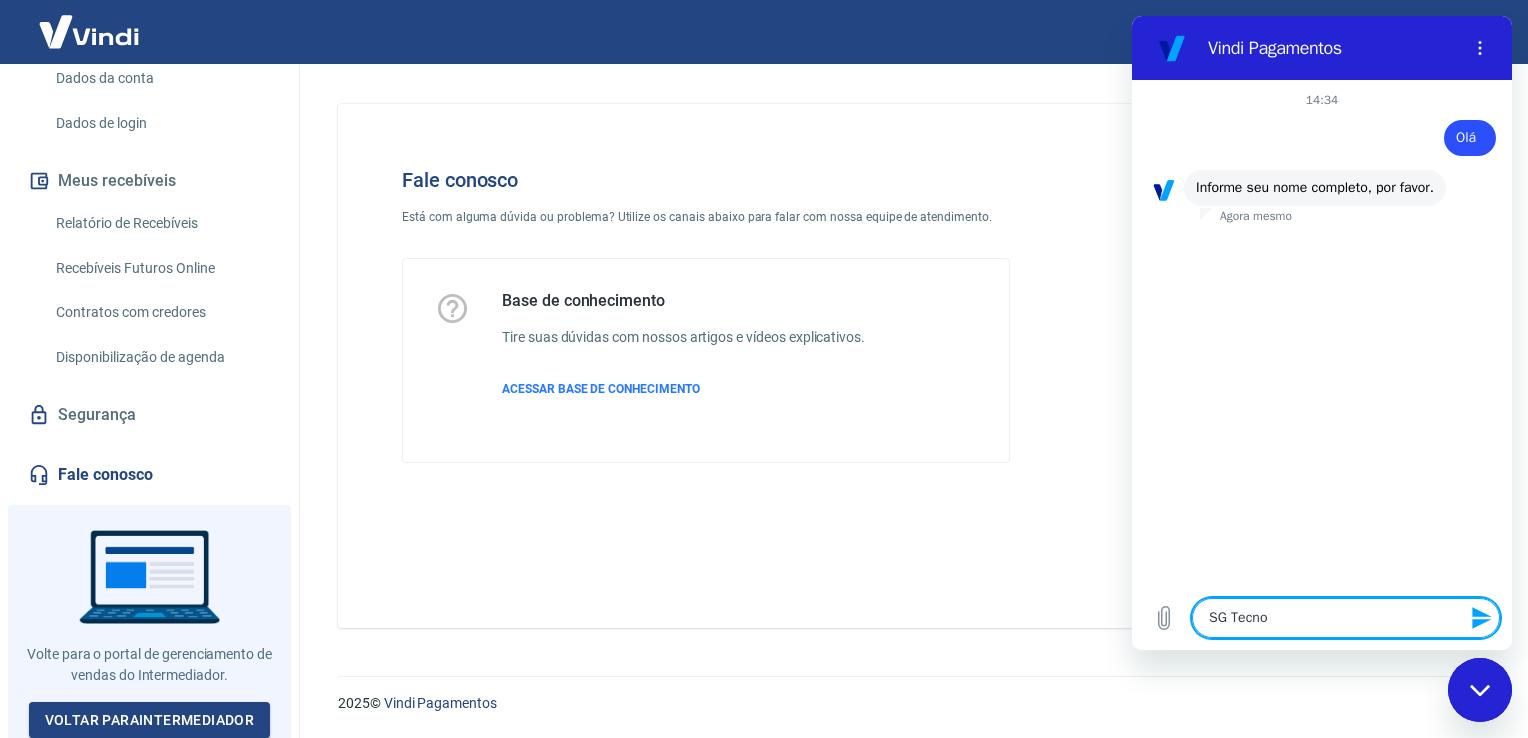 type on "SG Tecnol" 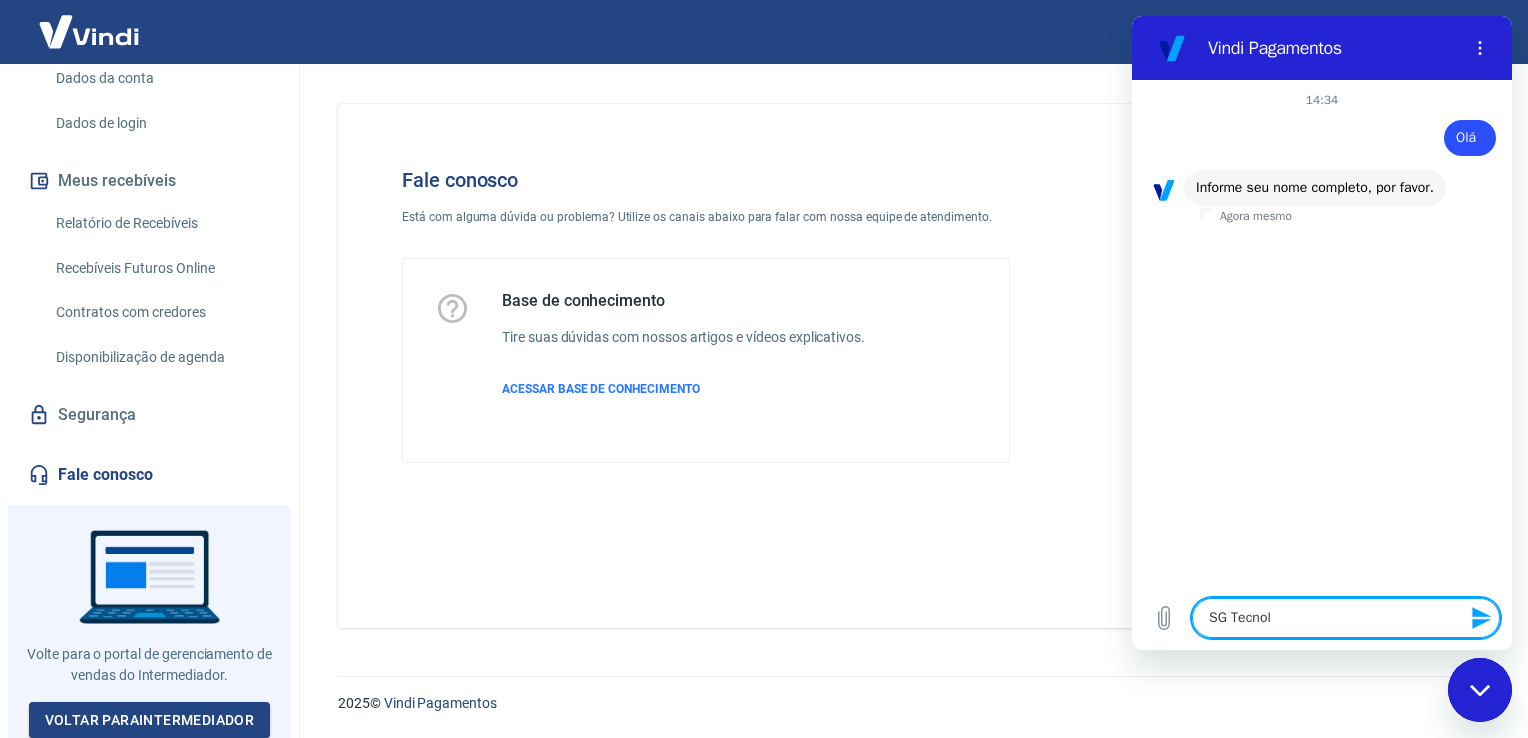 type on "SG Tecnolo" 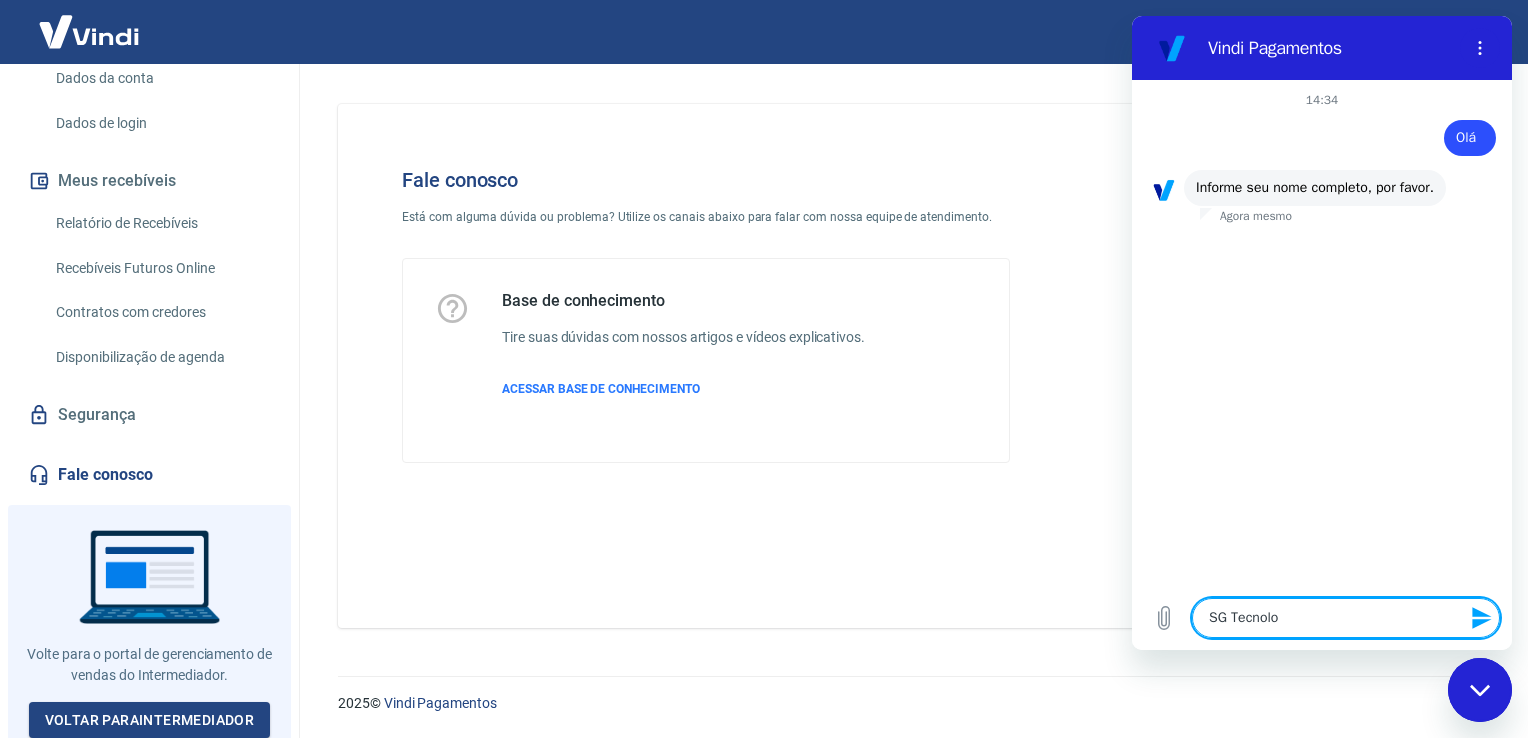 type on "SG Tecnolog" 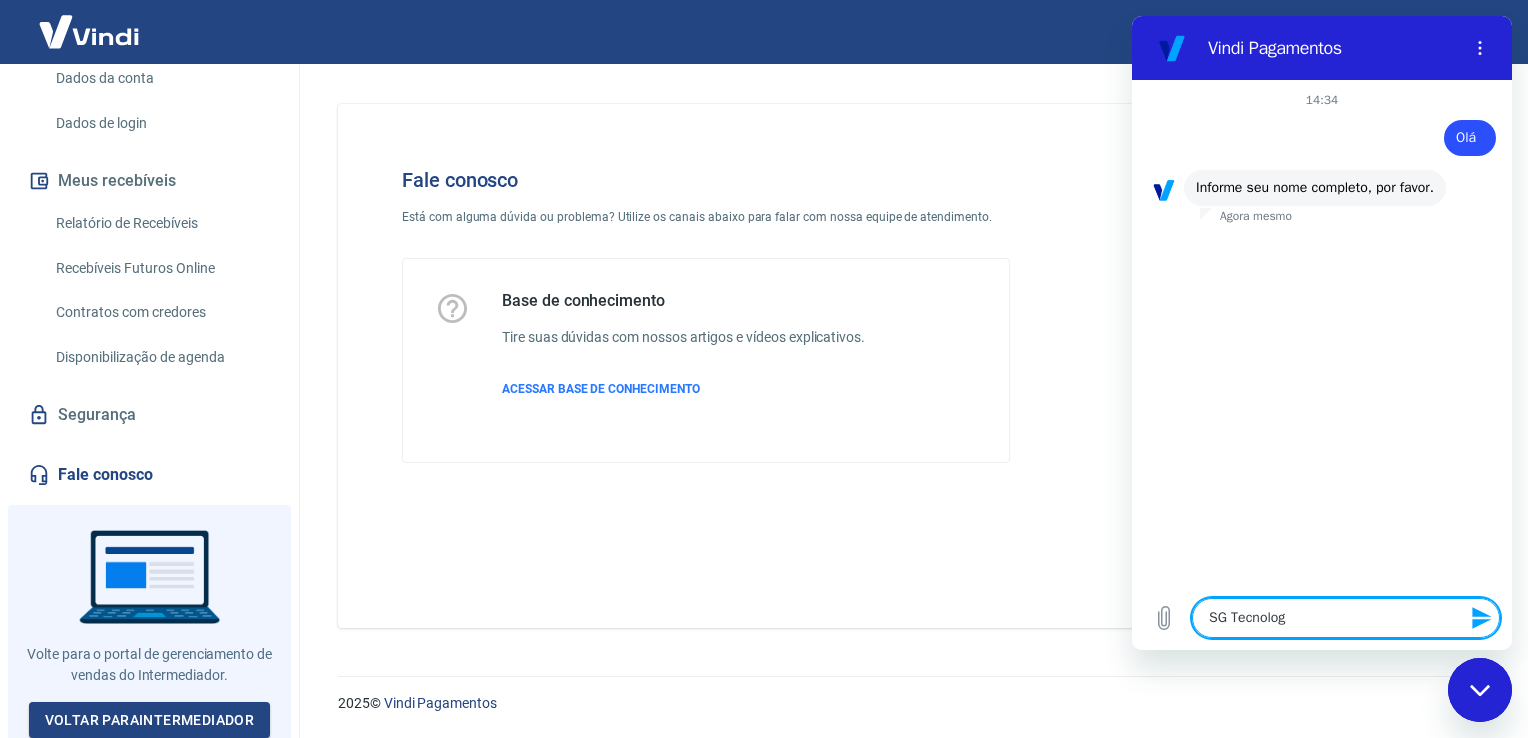 type on "SG Tecnologi" 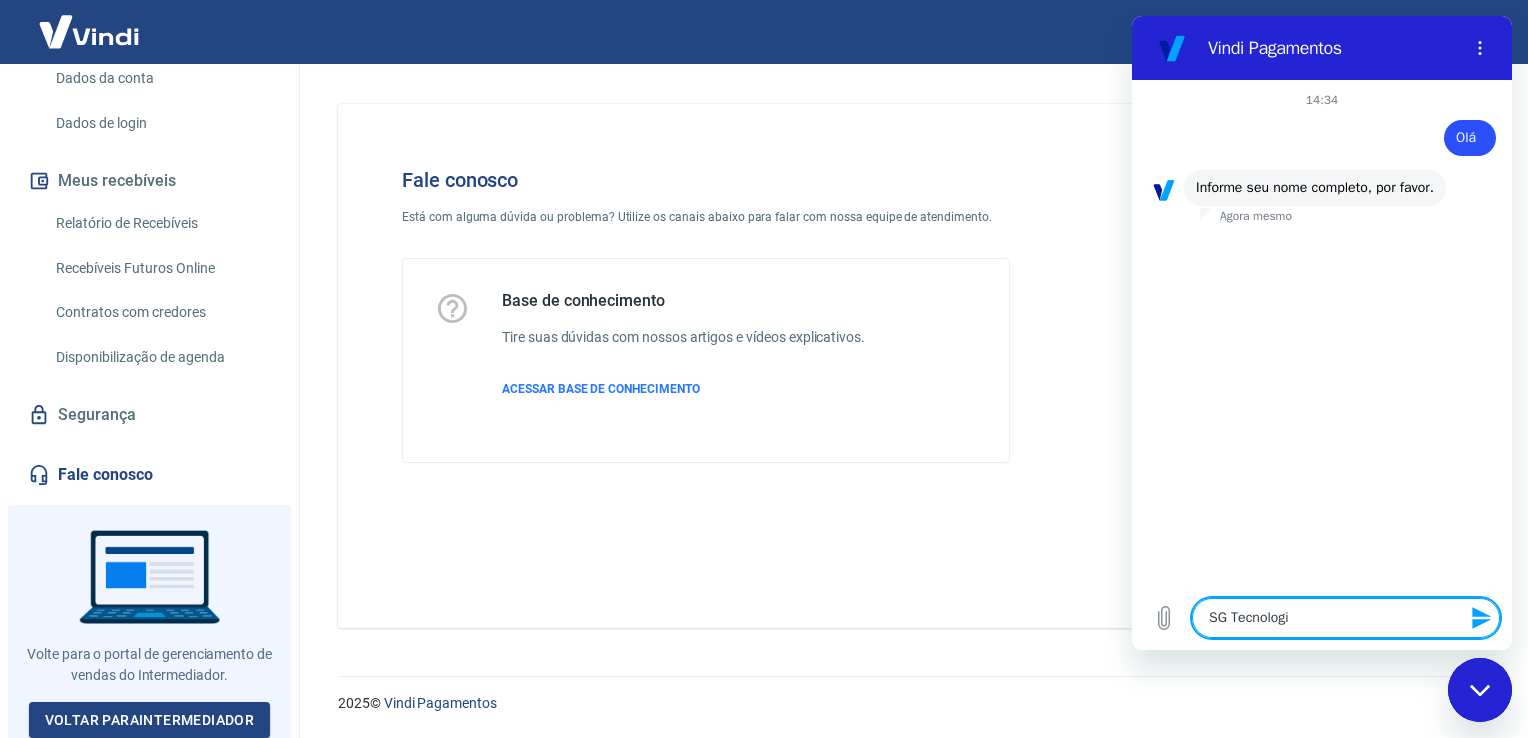 type on "SG Tecnologia" 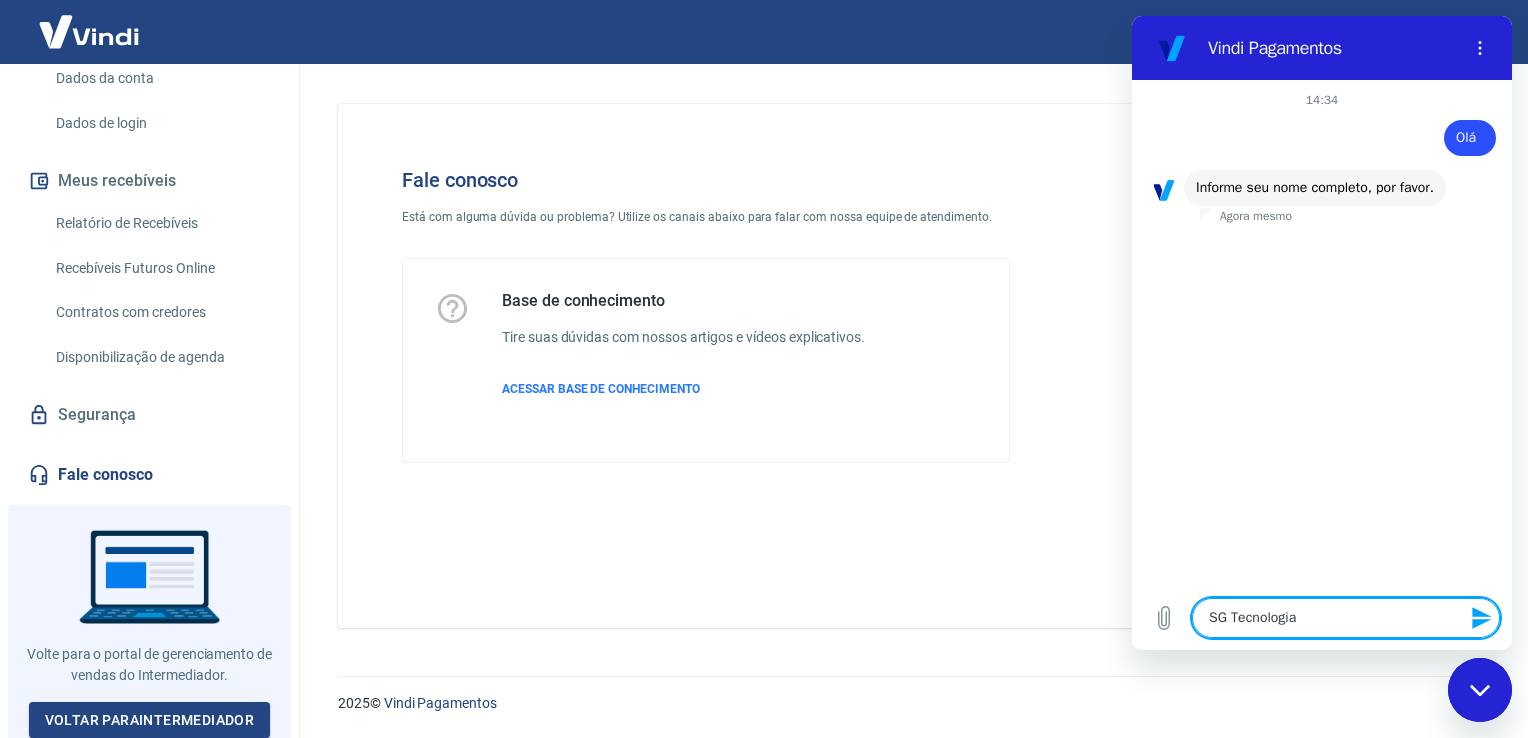 type on "SG Tecnologia" 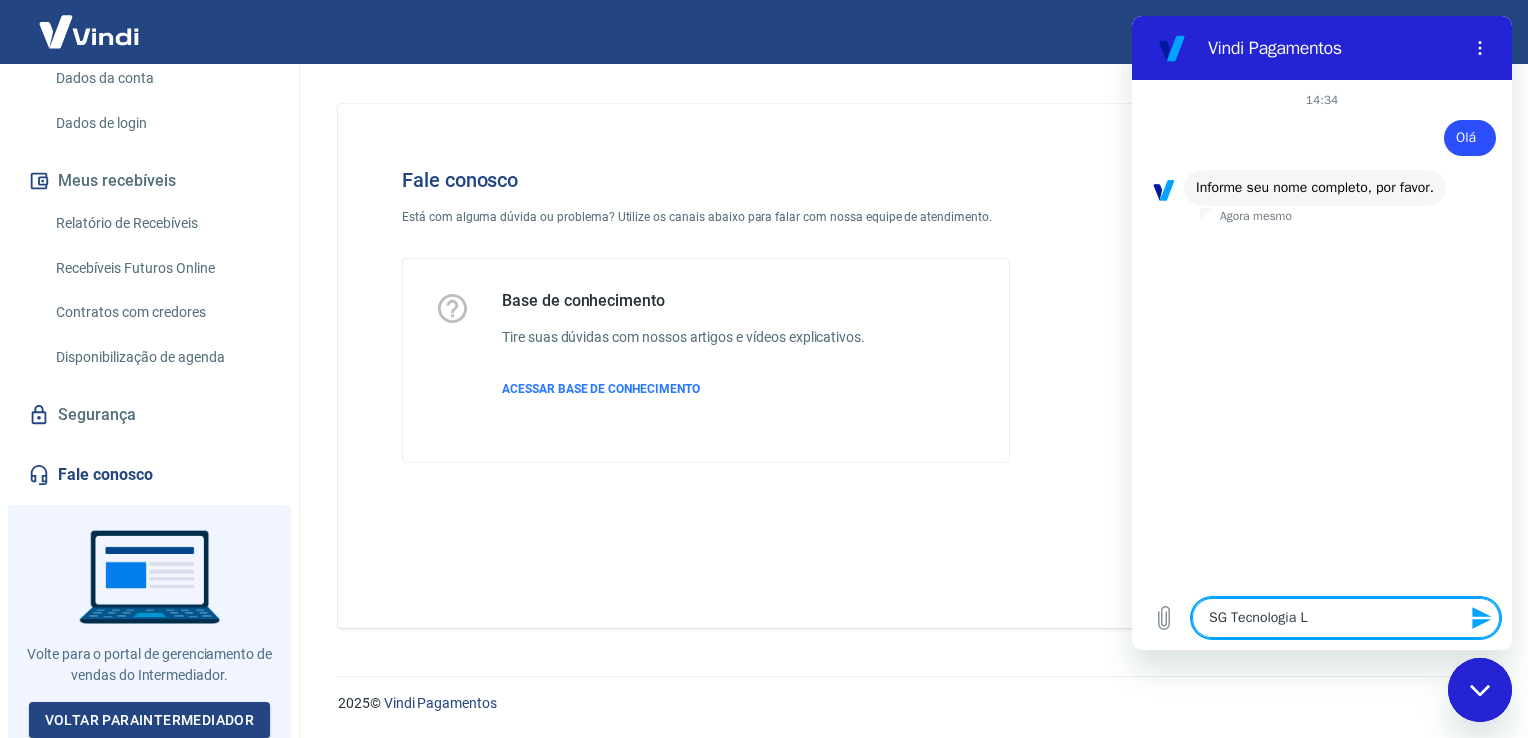 type on "SG Tecnologia LT" 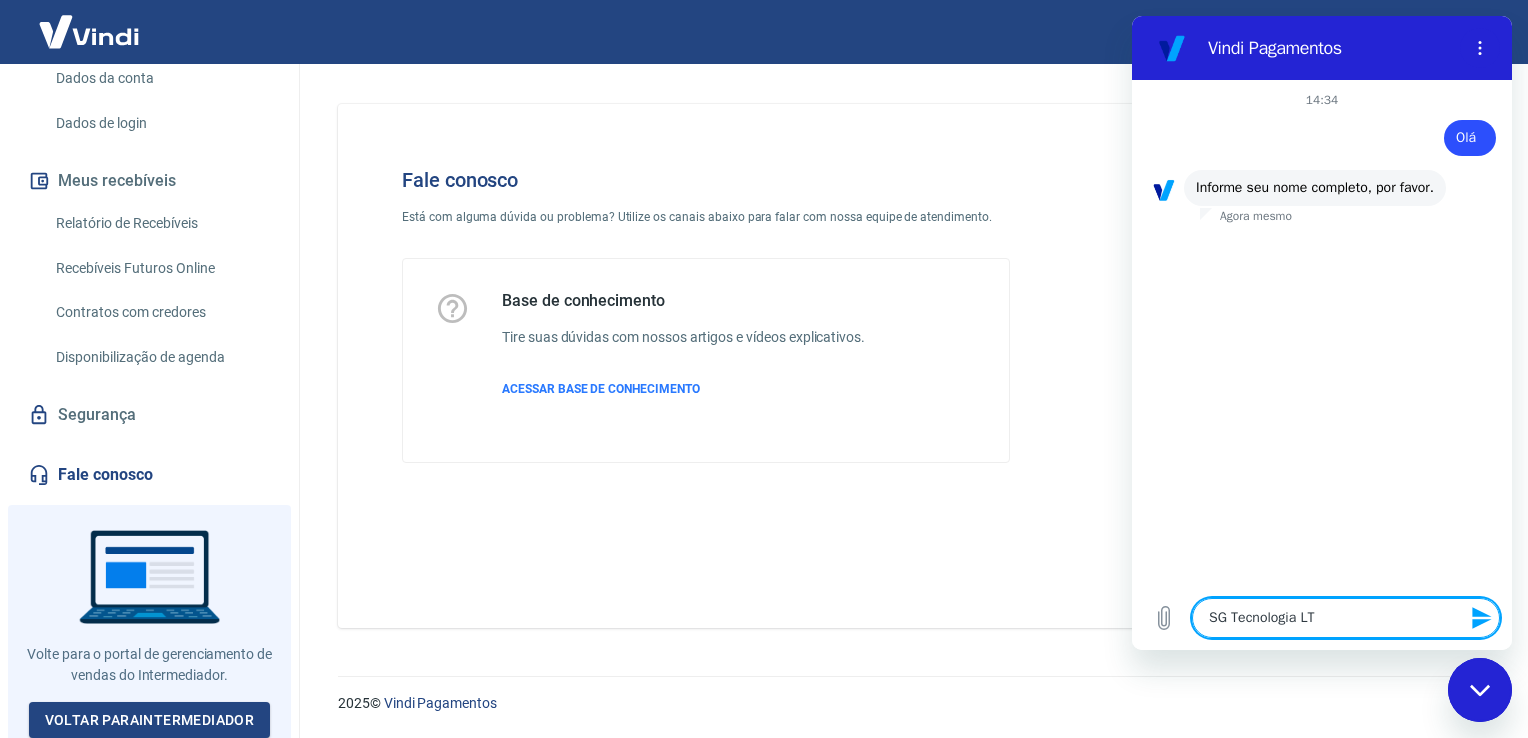type on "SG Tecnologia LTD" 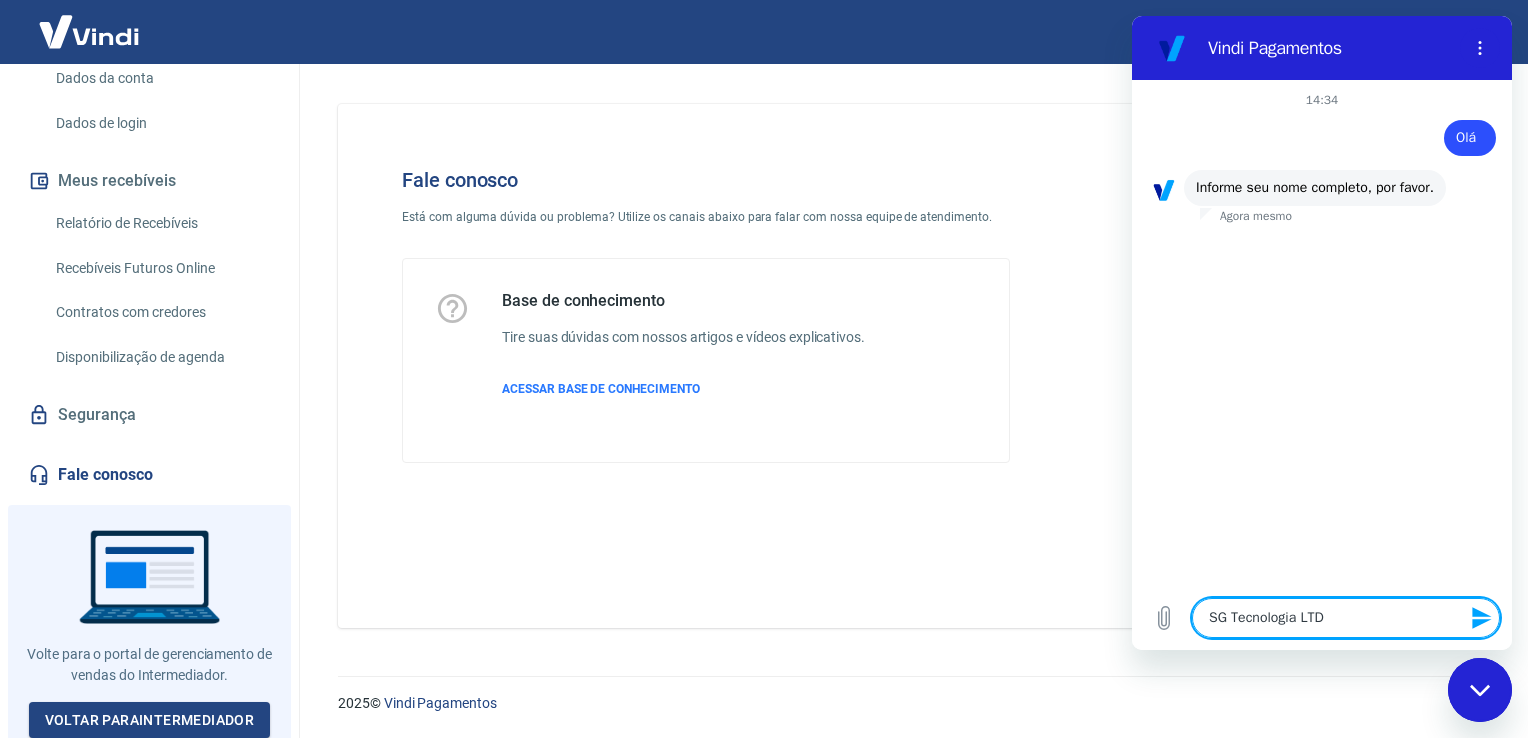 type on "SG Tecnologia LTDA" 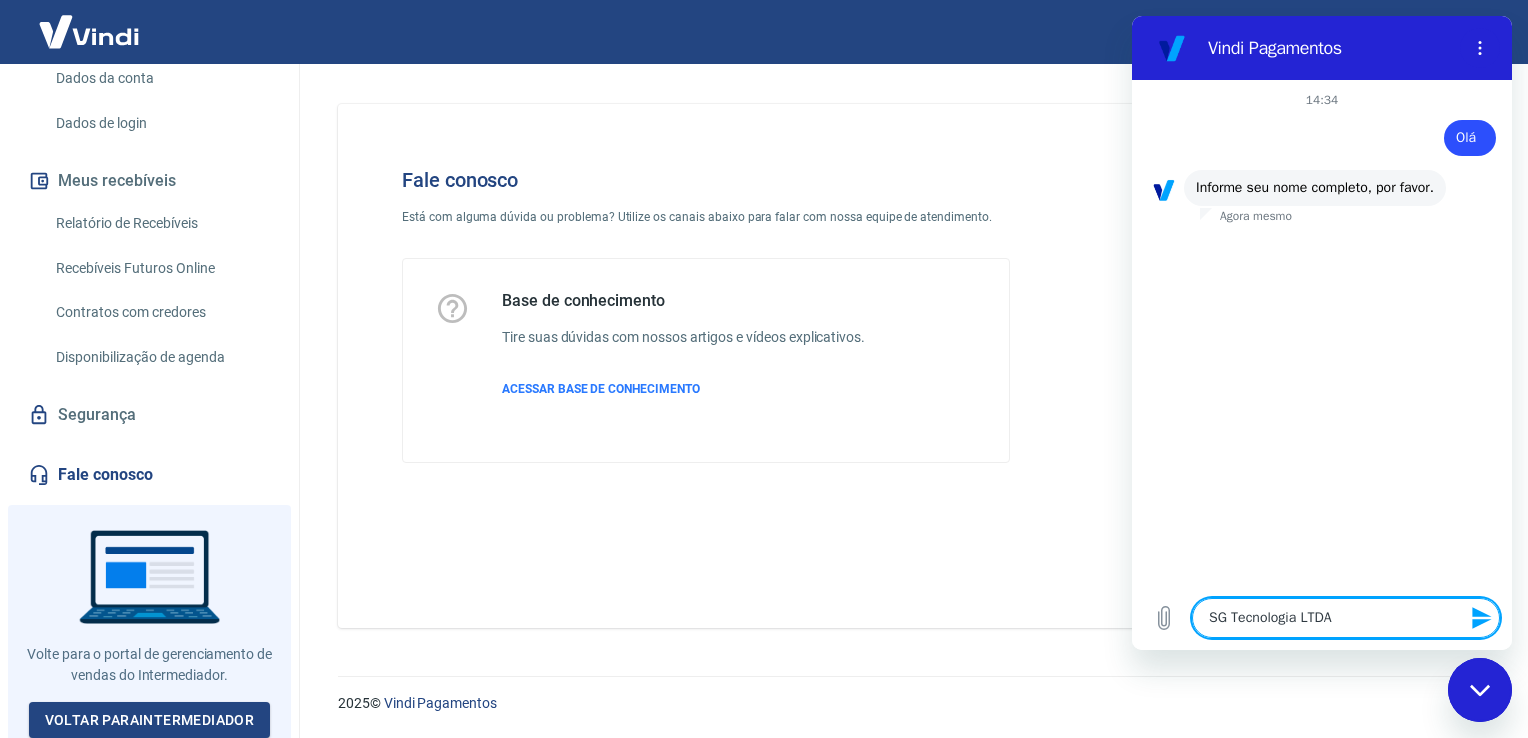 type 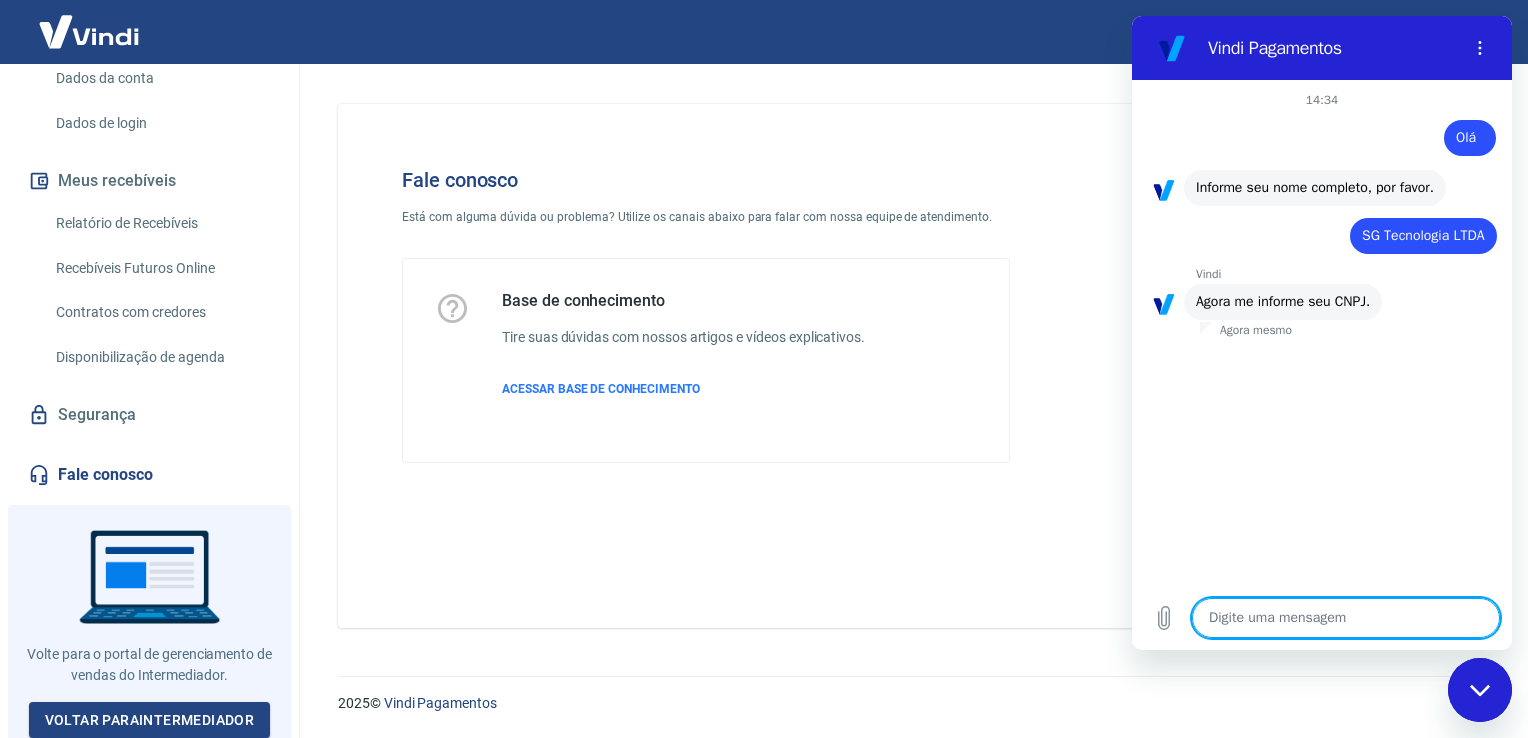 type on "x" 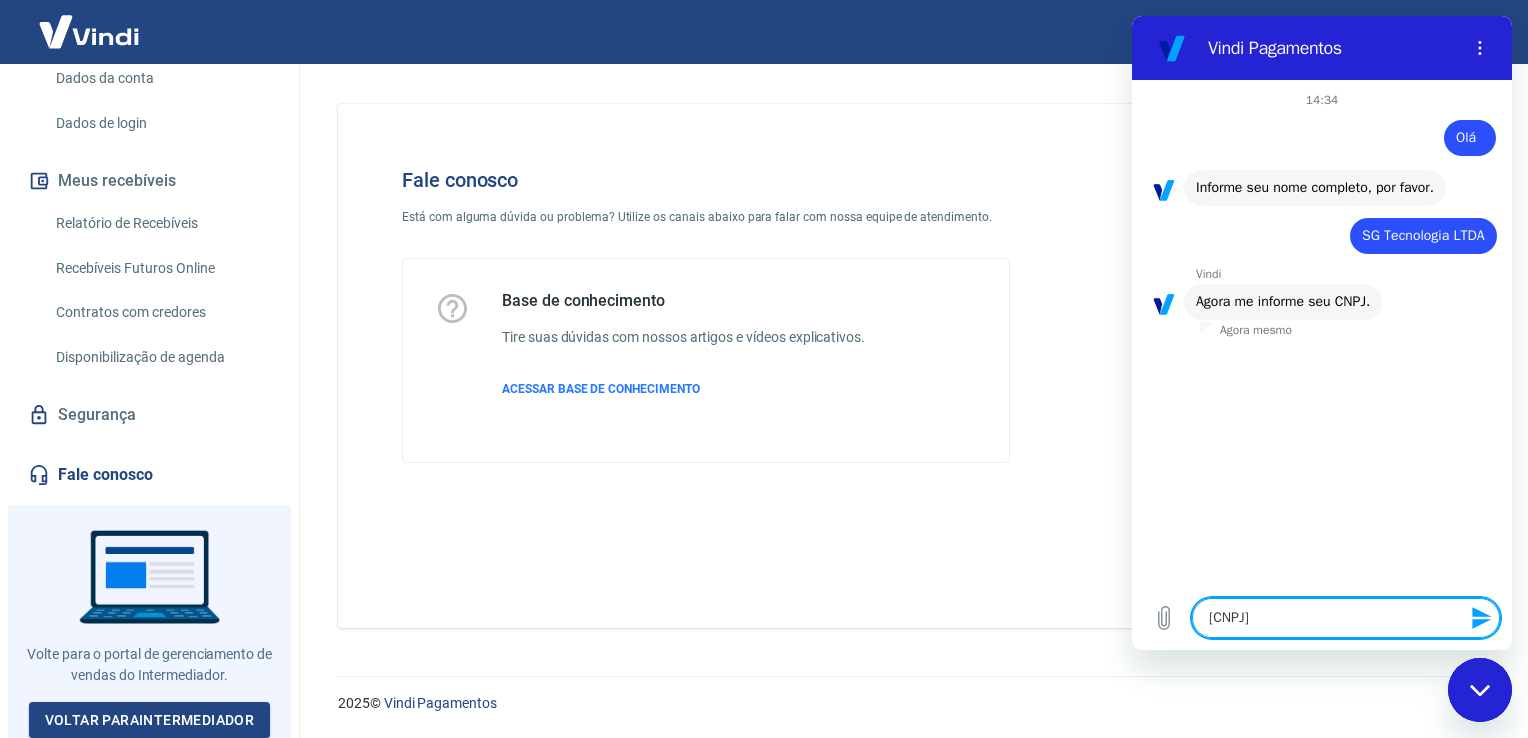 type on "[CNPJ]" 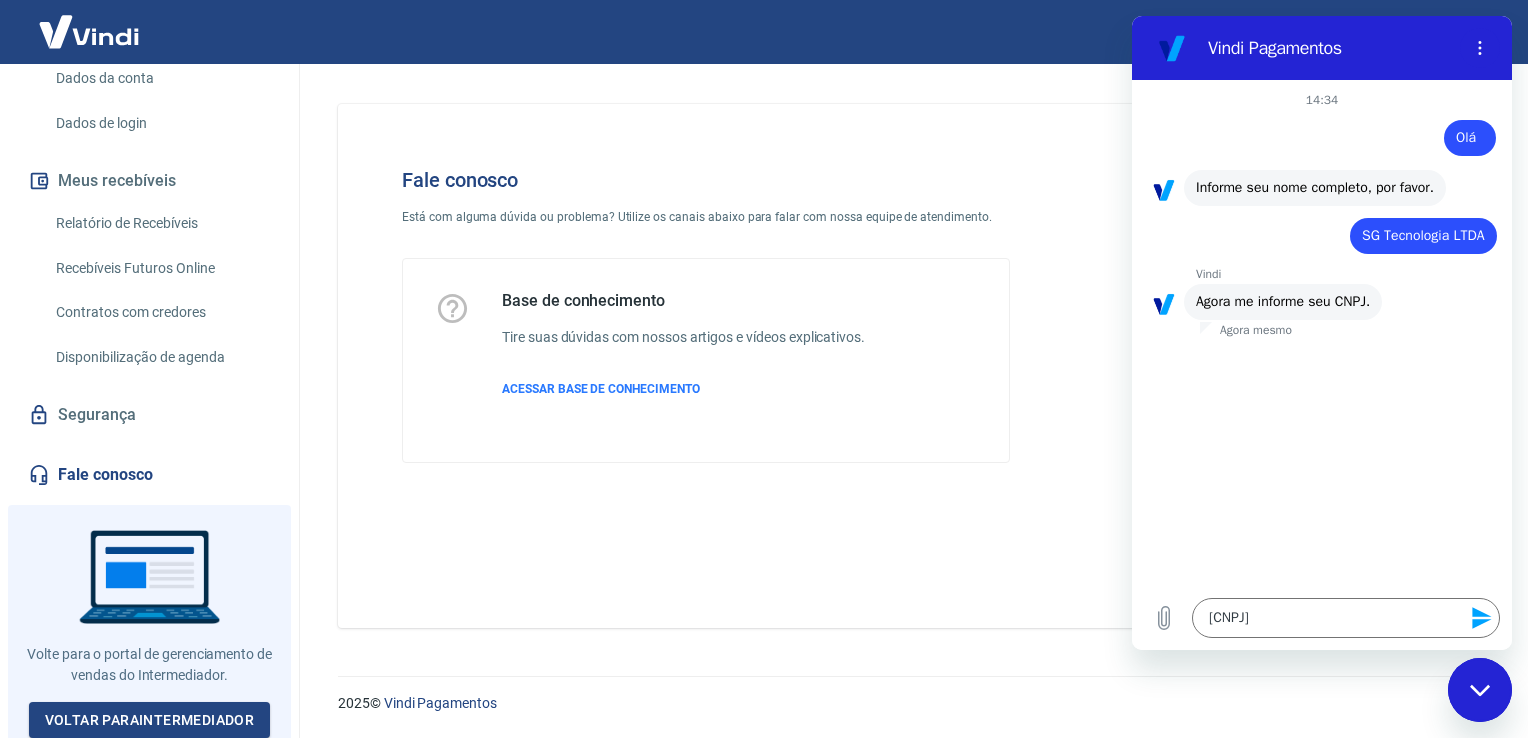 click 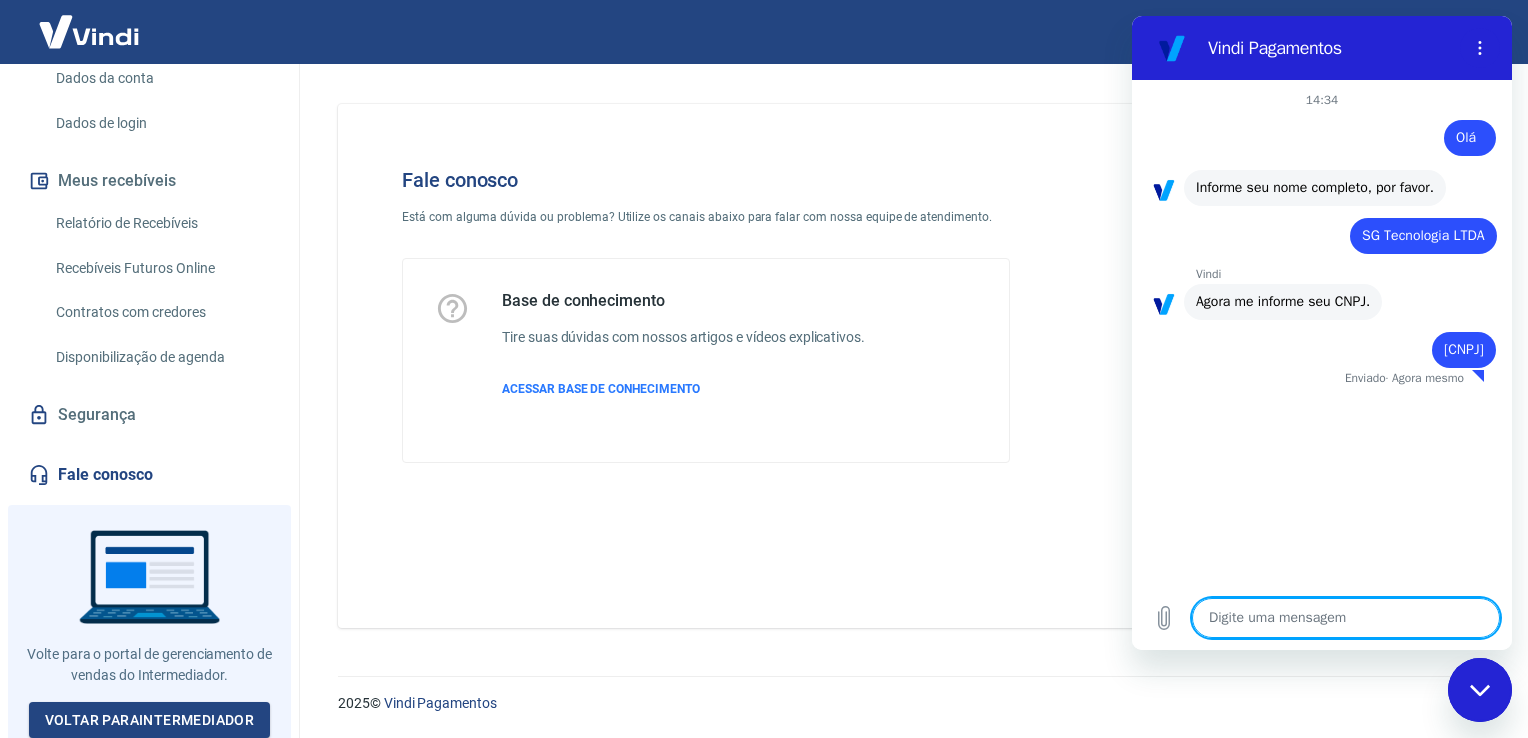 type on "x" 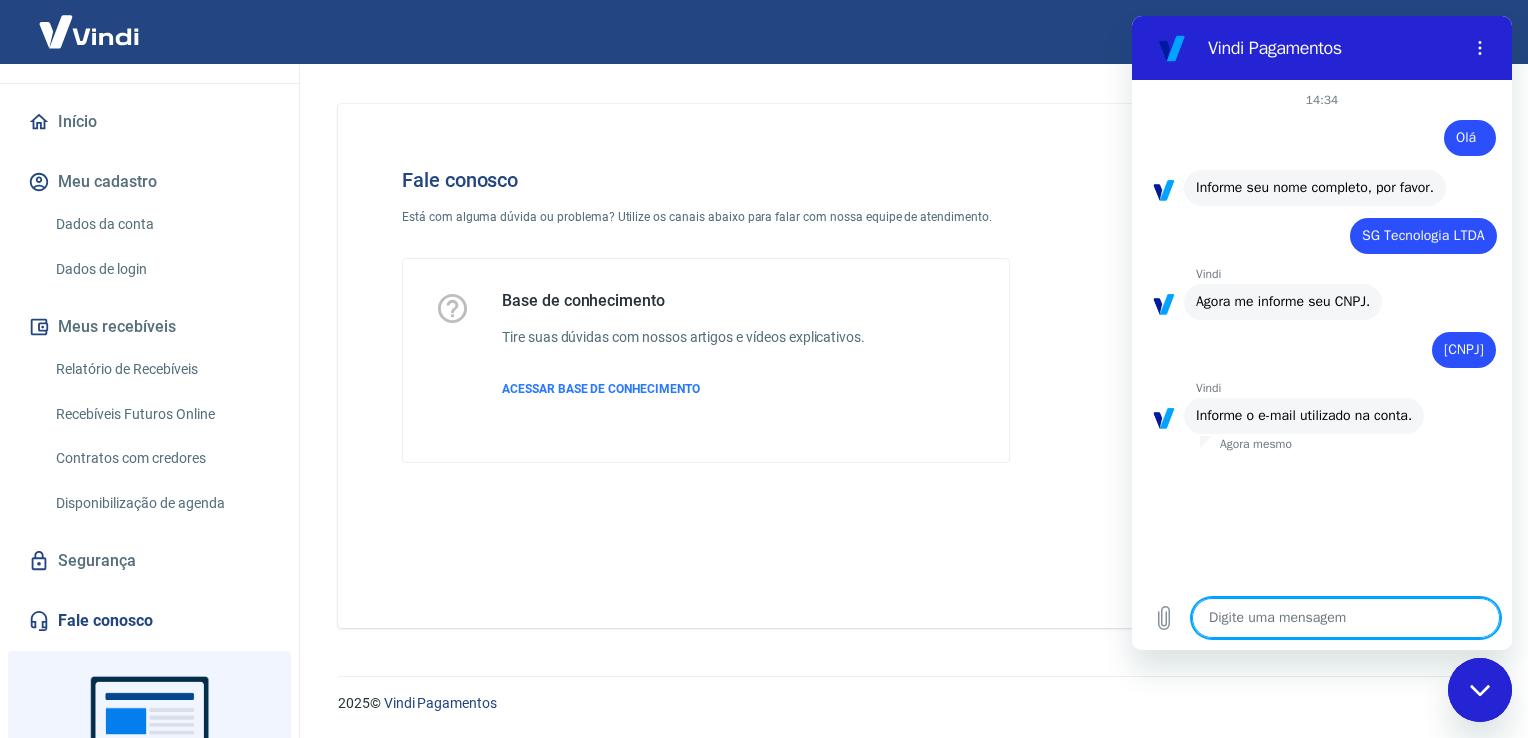 scroll, scrollTop: 0, scrollLeft: 0, axis: both 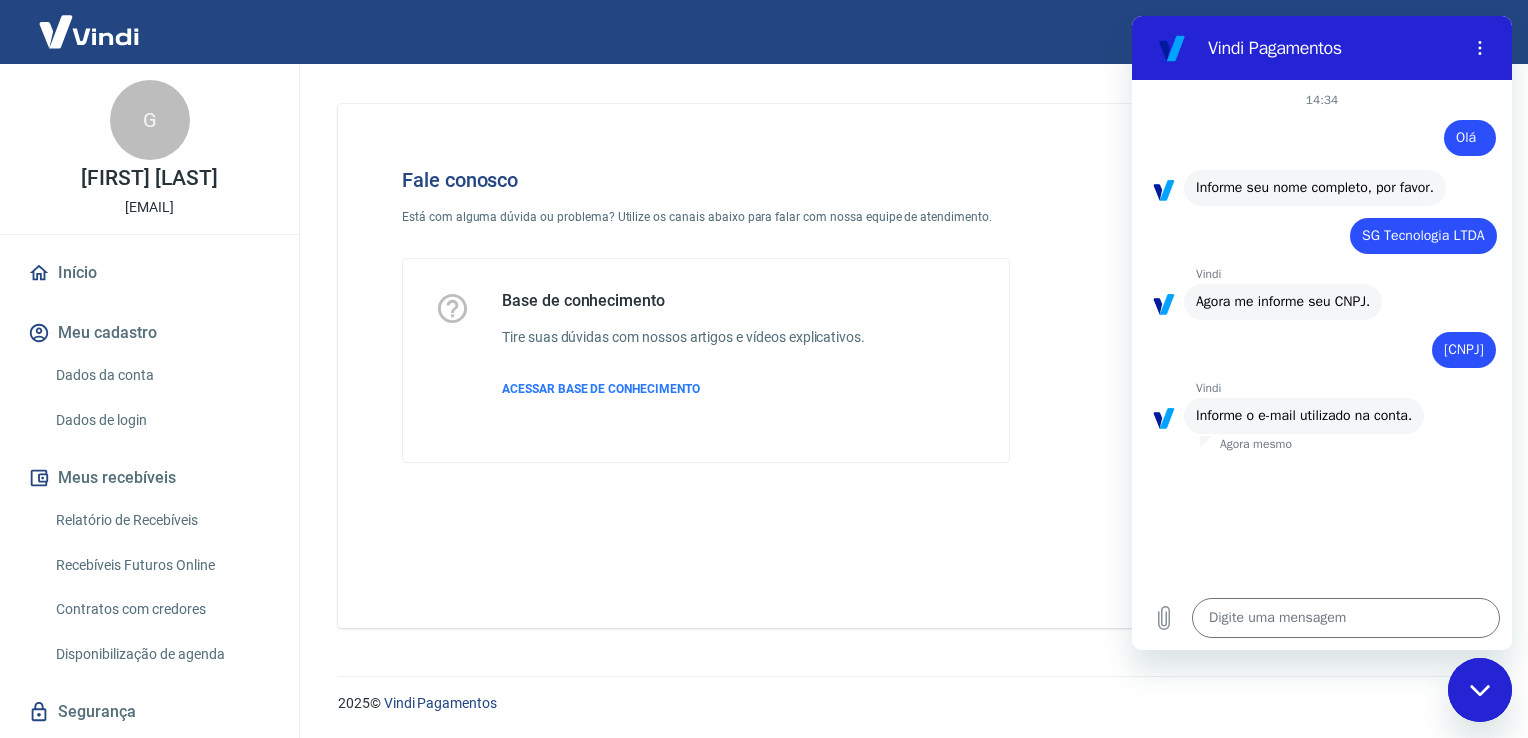 drag, startPoint x: 52, startPoint y: 205, endPoint x: 235, endPoint y: 224, distance: 183.98369 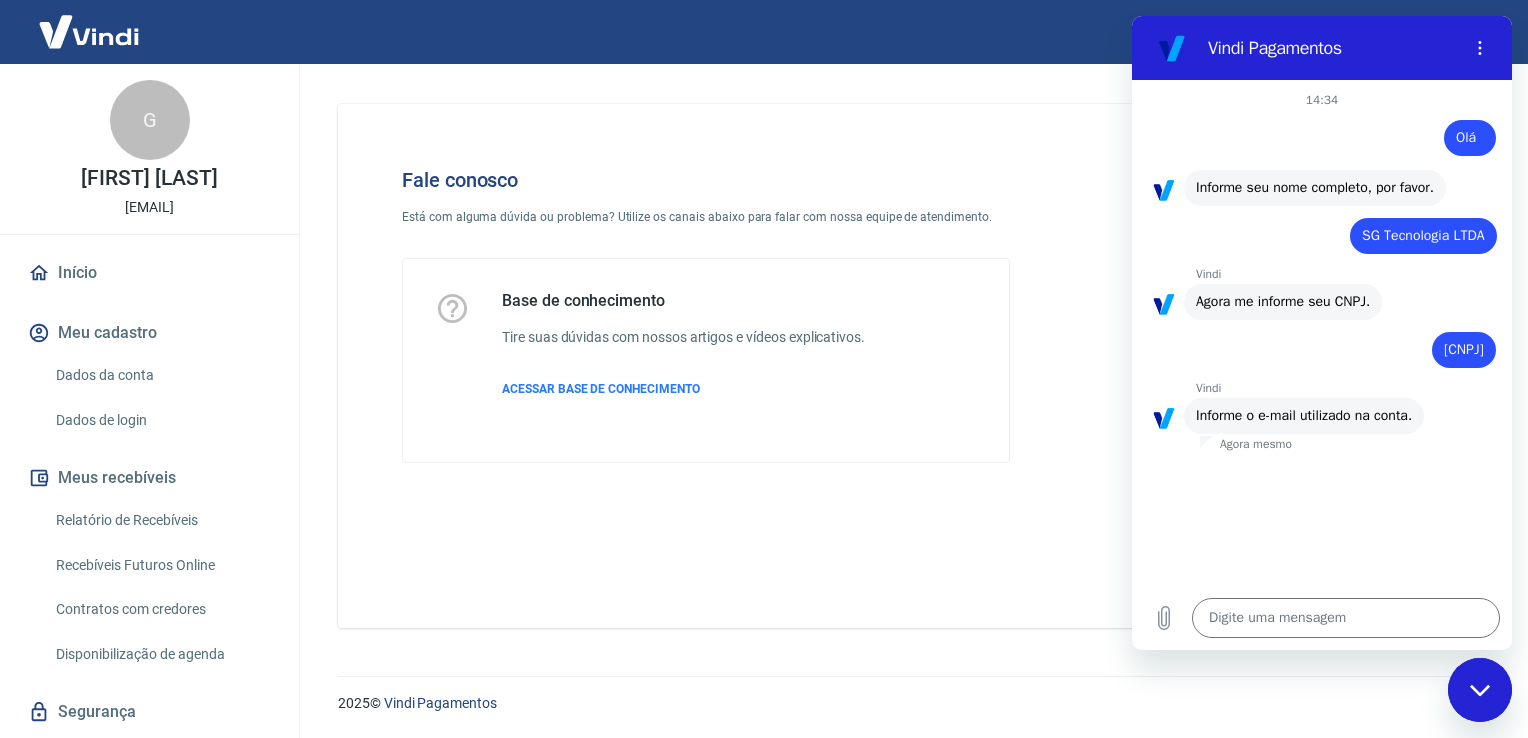 click on "[NAME] [LASTNAME] [EMAIL]" at bounding box center [149, 149] 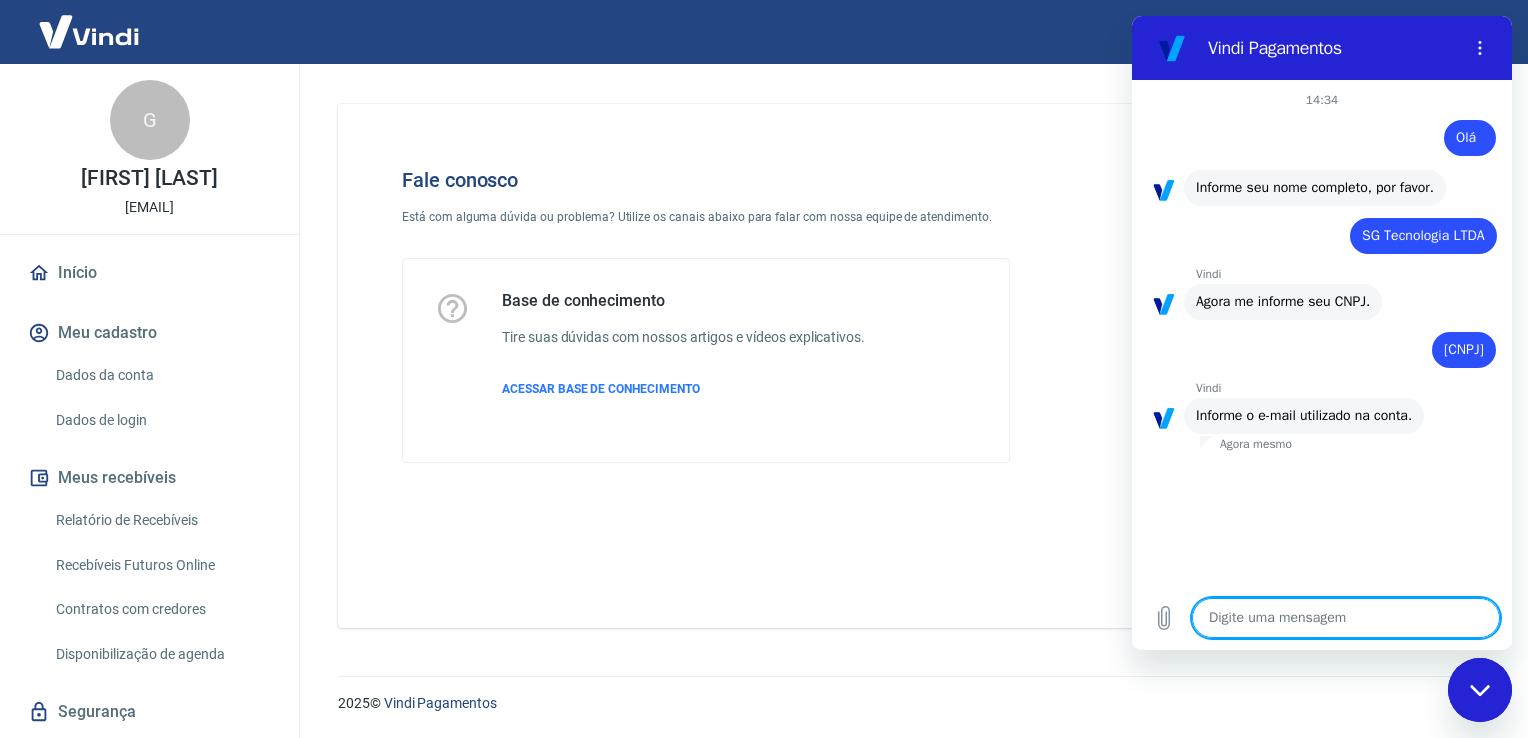 click at bounding box center (1346, 618) 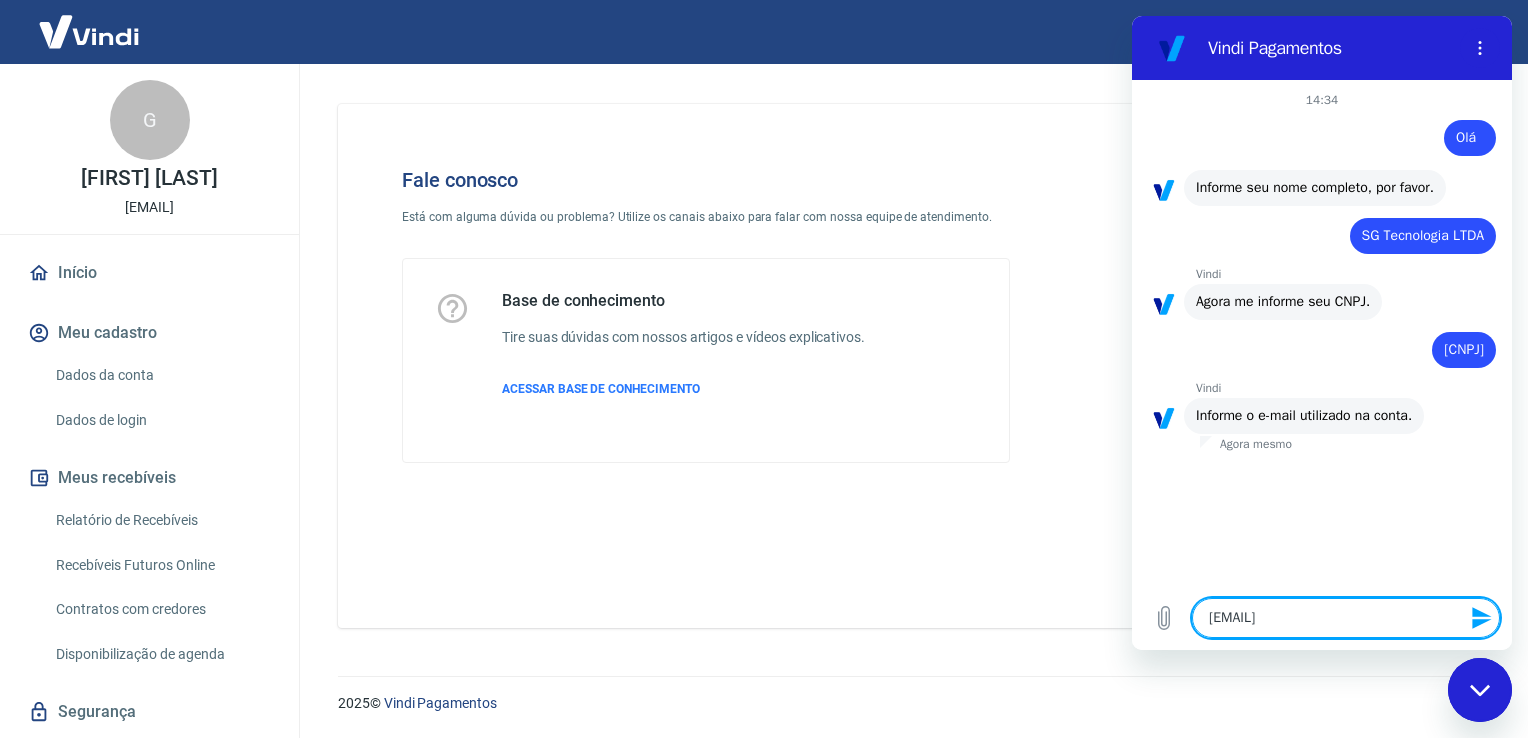type 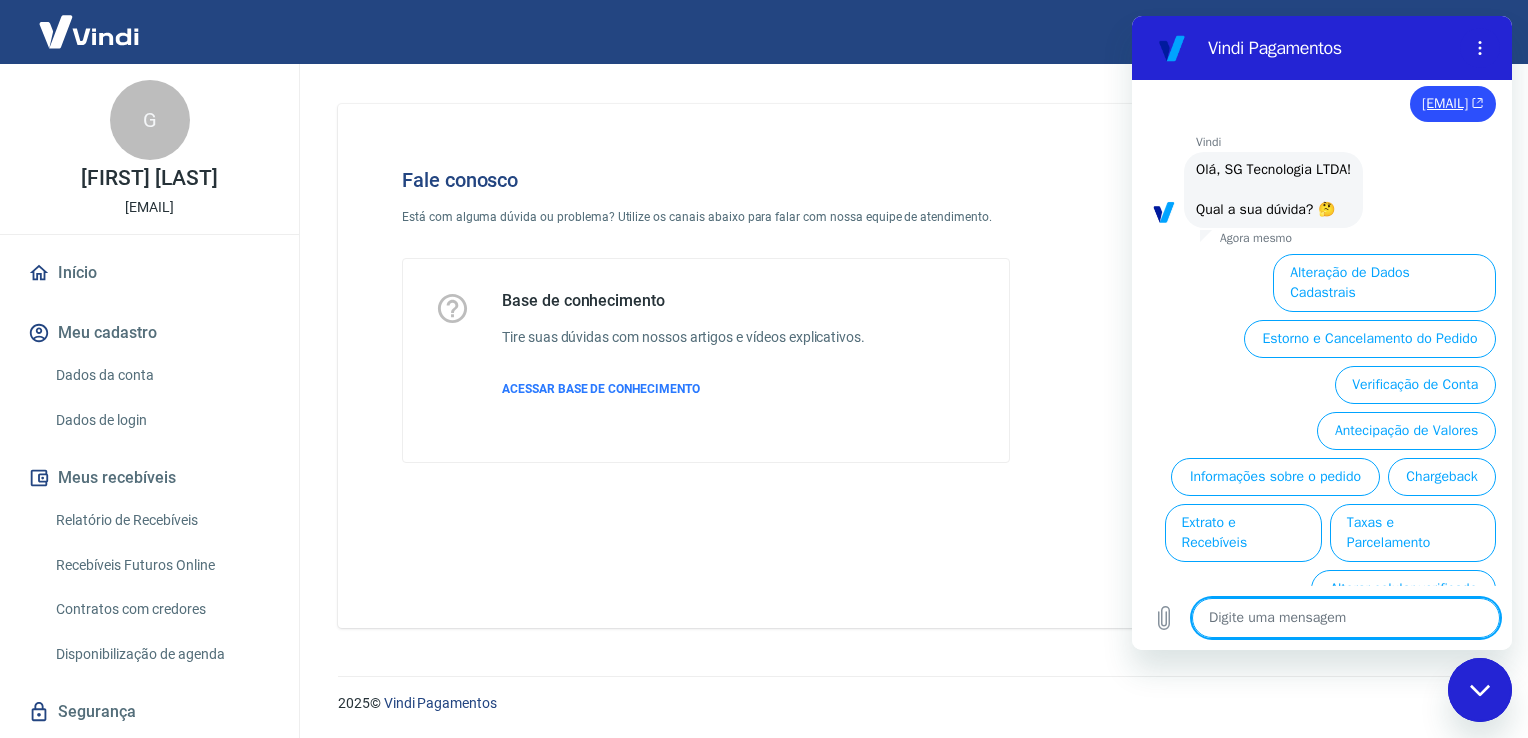 scroll, scrollTop: 409, scrollLeft: 0, axis: vertical 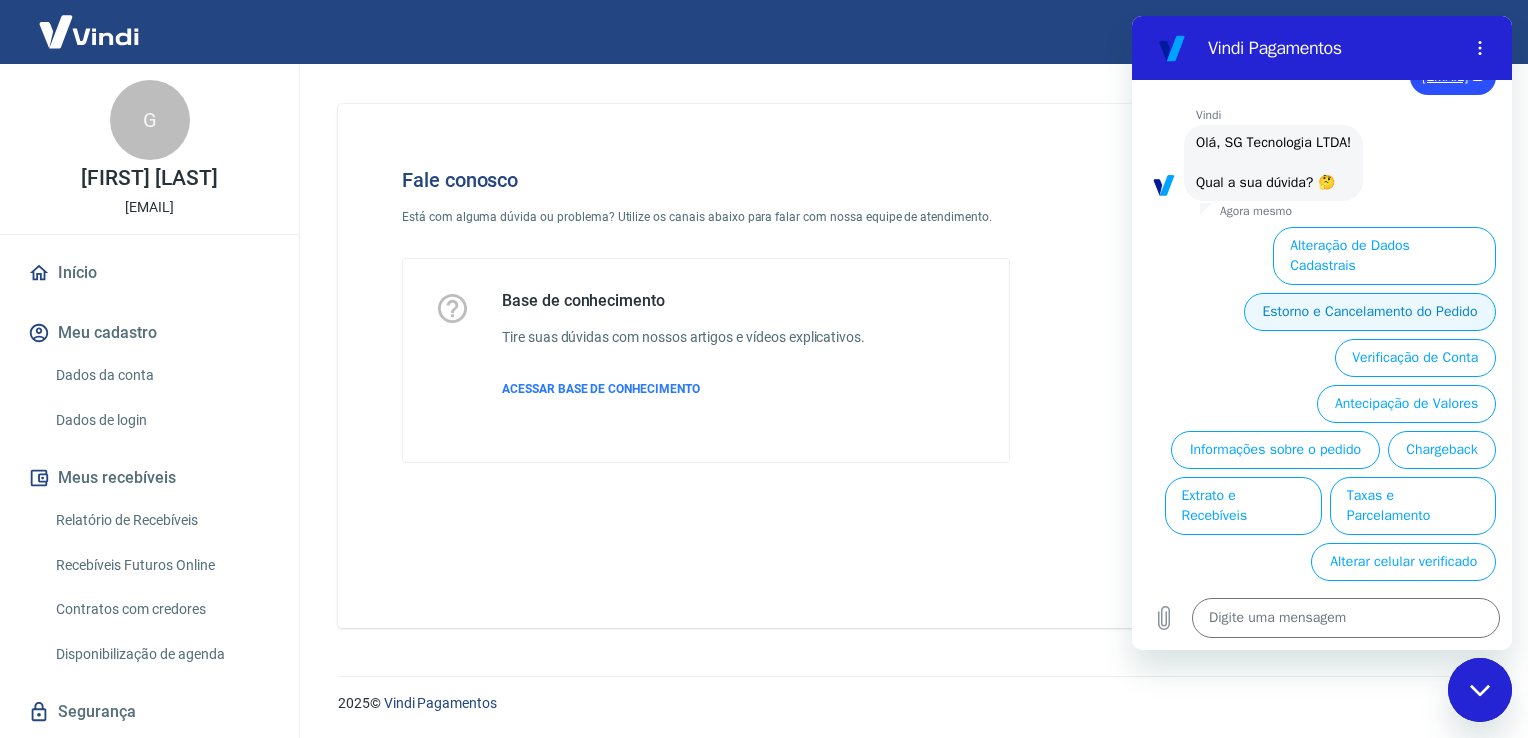 click on "Estorno e Cancelamento do Pedido" at bounding box center (1370, 312) 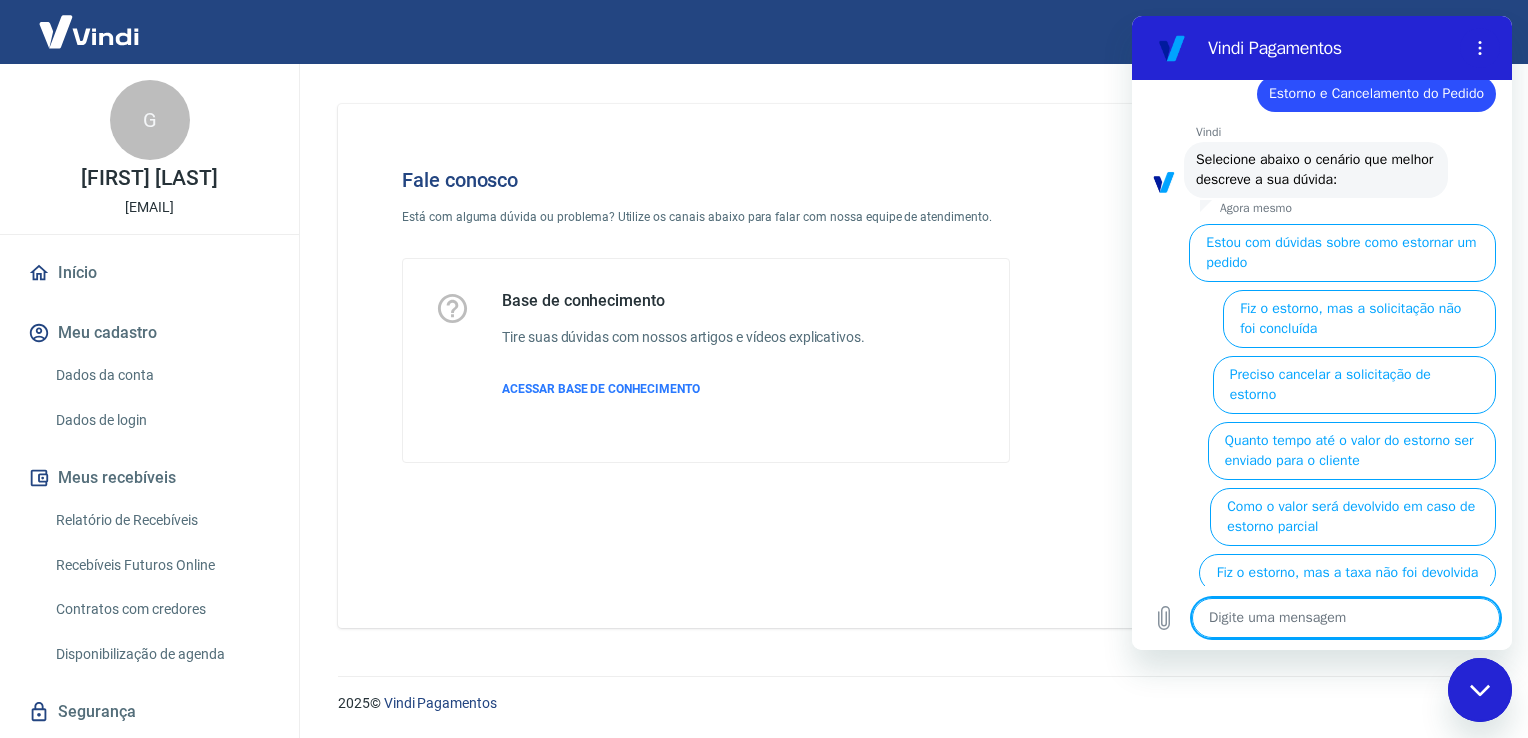 scroll, scrollTop: 532, scrollLeft: 0, axis: vertical 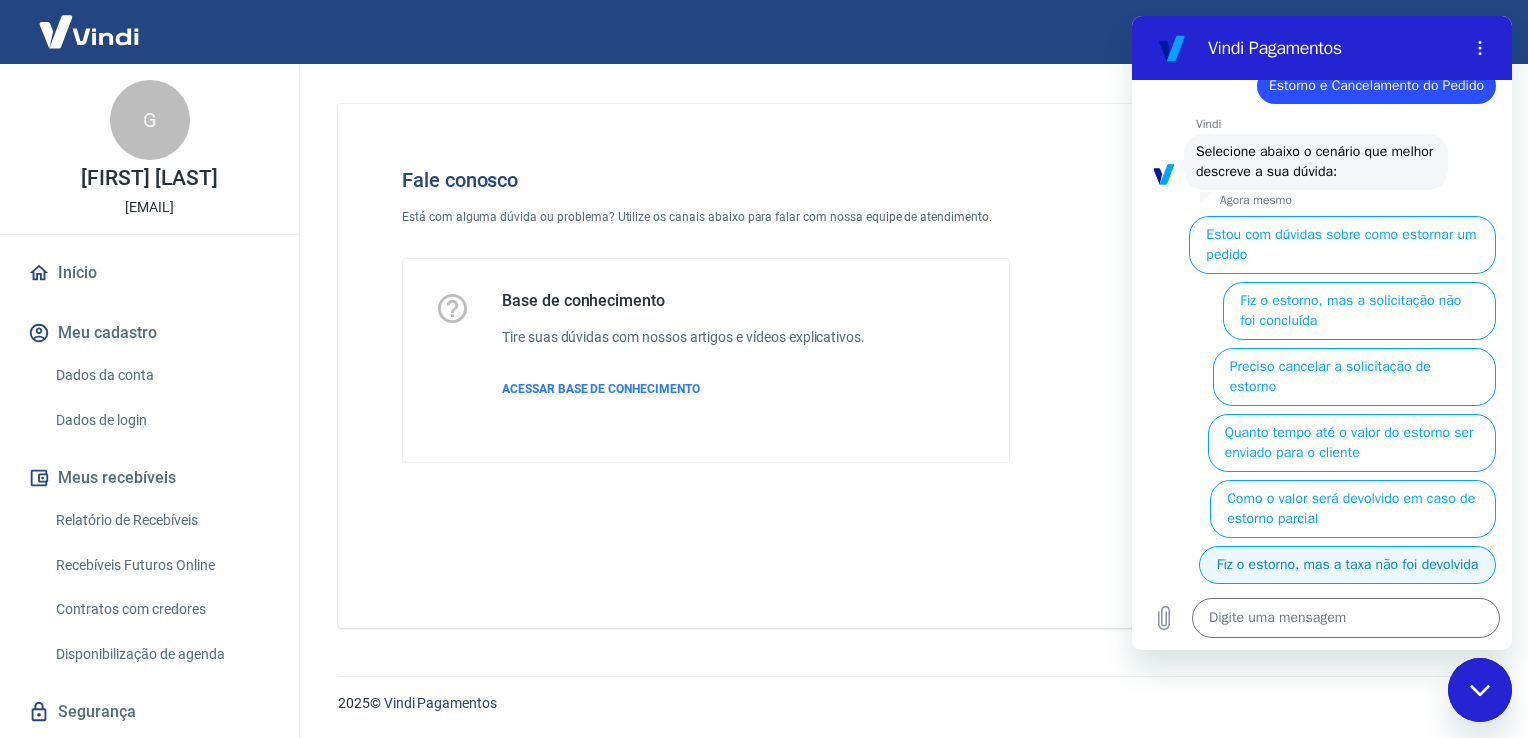 click on "Fiz o estorno, mas a taxa não foi devolvida" at bounding box center (1347, 565) 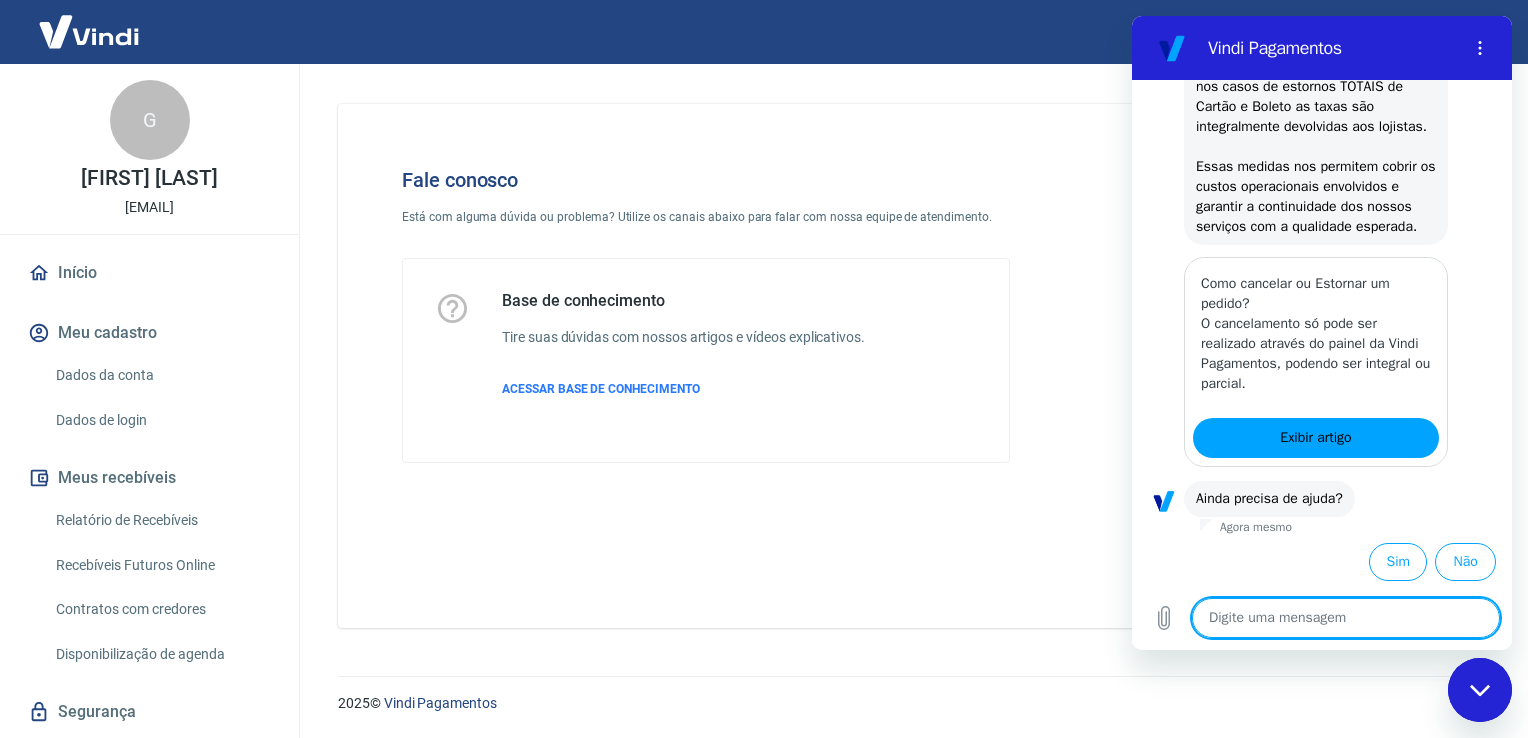 scroll, scrollTop: 1289, scrollLeft: 0, axis: vertical 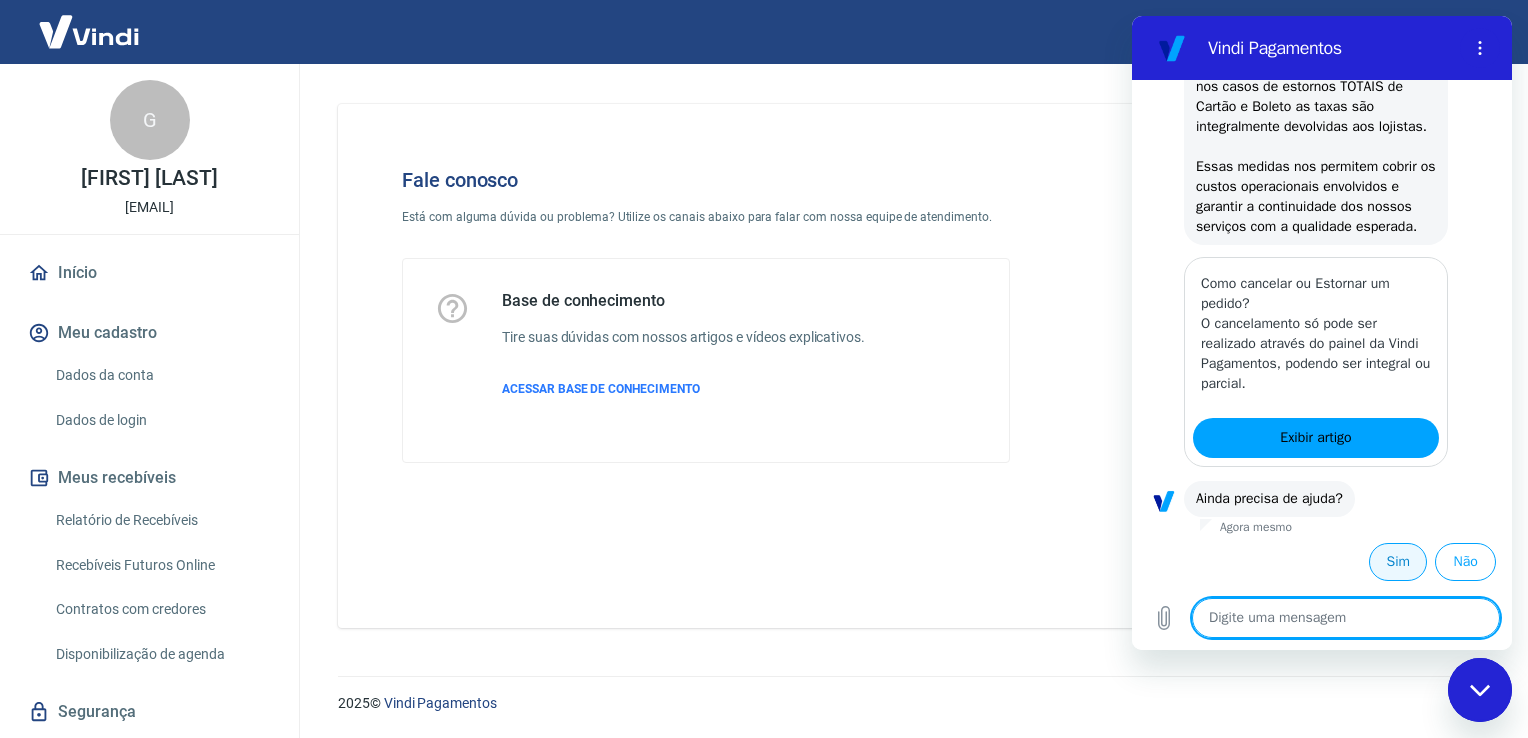 click on "Sim" at bounding box center [1398, 562] 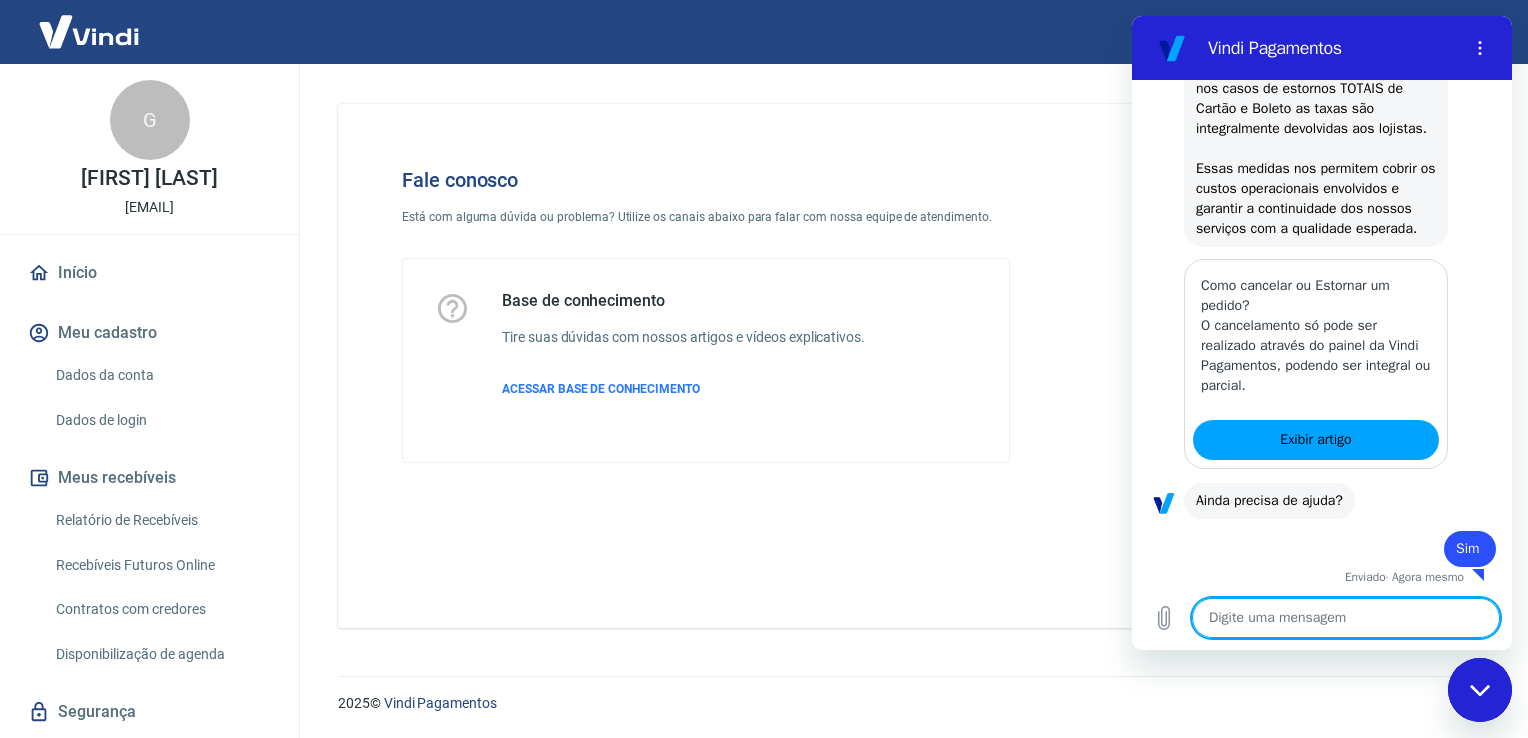 scroll, scrollTop: 1292, scrollLeft: 0, axis: vertical 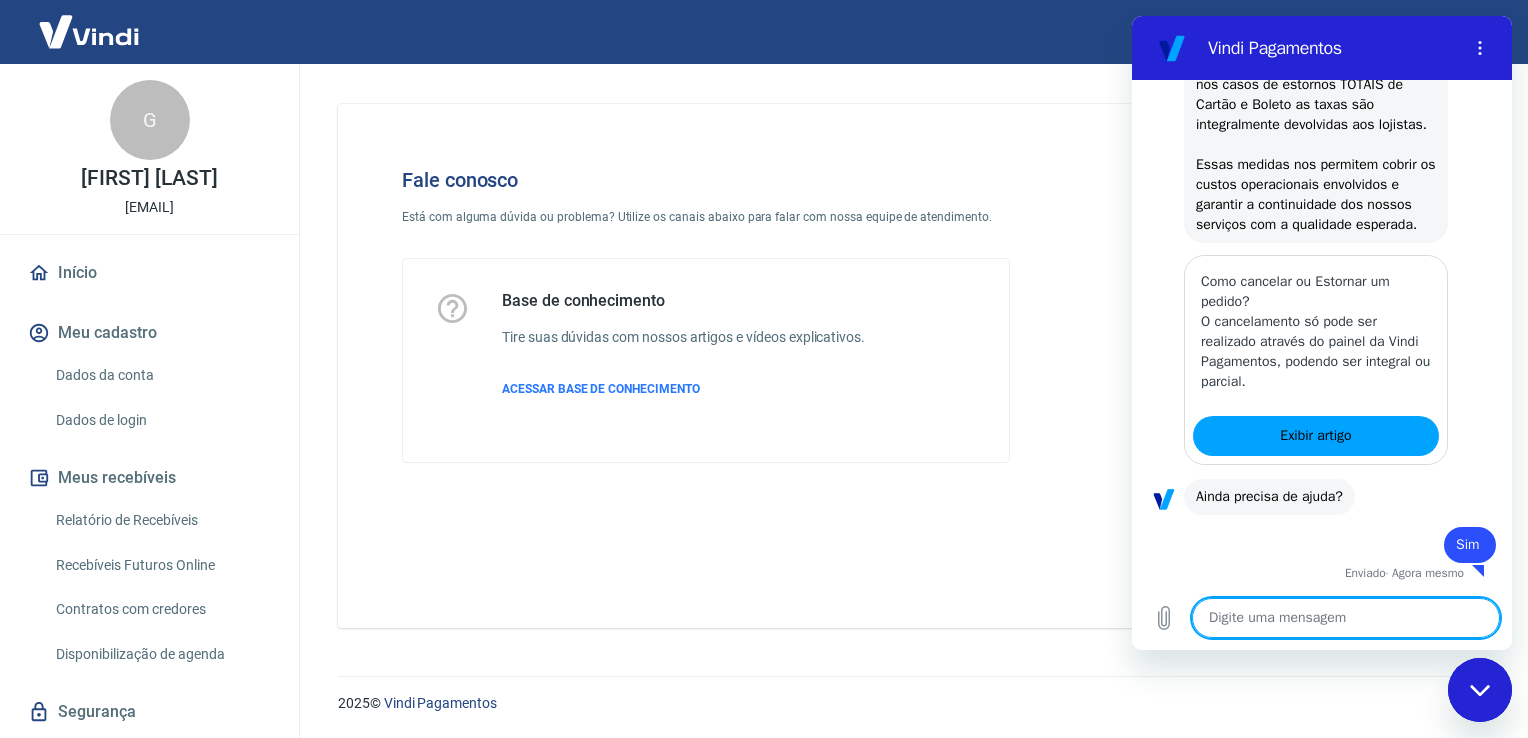 type on "x" 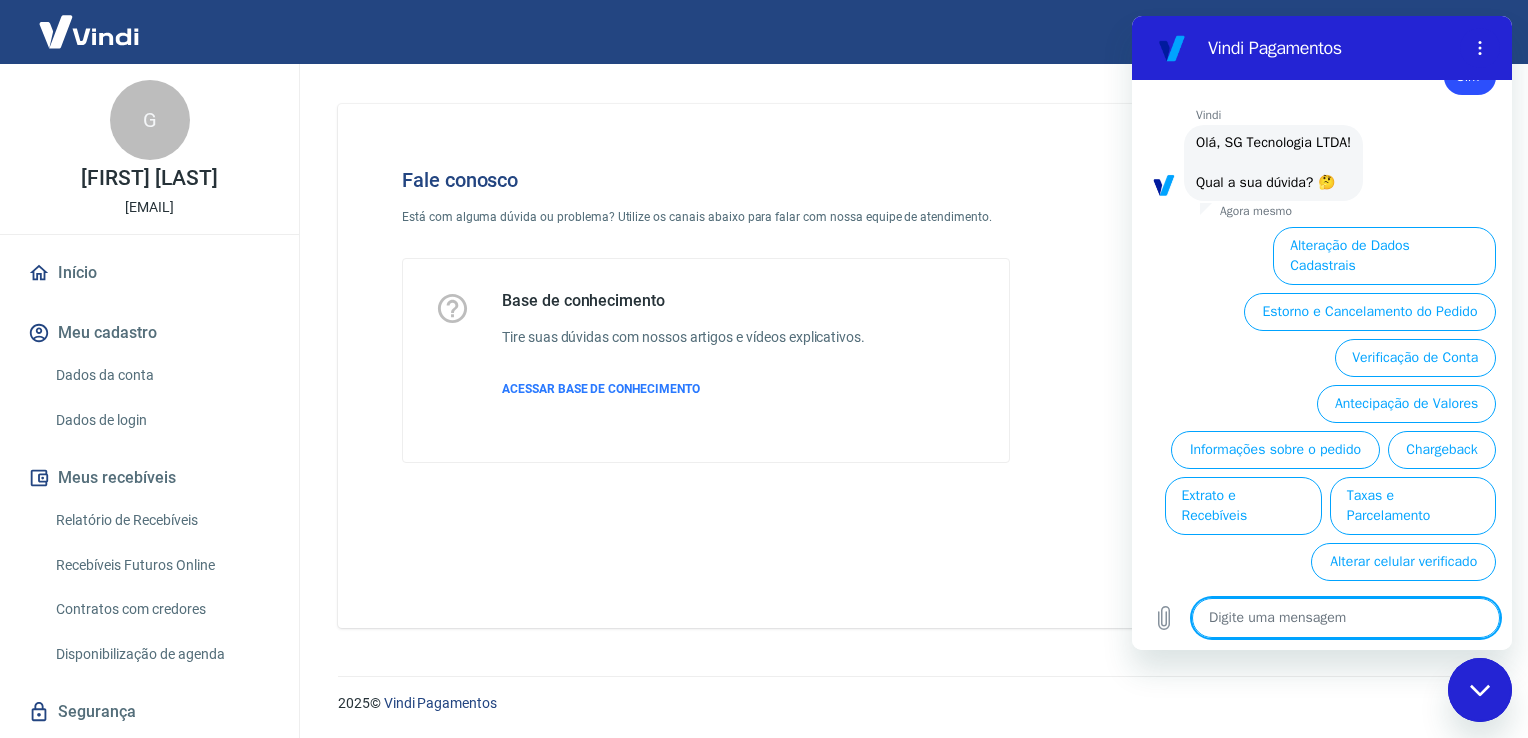 scroll, scrollTop: 1763, scrollLeft: 0, axis: vertical 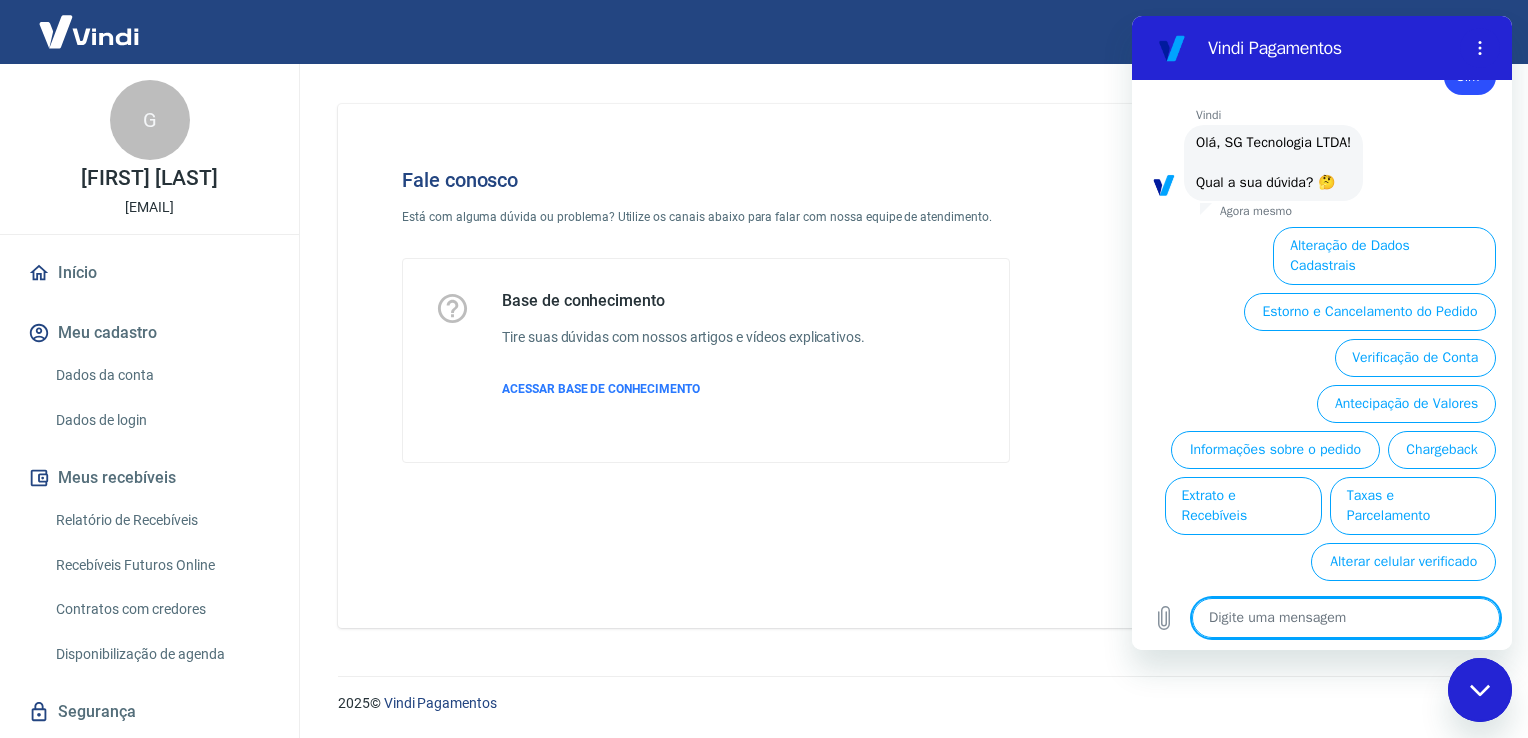 click at bounding box center [1346, 618] 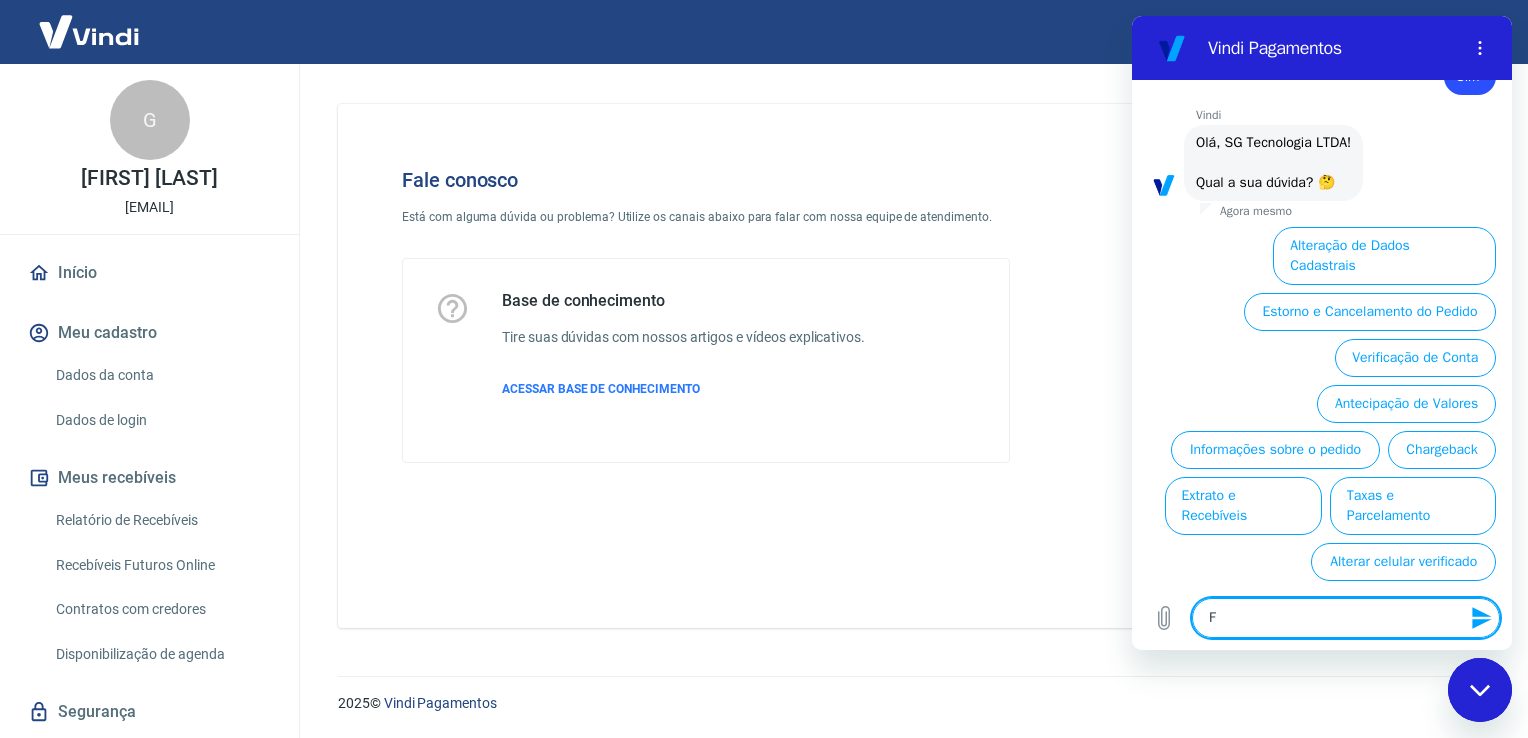 type on "Fa" 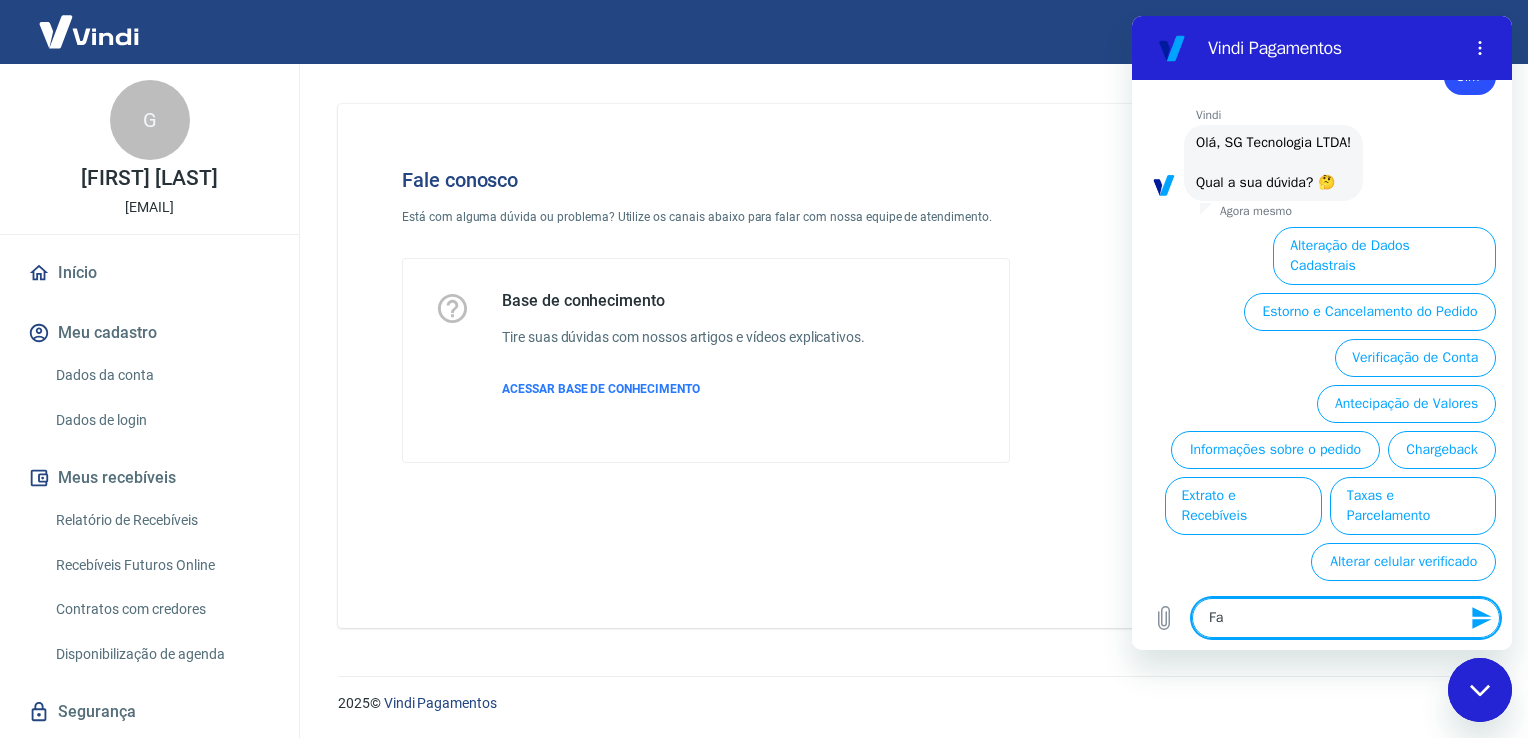 type on "Fal" 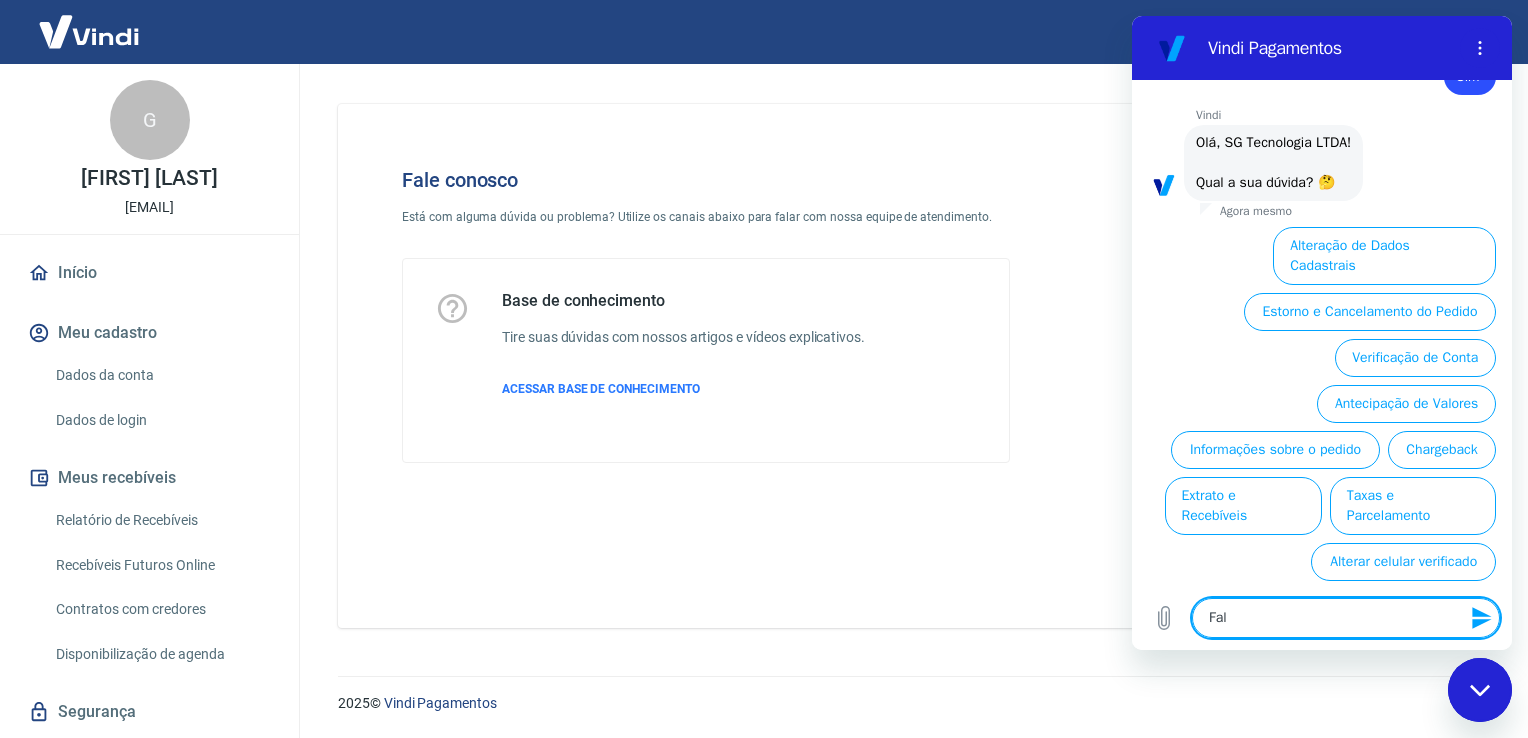 type on "Fala" 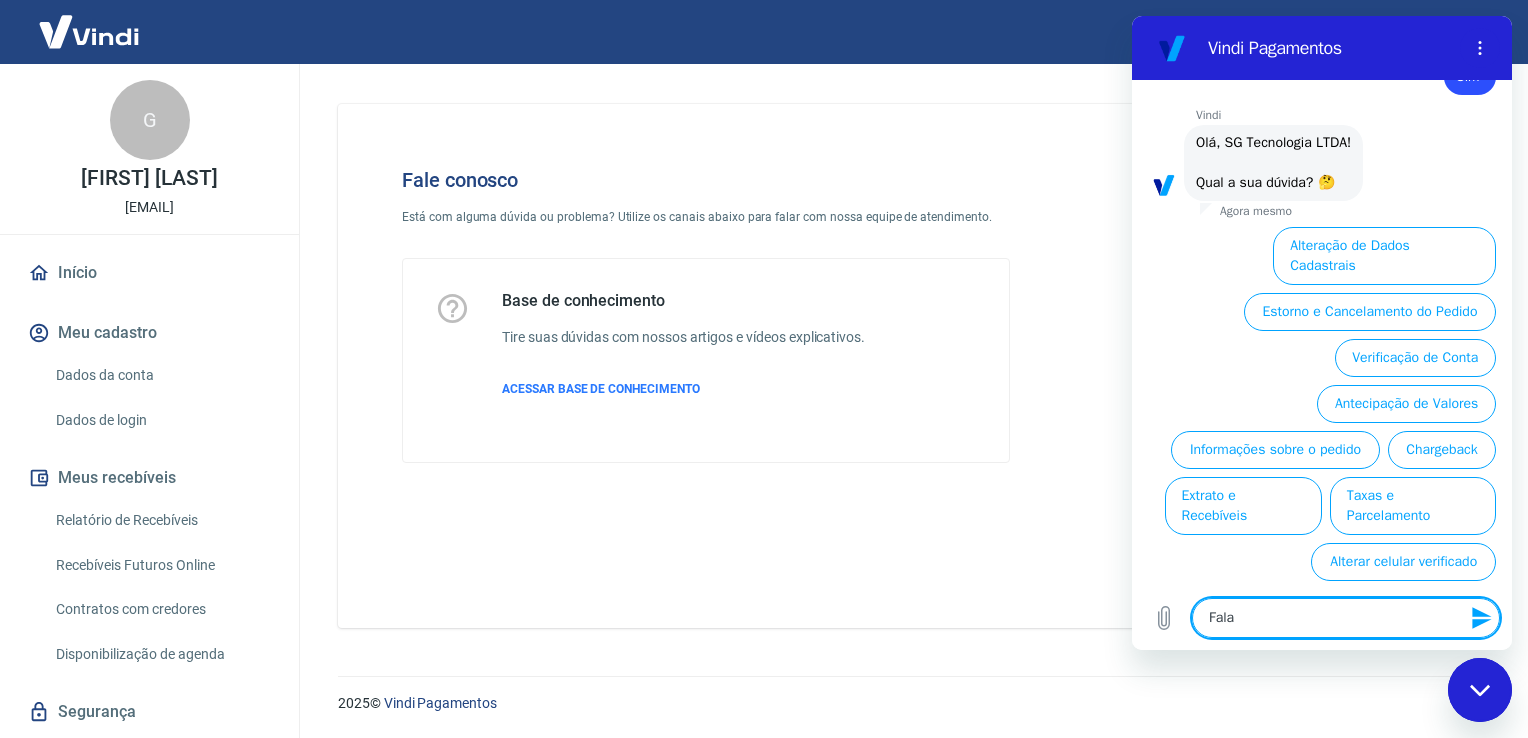 type on "Falar" 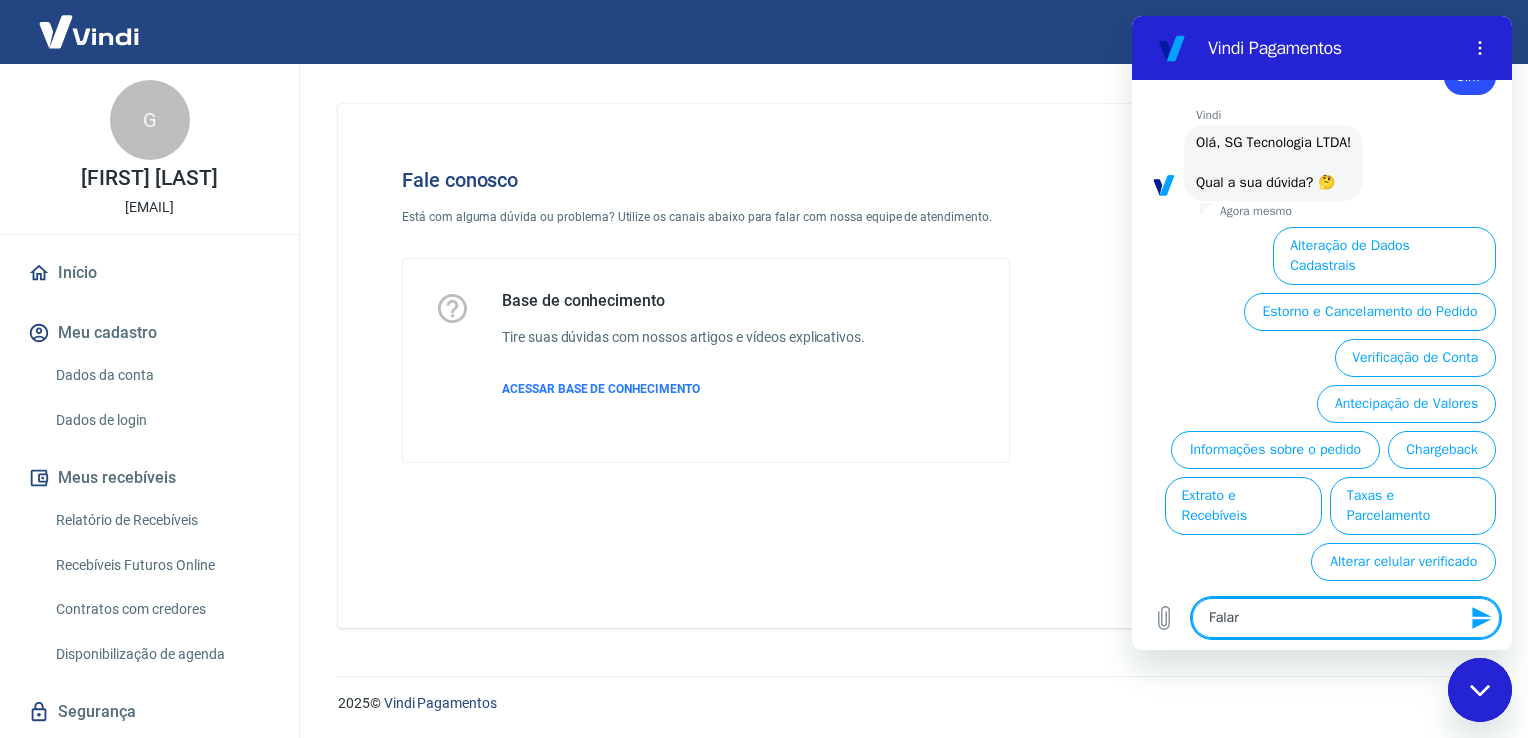type on "Falar" 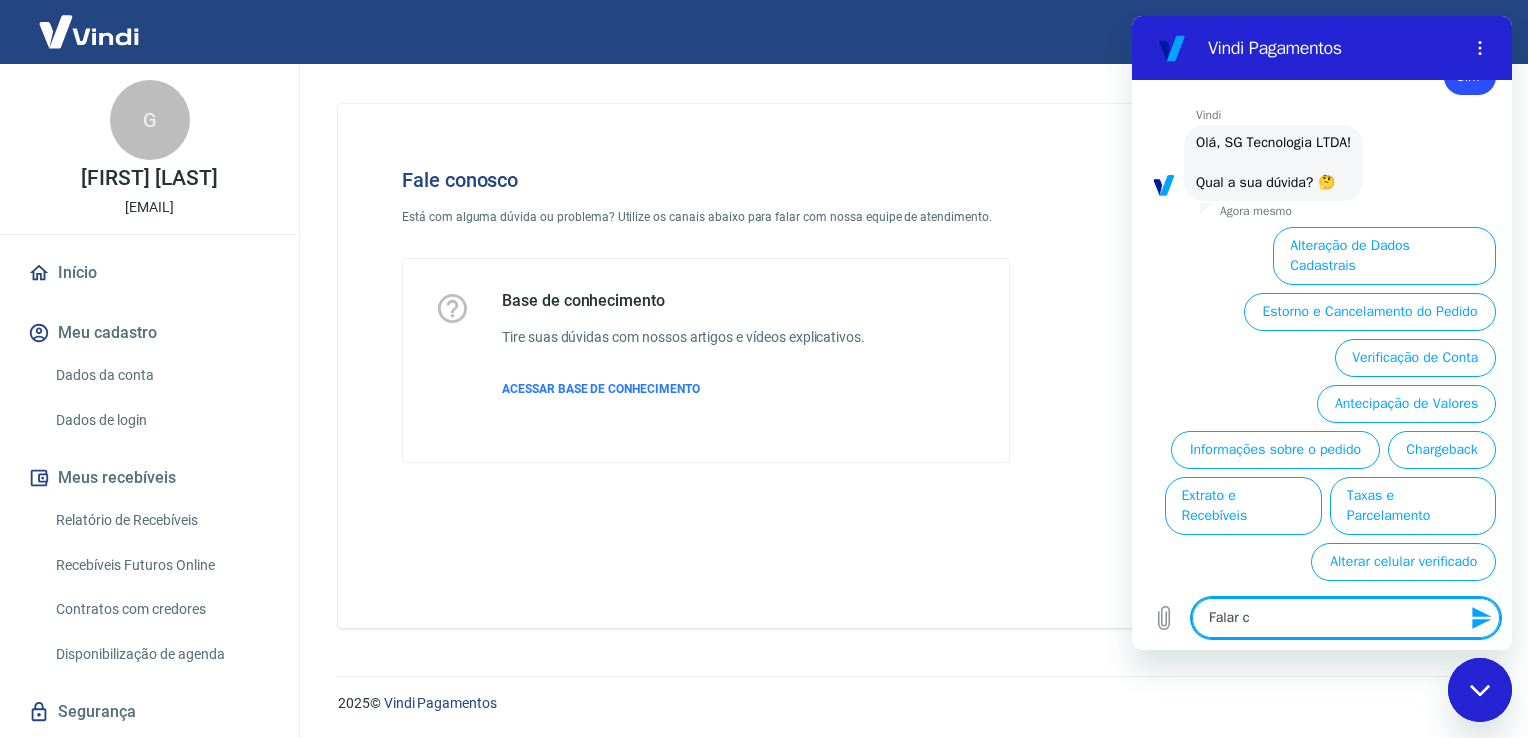 type on "Falar co" 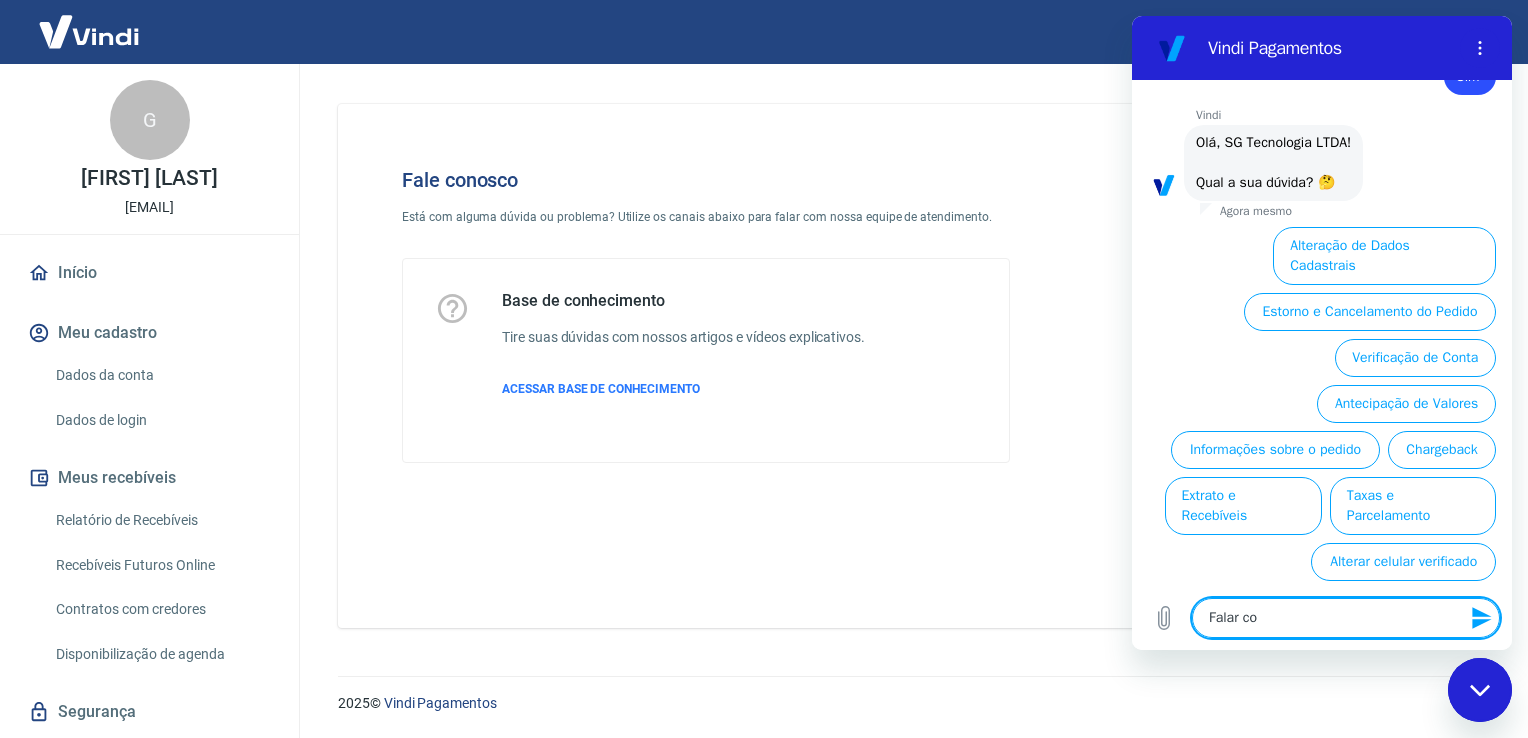 type on "Falar com" 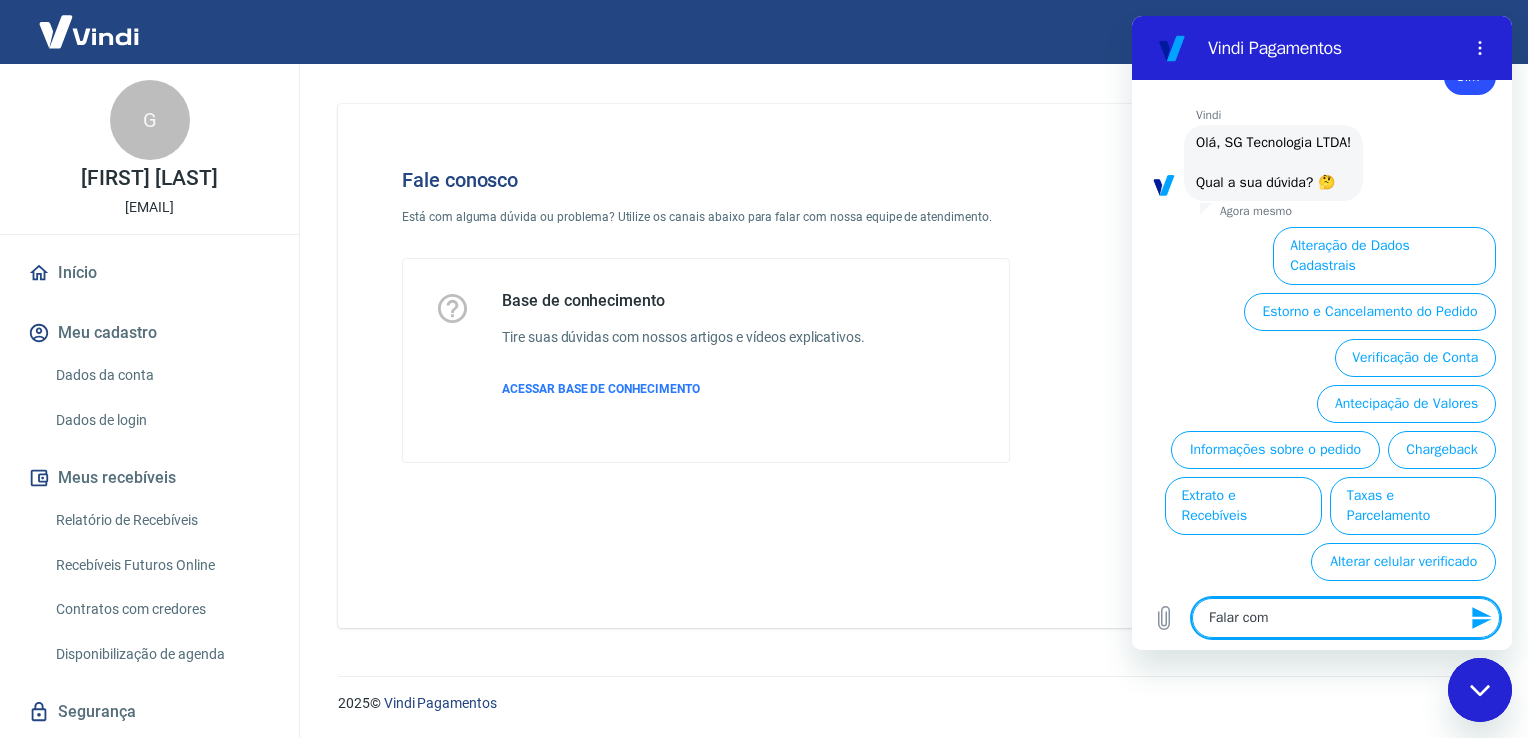 type on "x" 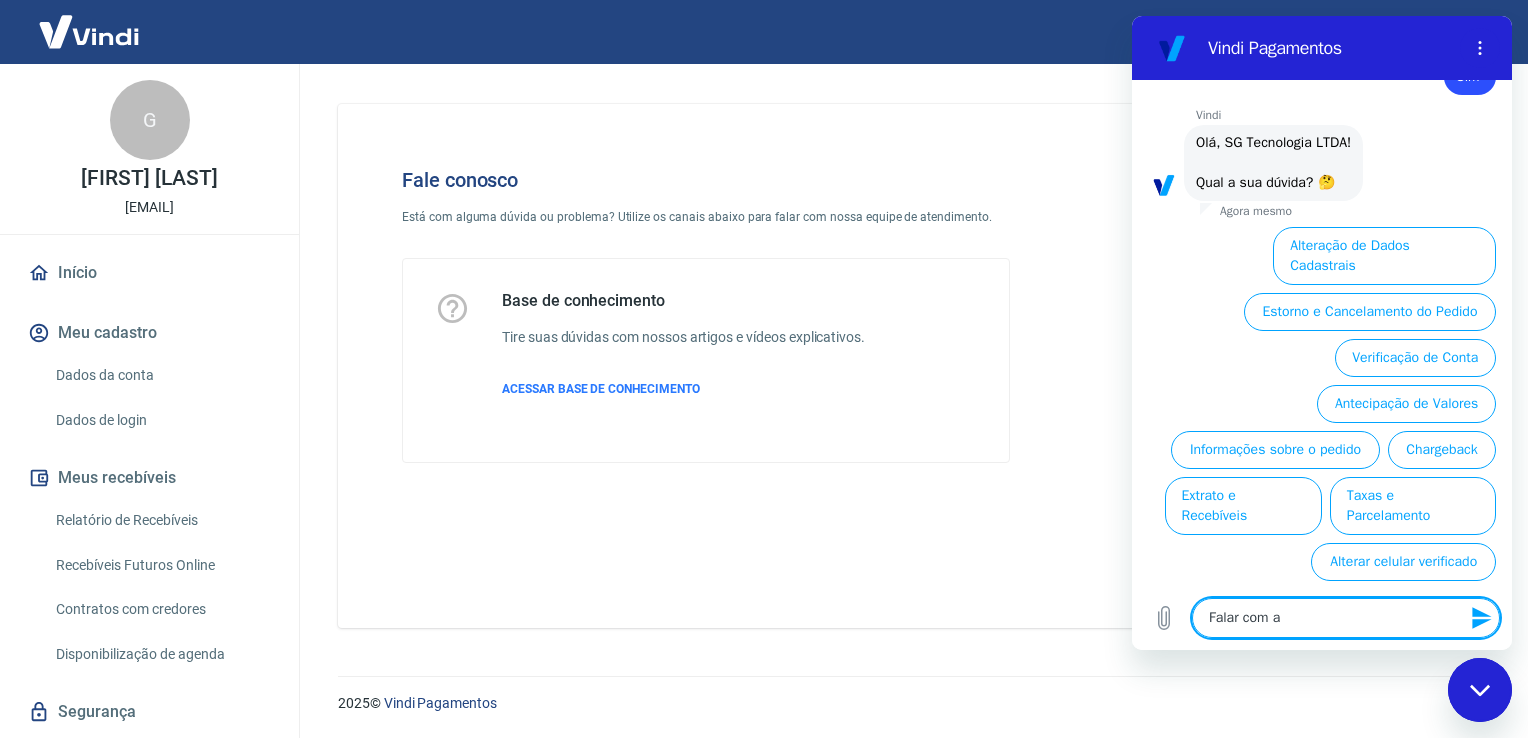 type on "Falar com at" 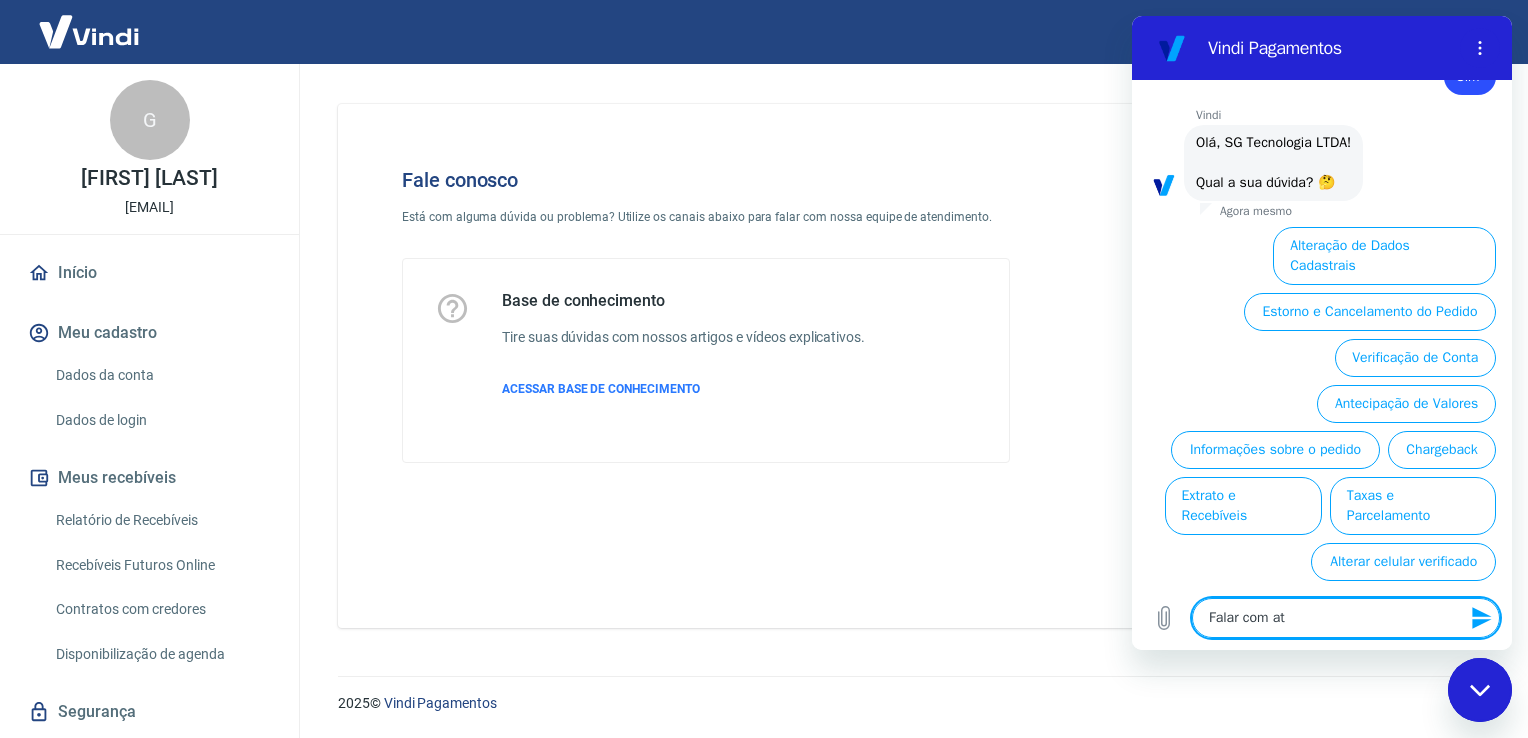 type on "Falar com ate" 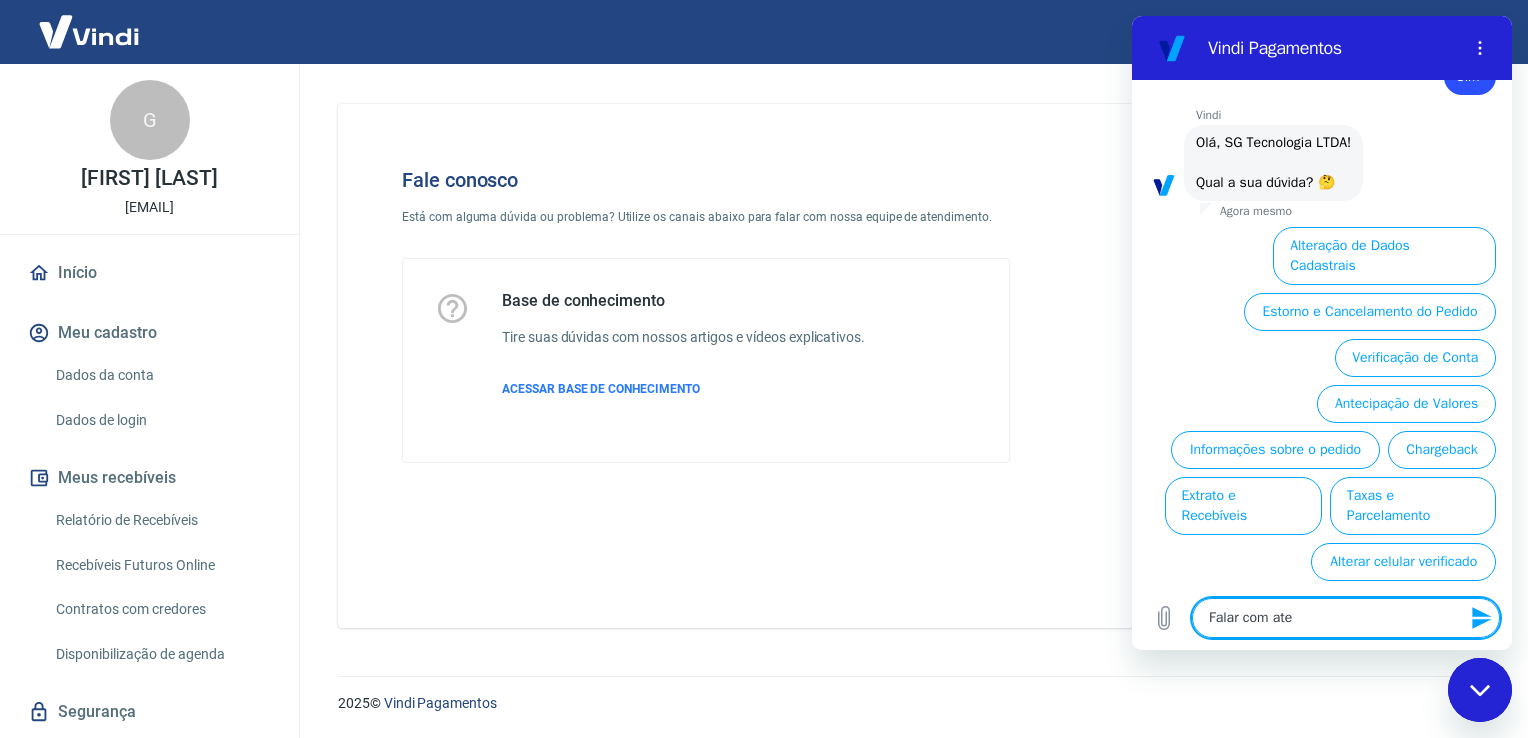 type on "Falar com aten" 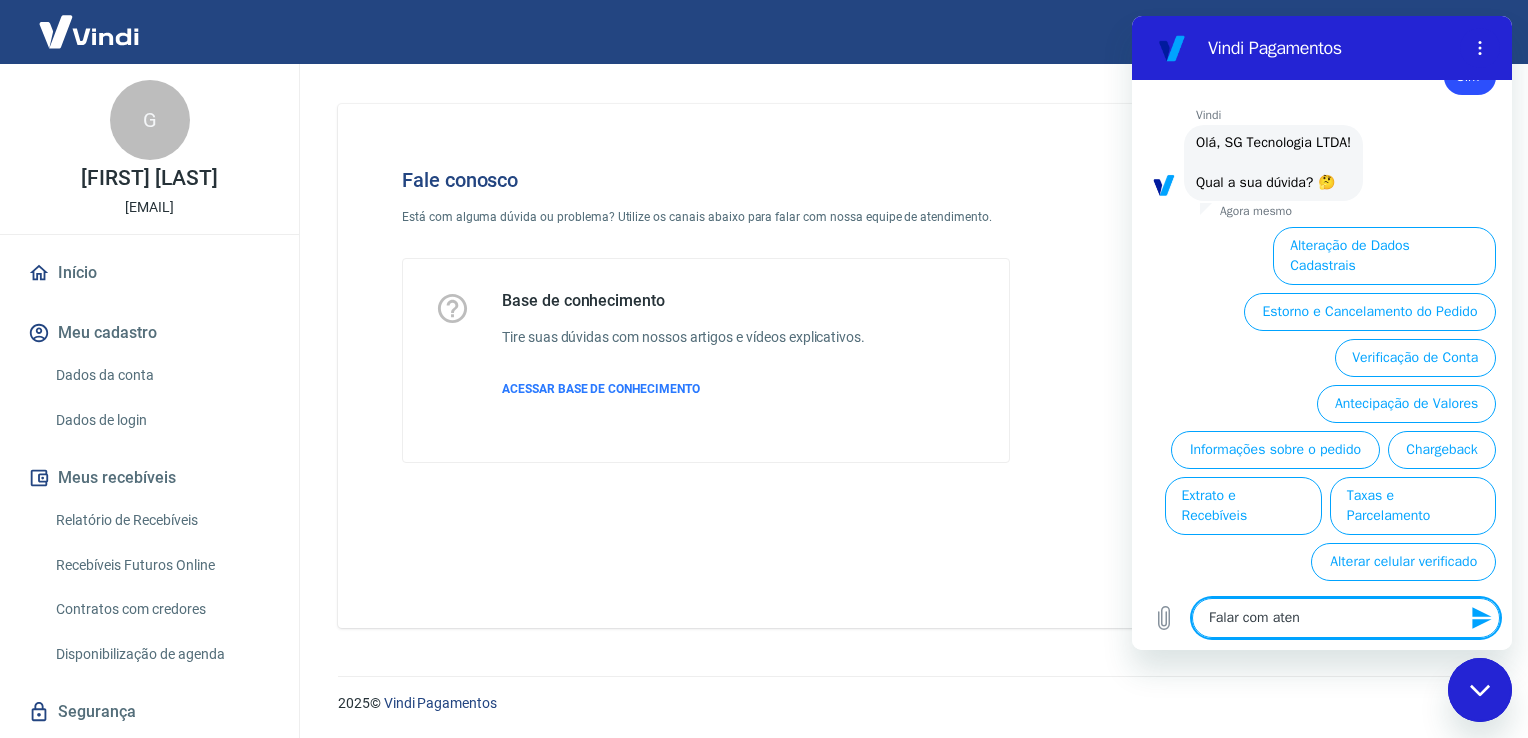 type on "Falar com atend" 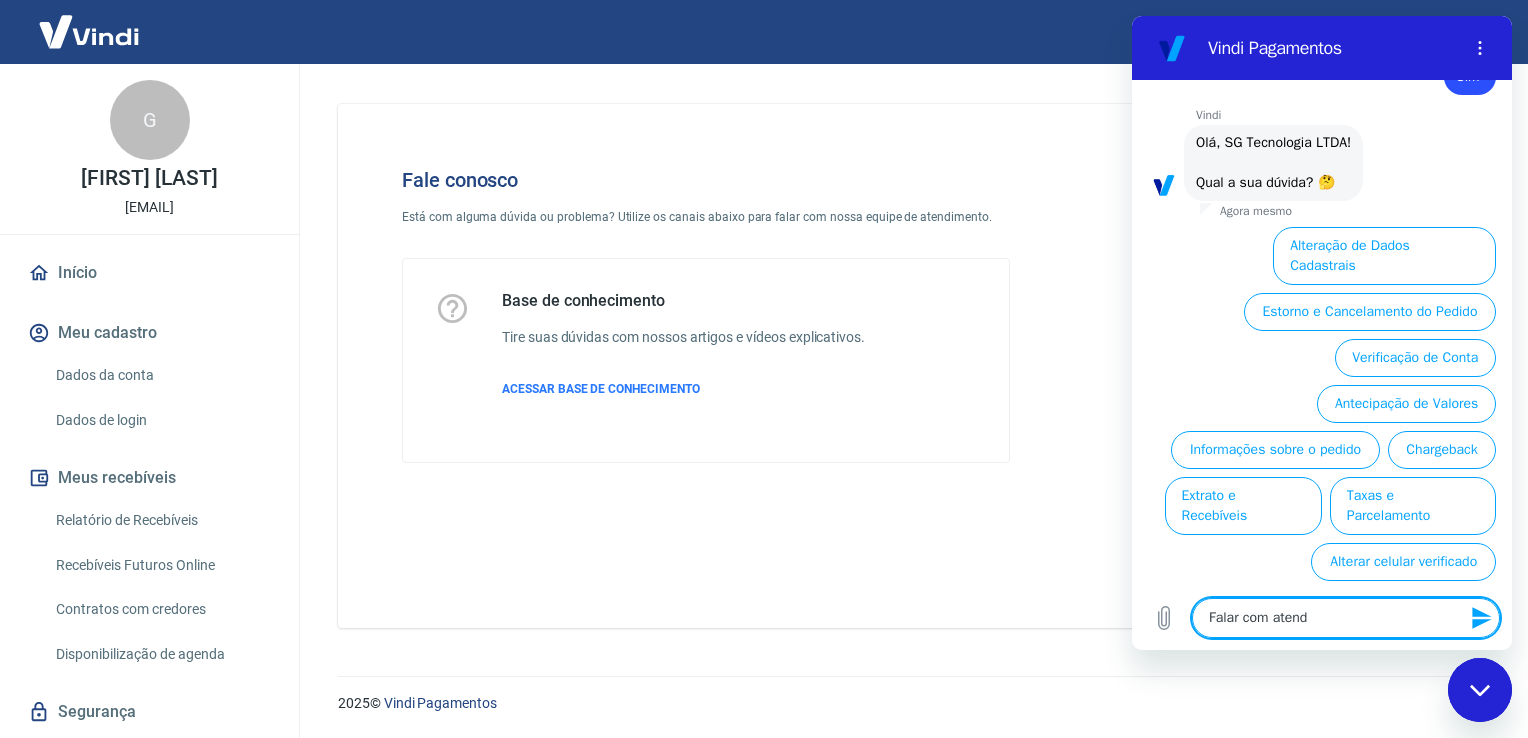 type on "Falar com atende" 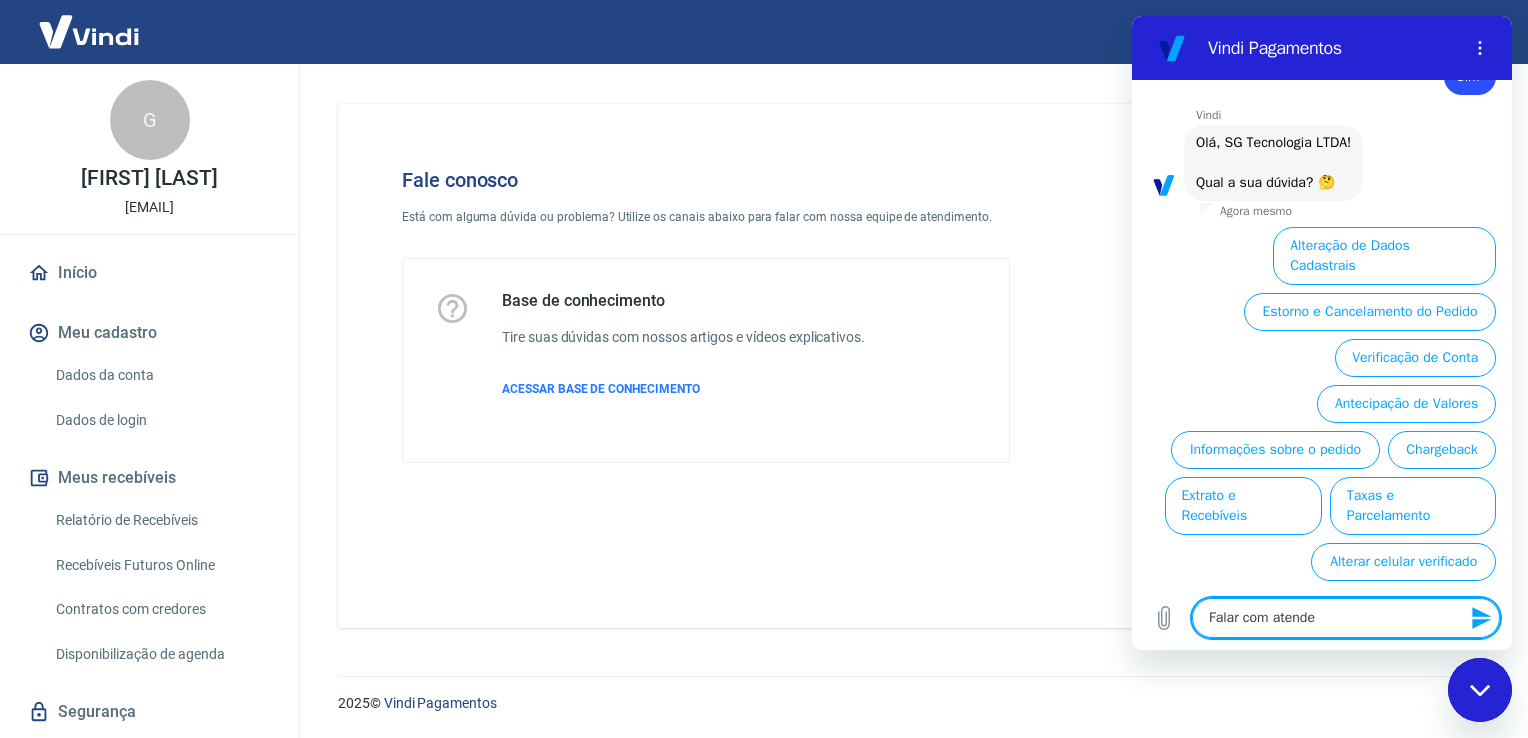 type on "Falar com atenden" 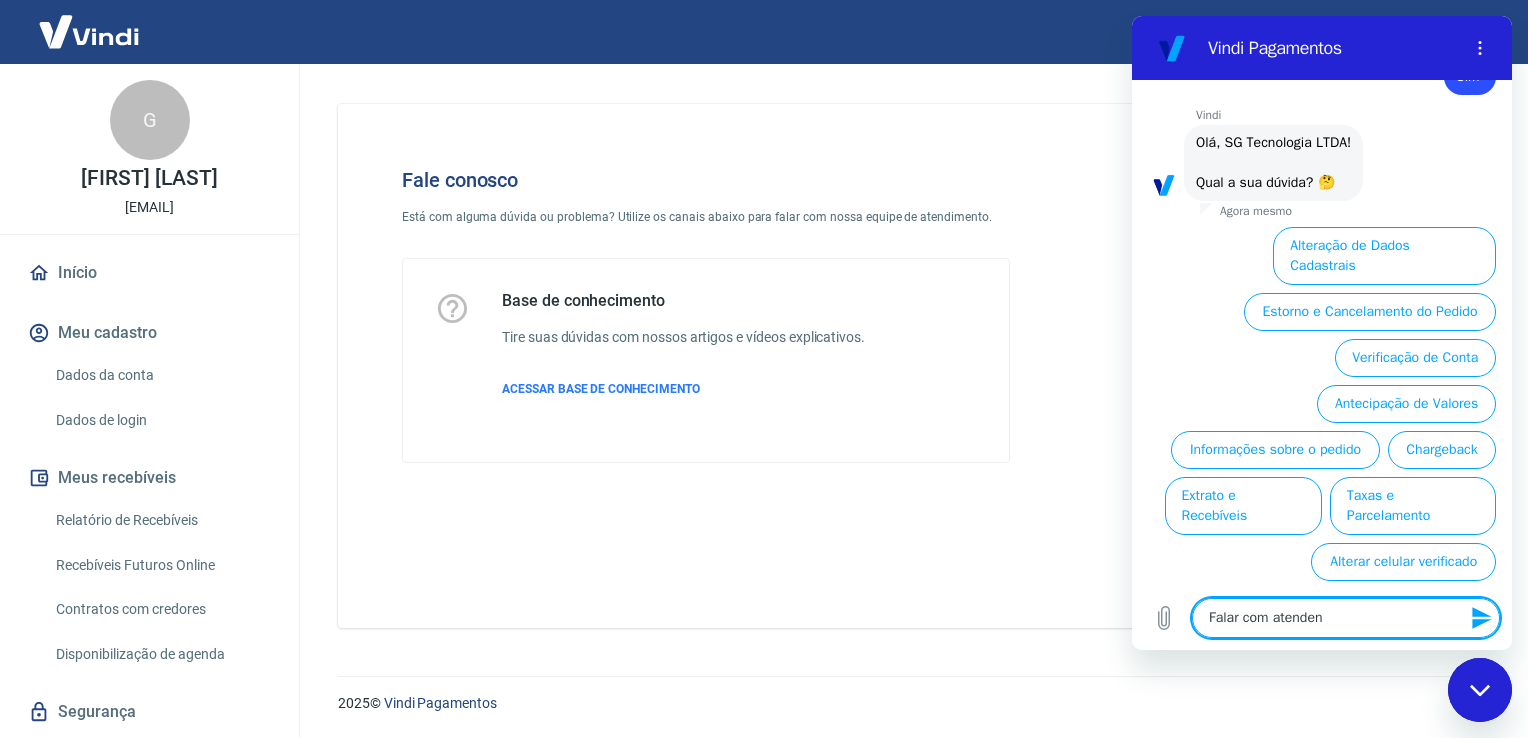 type on "Falar com atendent" 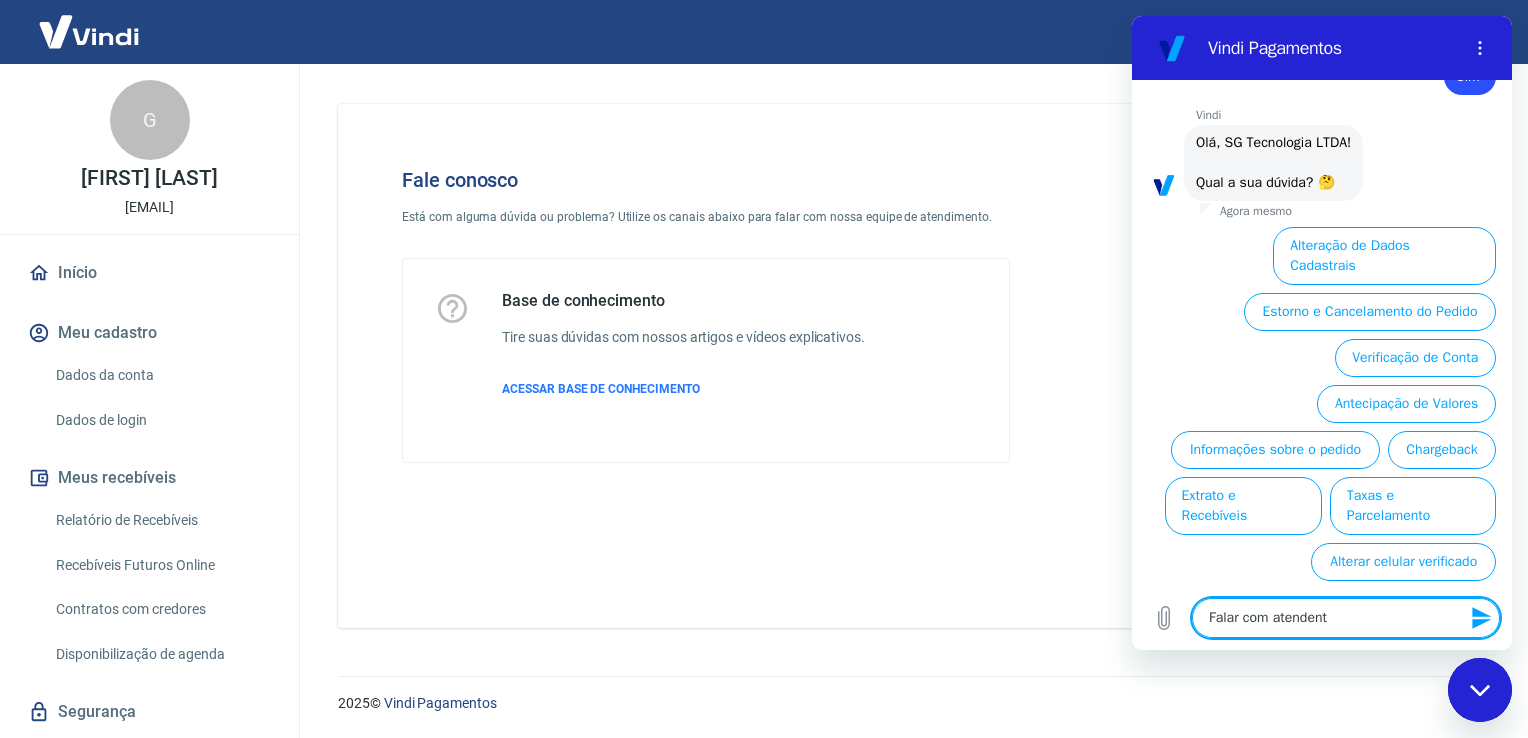 type on "Falar com atendente" 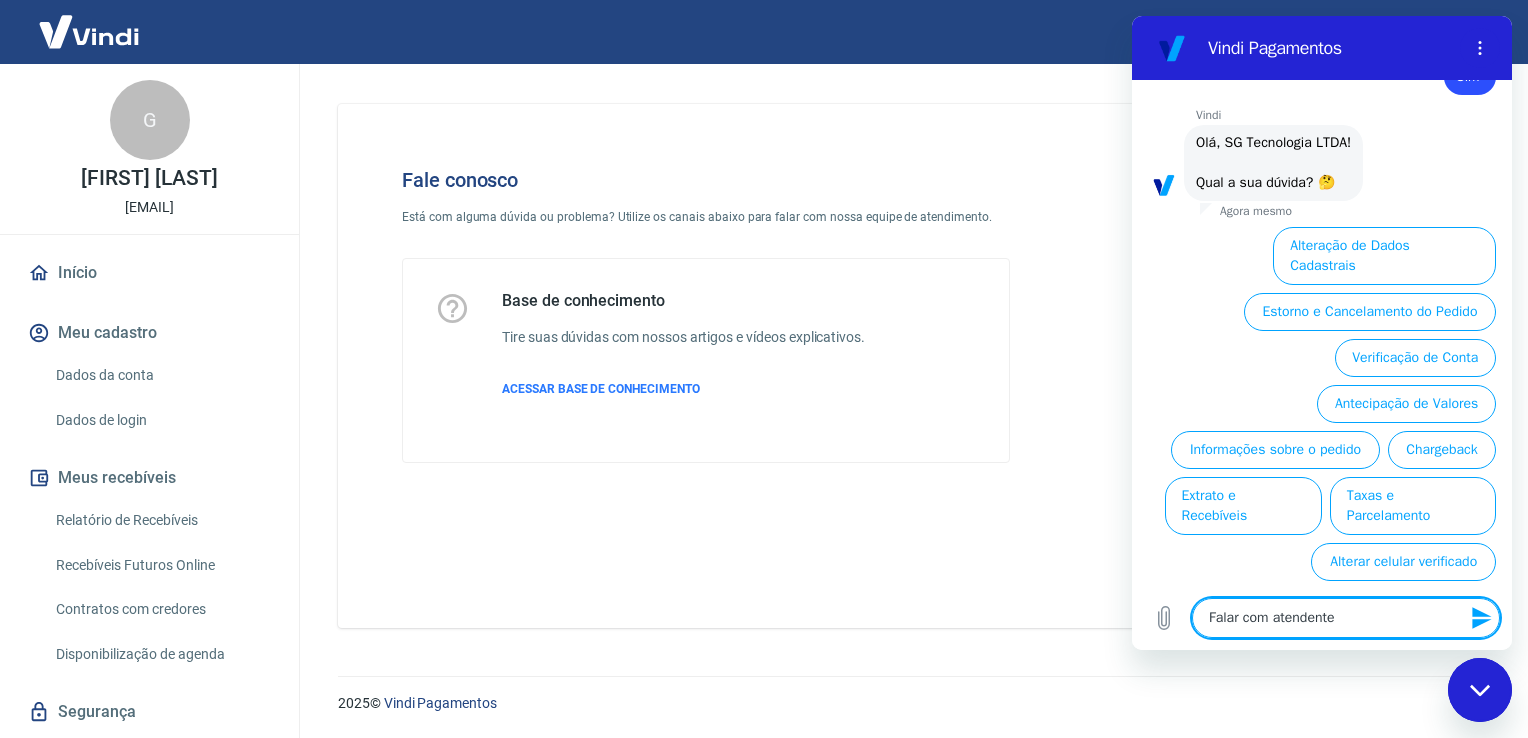 type 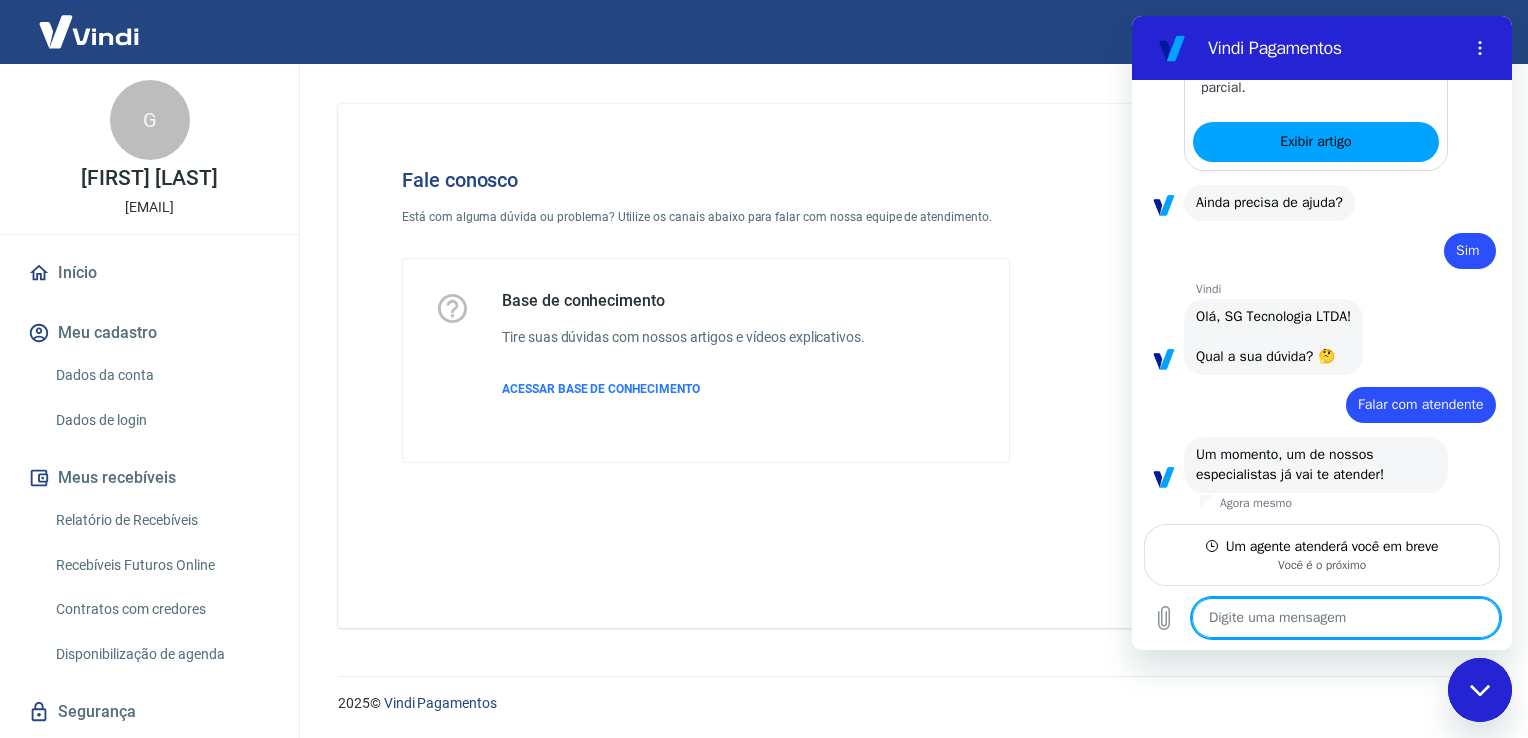 scroll, scrollTop: 1585, scrollLeft: 0, axis: vertical 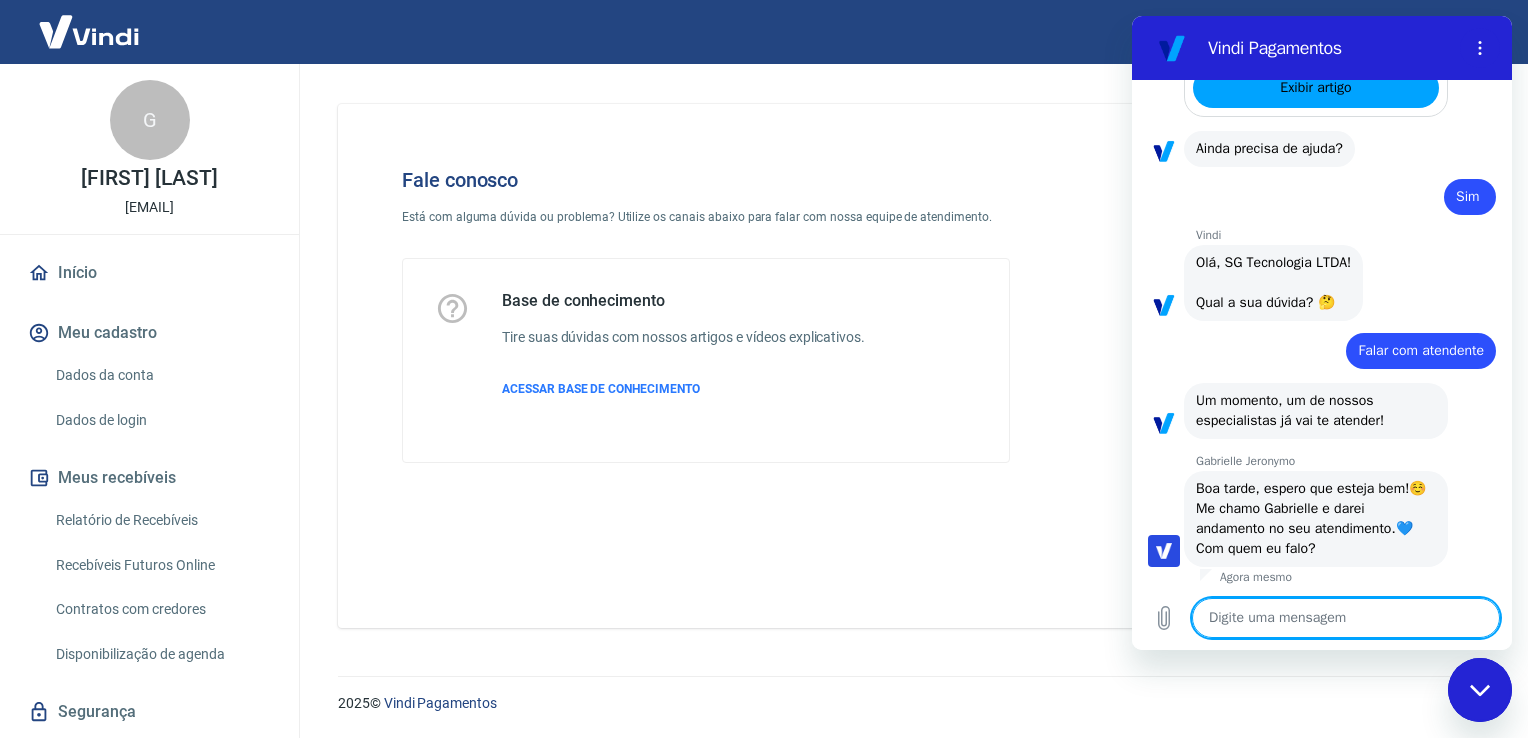 type on "x" 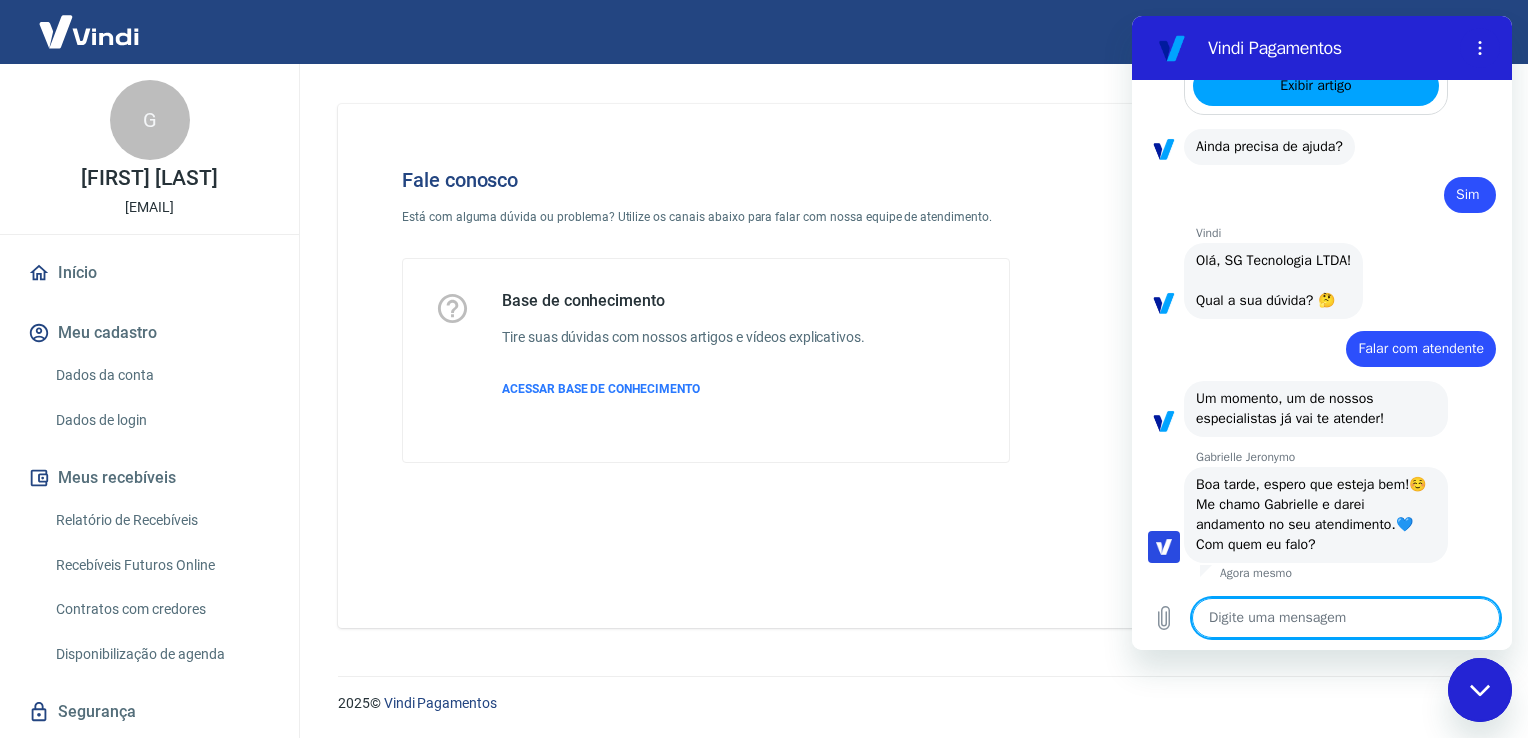 scroll, scrollTop: 1682, scrollLeft: 0, axis: vertical 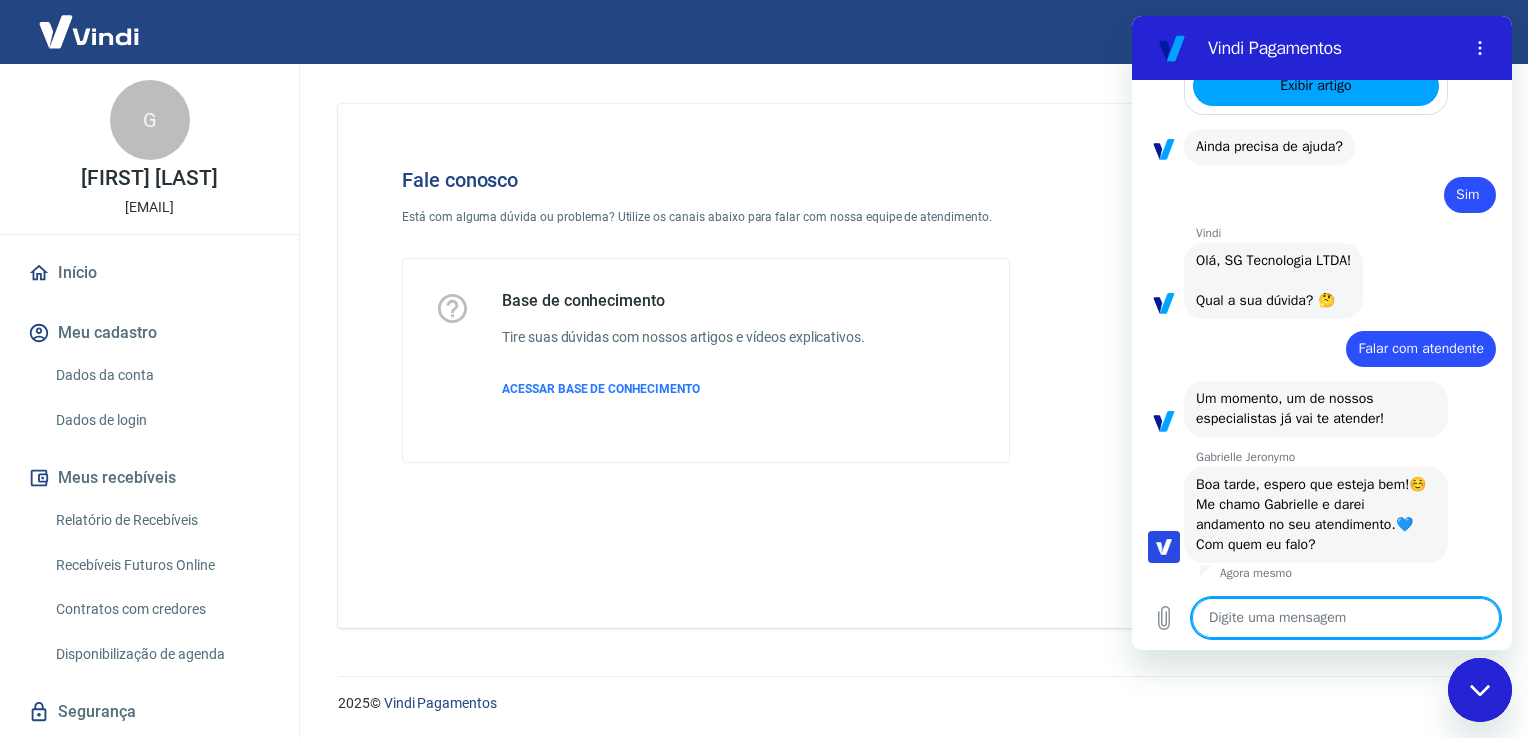 type on "B" 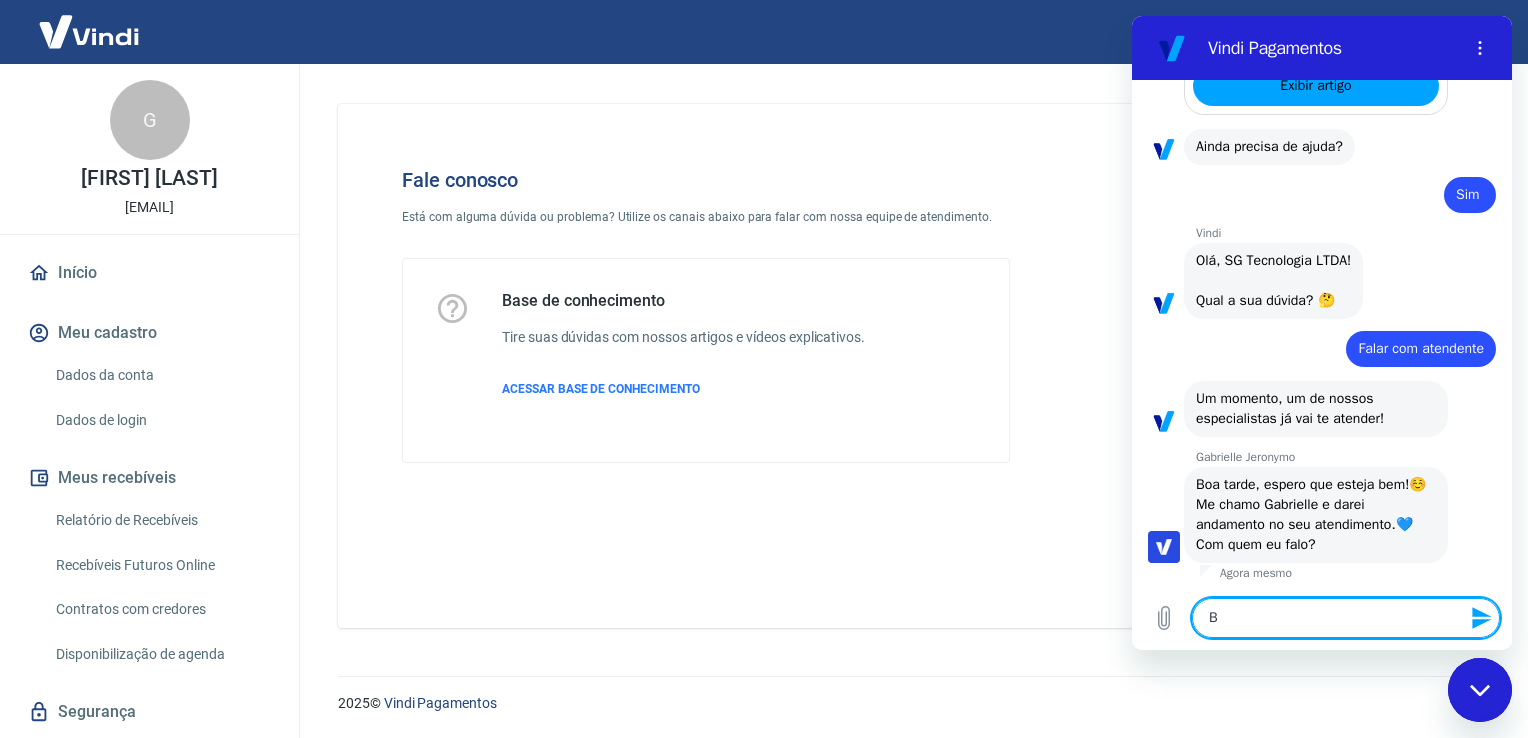type on "Bo" 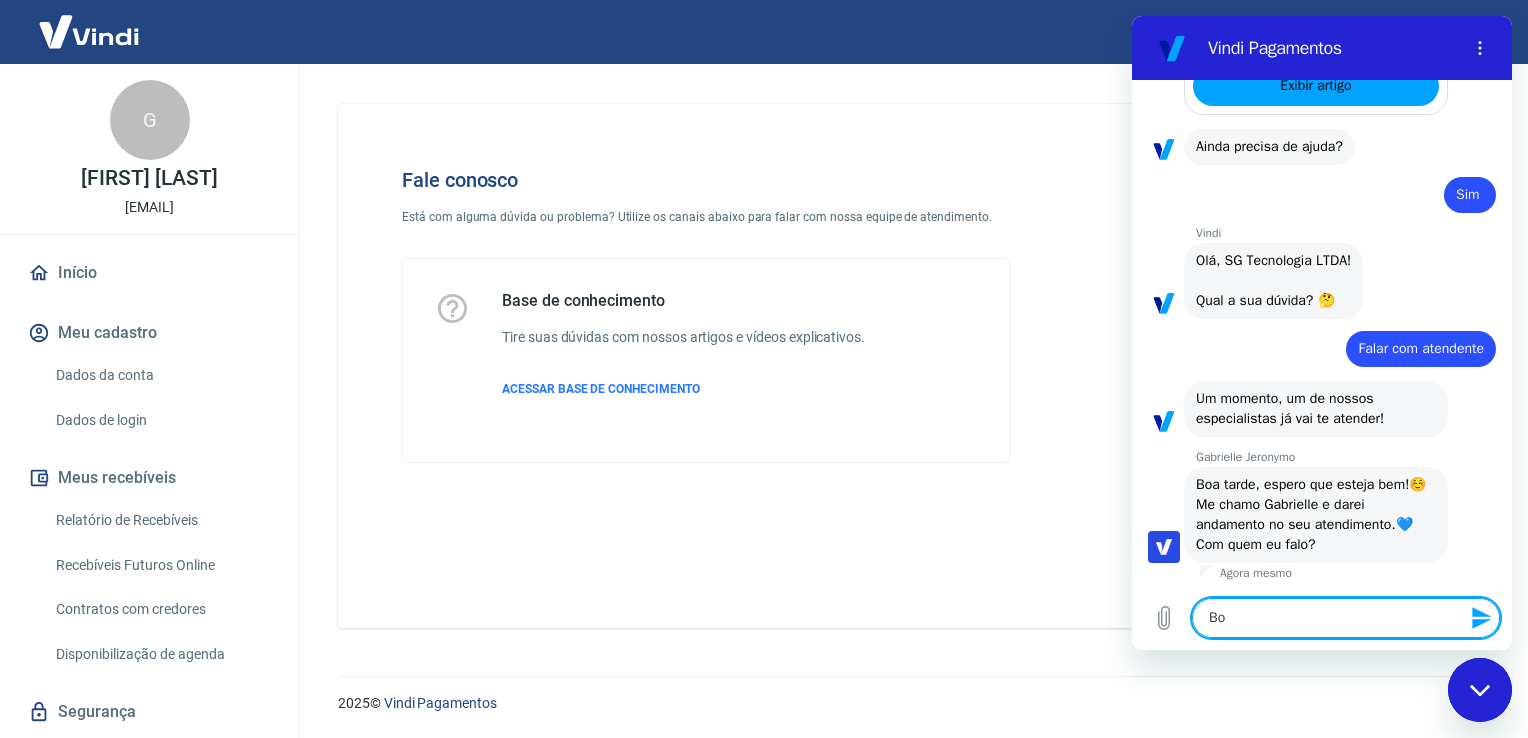 type on "Boa" 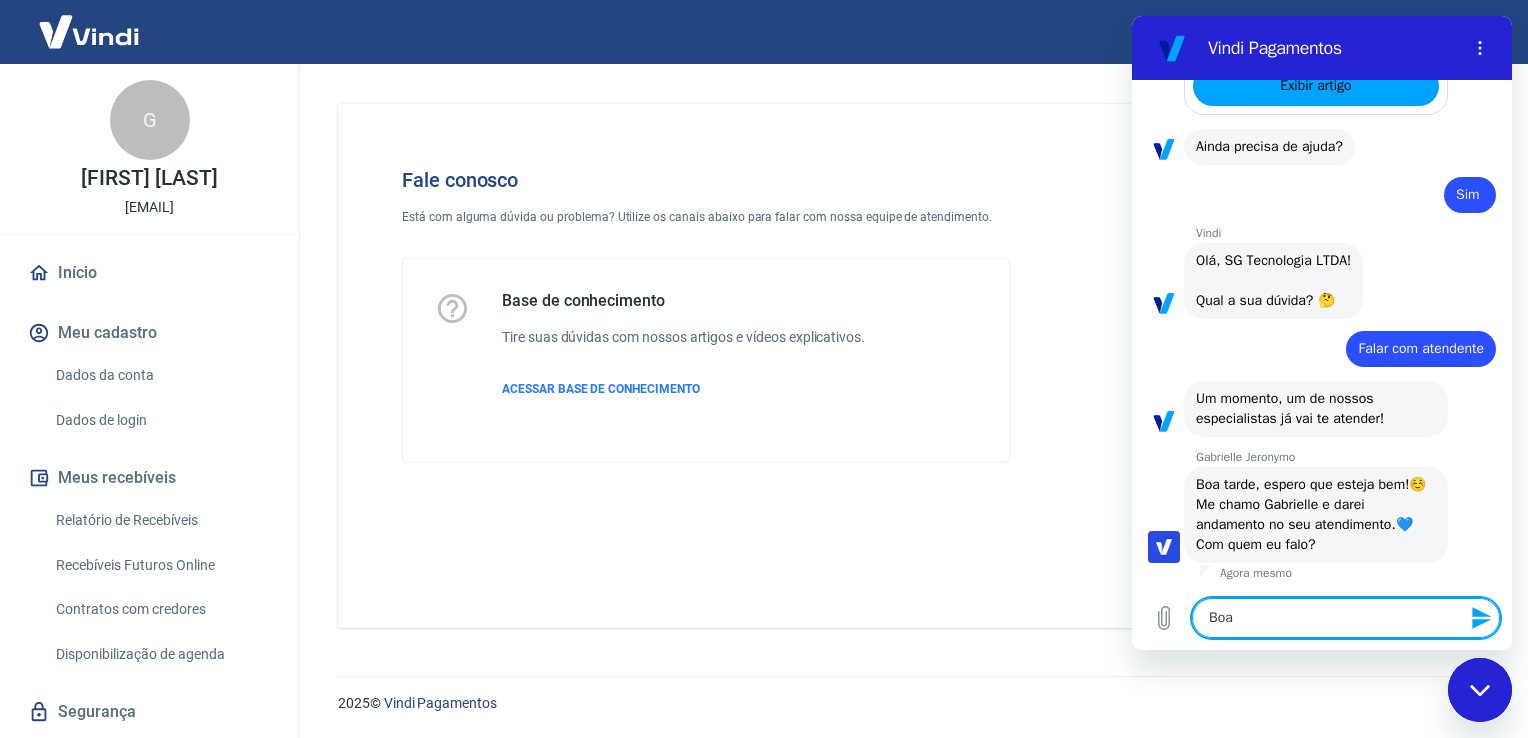 type on "Boa" 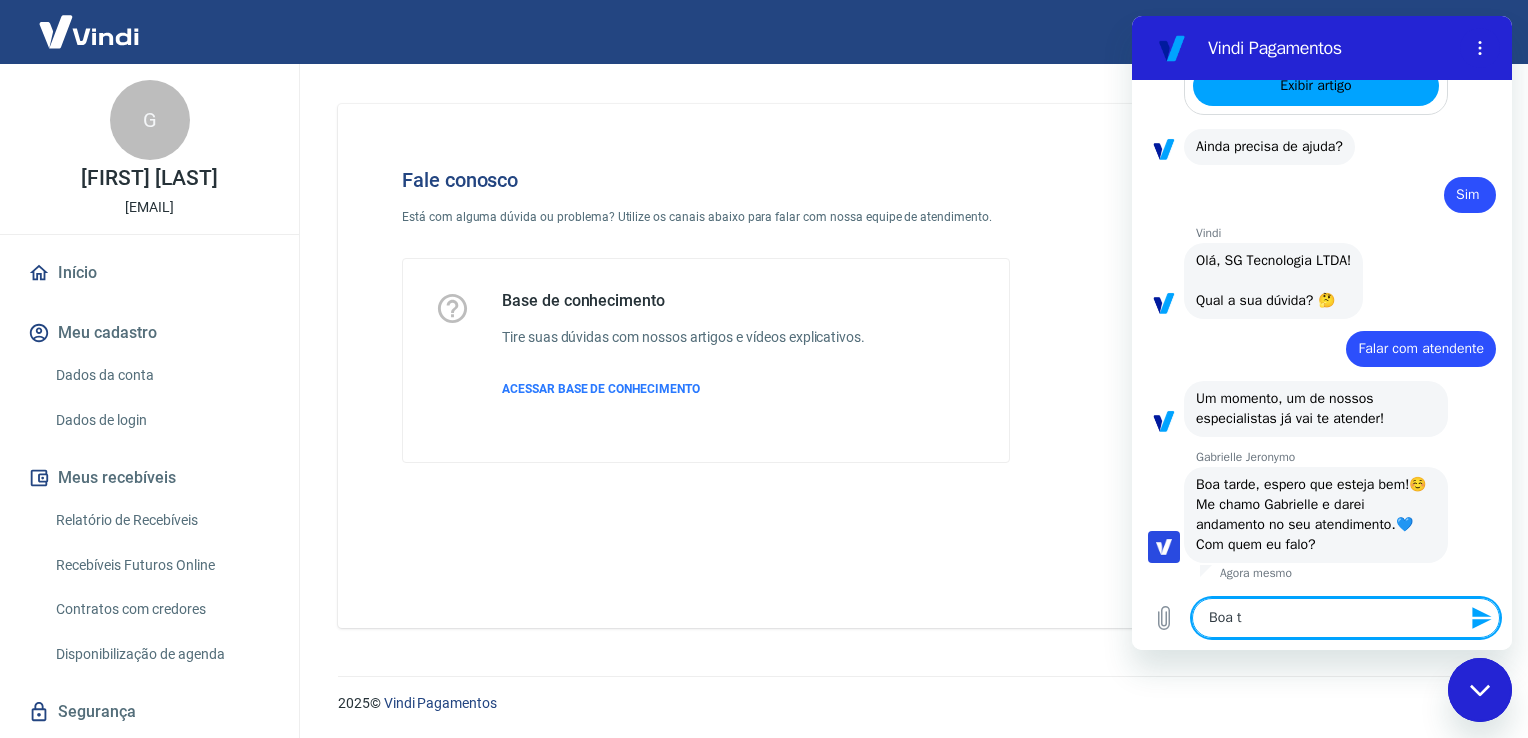 type on "Boa ta" 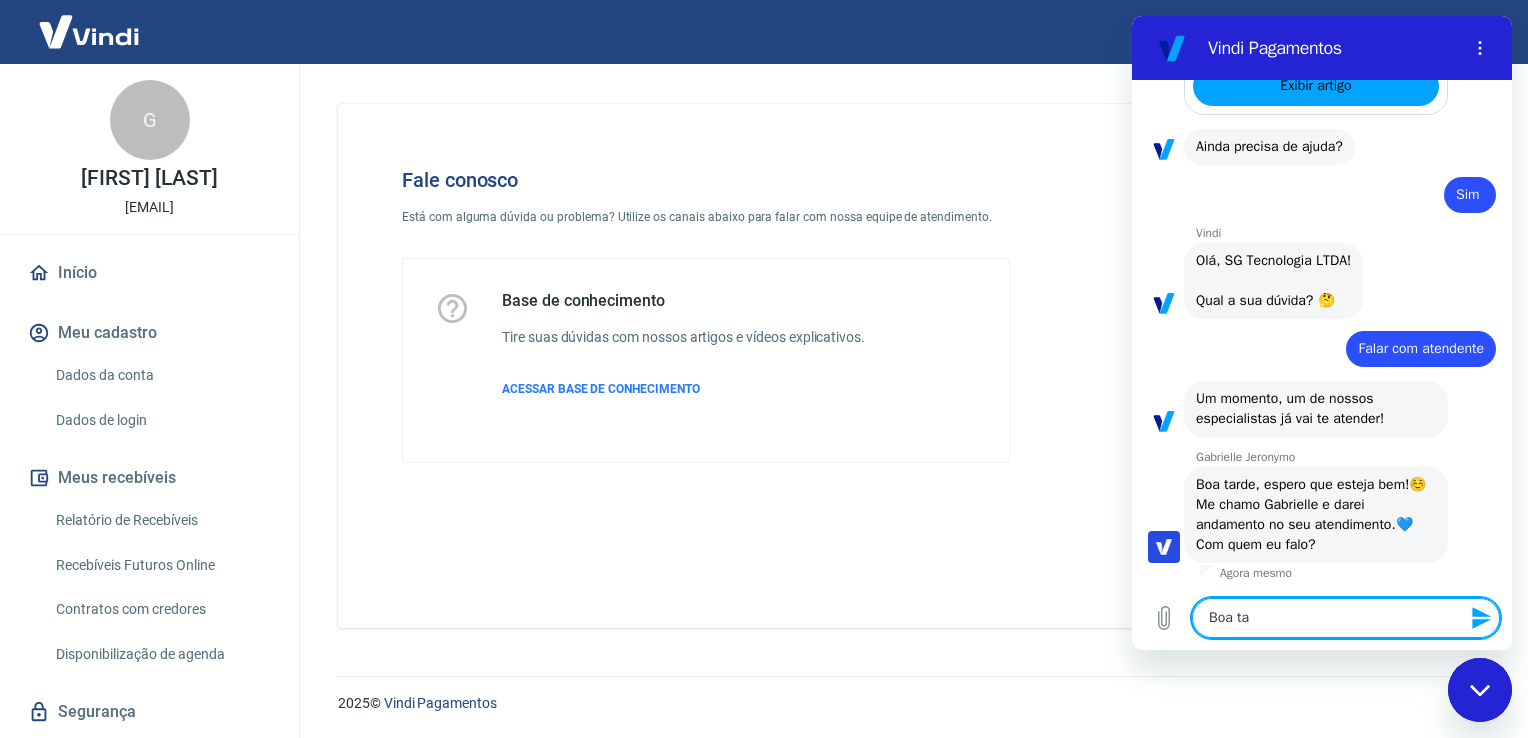 type on "Boa tar" 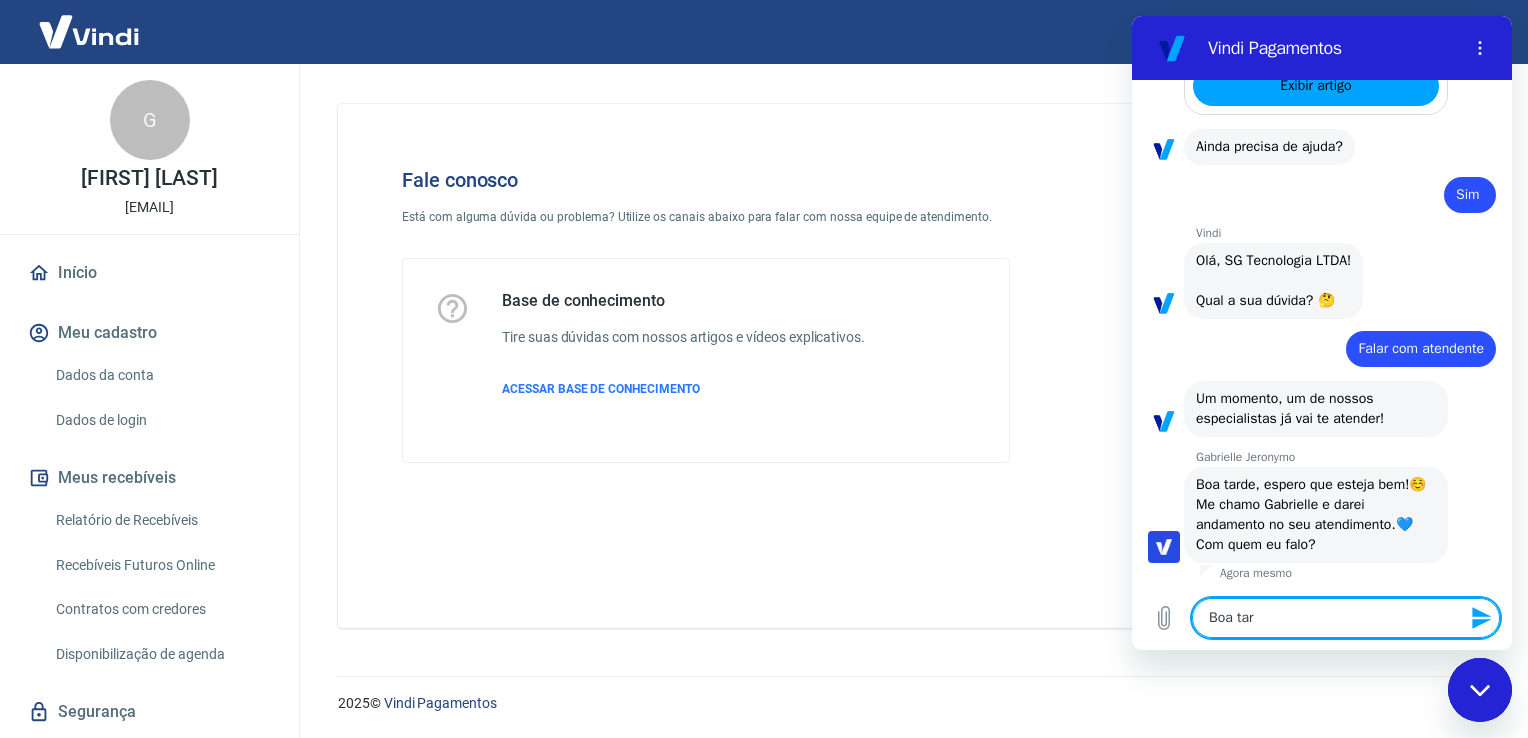 type on "Boa tard" 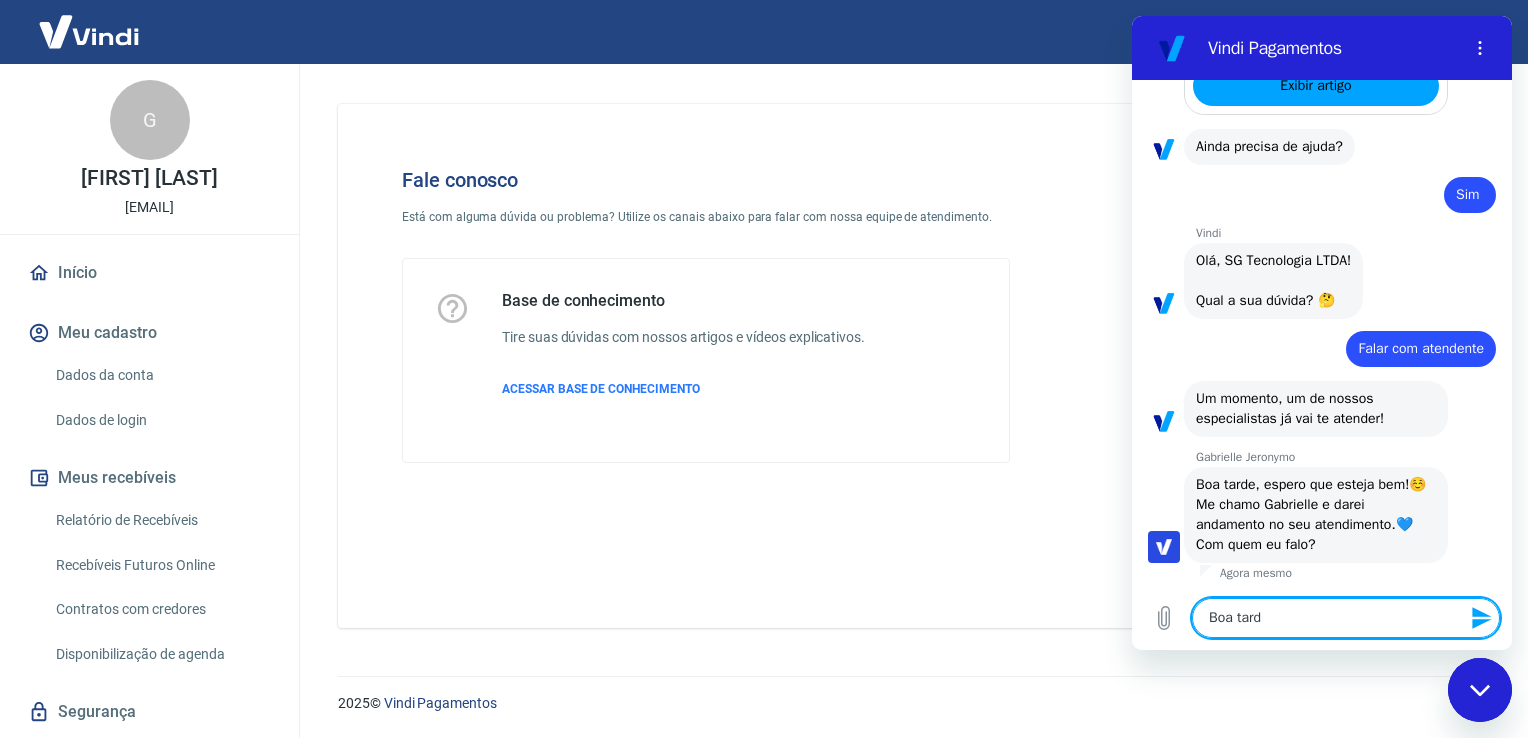 type on "Boa tarde" 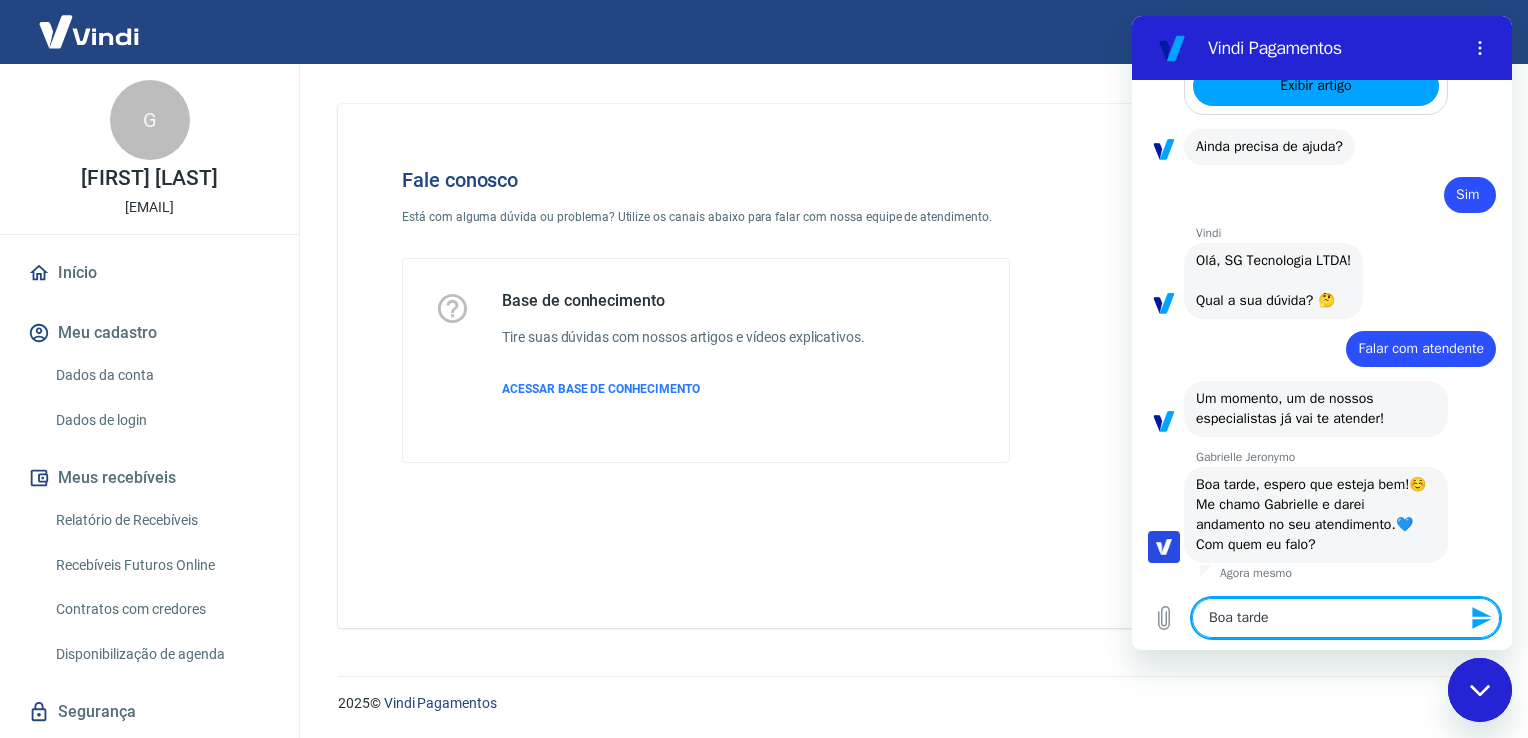 type on "Boa tarde," 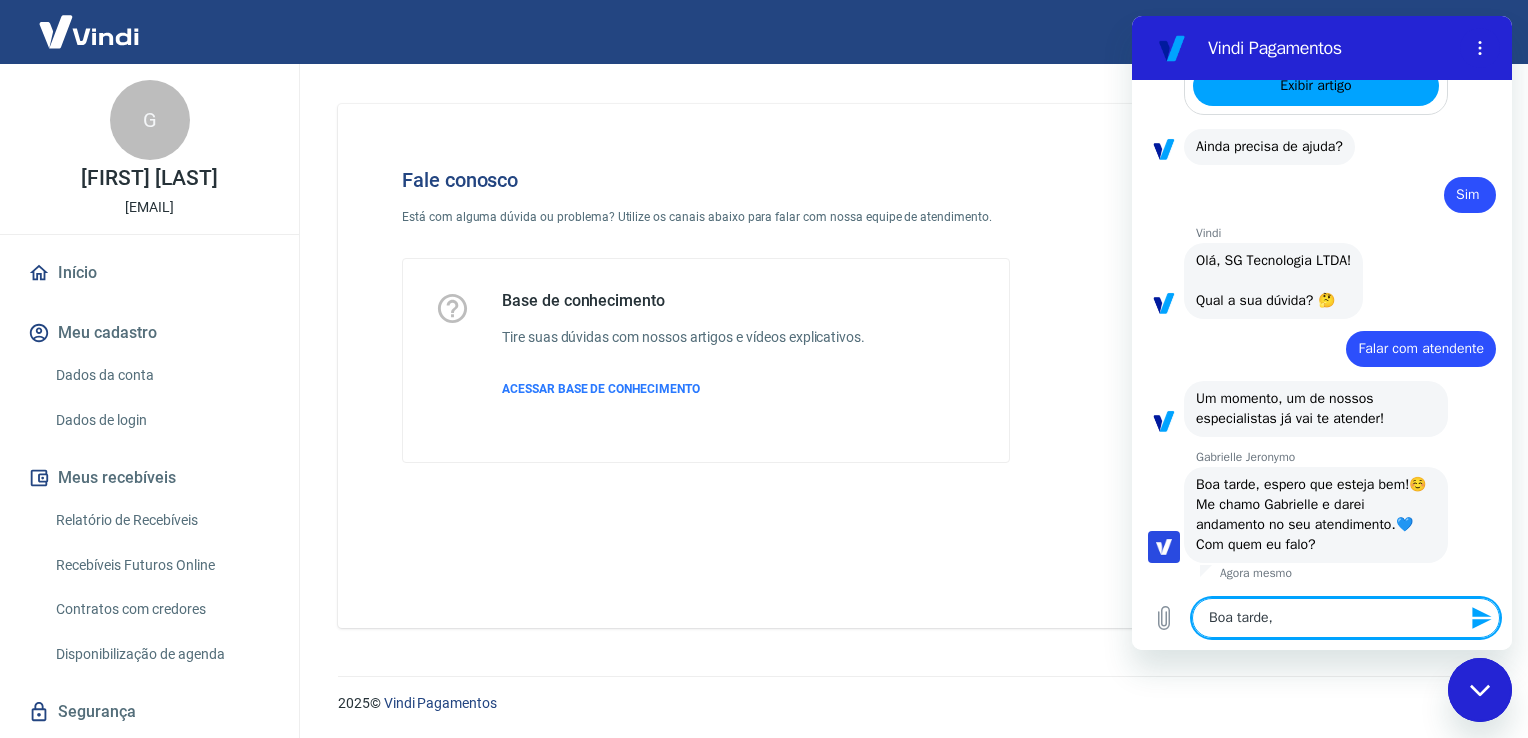 type on "Boa tarde," 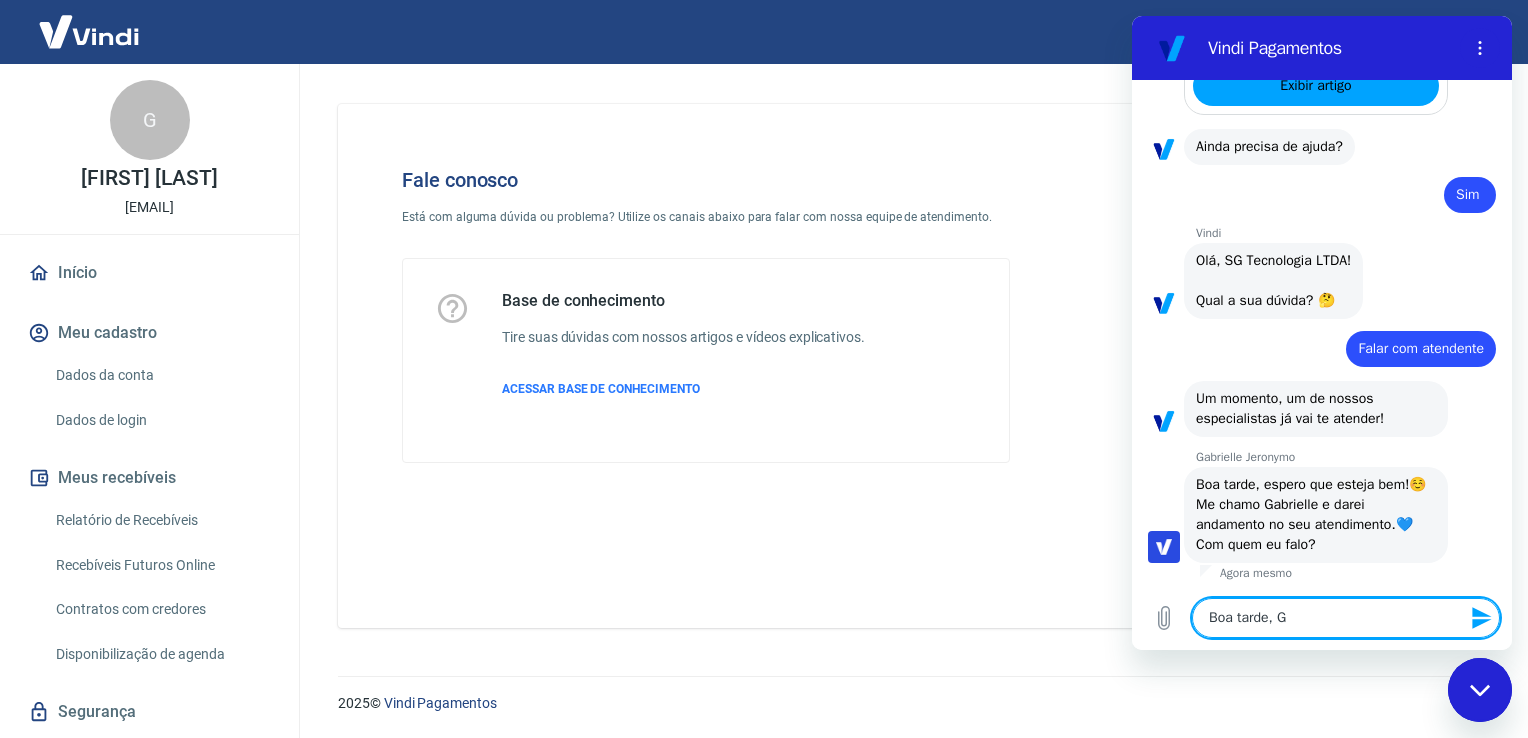 type on "Boa tarde, Ga" 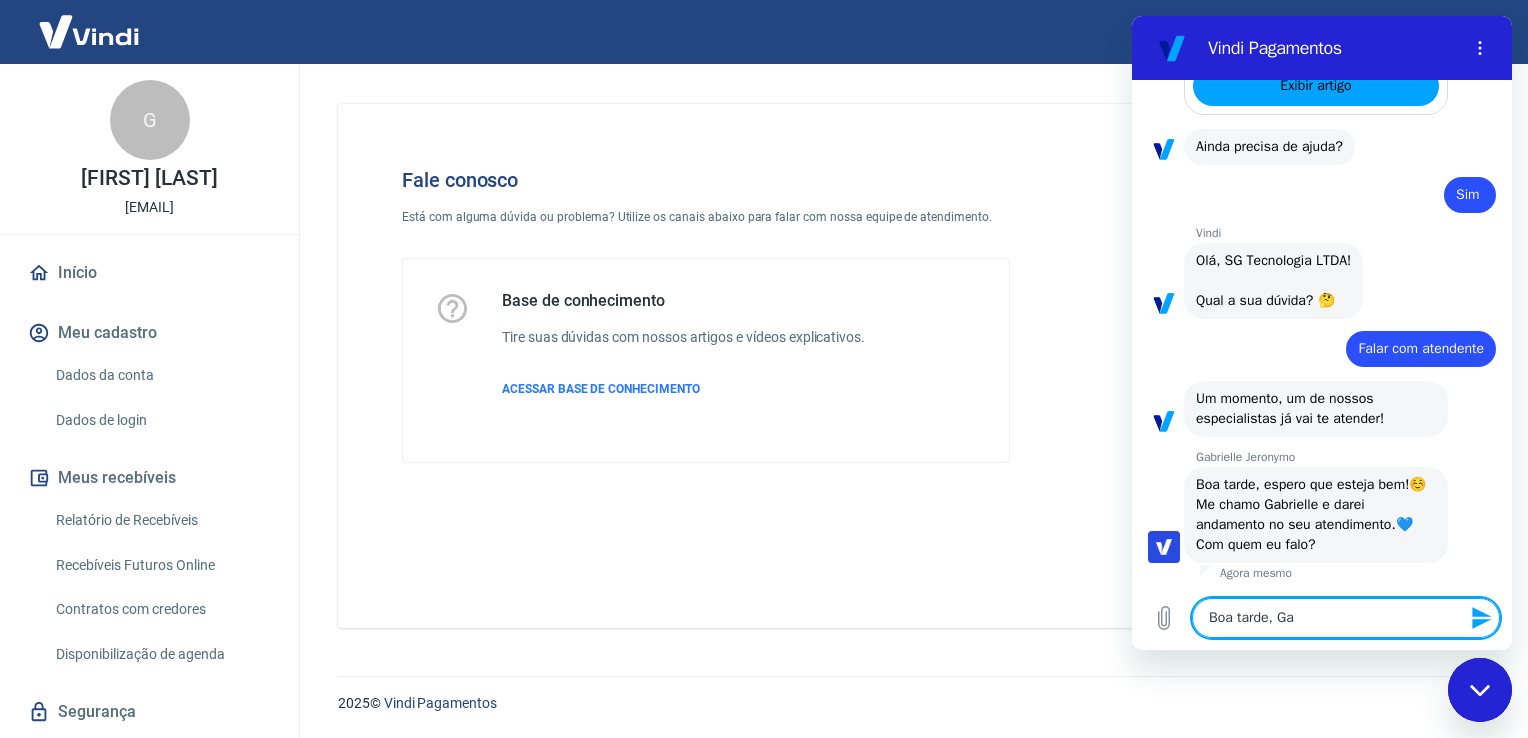 type on "Boa tarde, [NAME]" 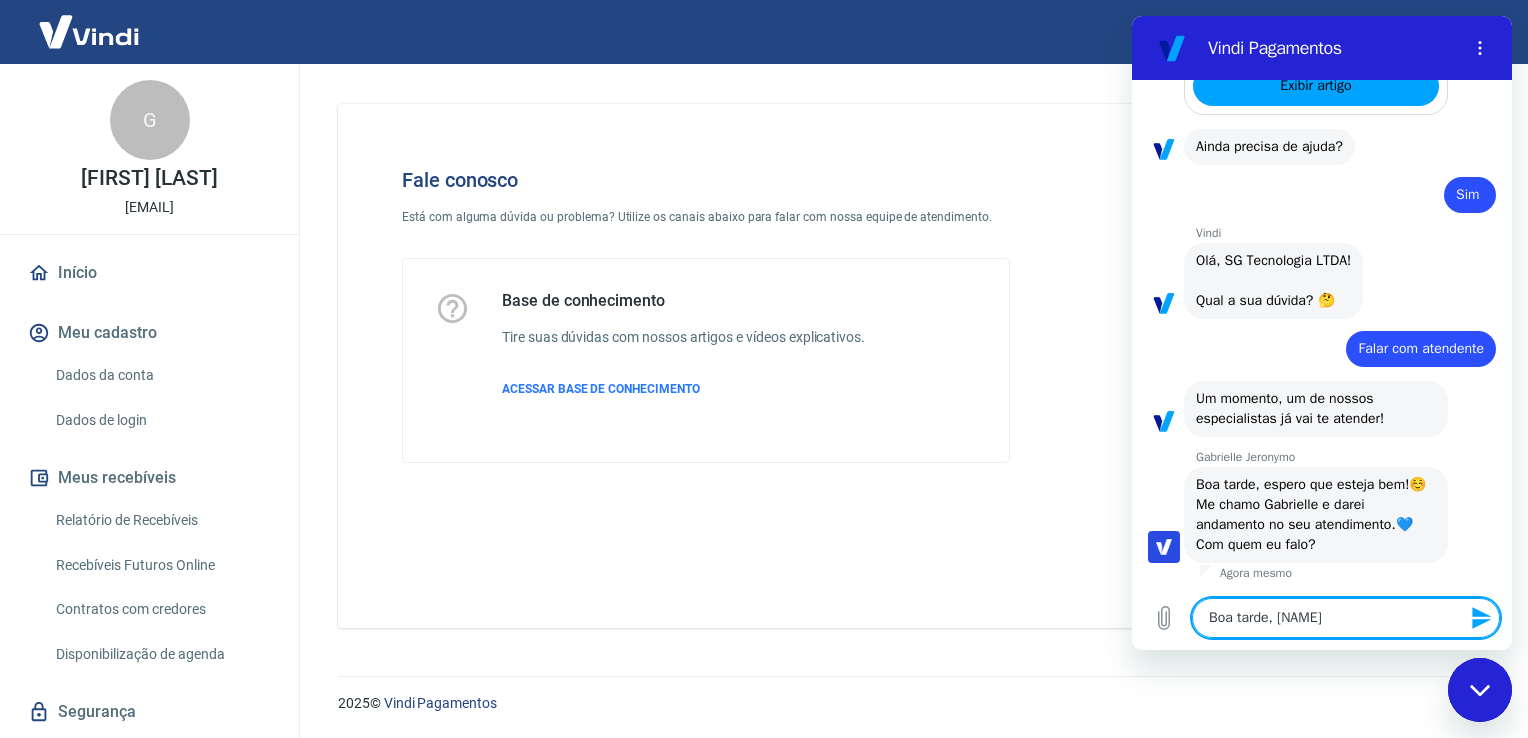 type on "Boa tarde, Gabr" 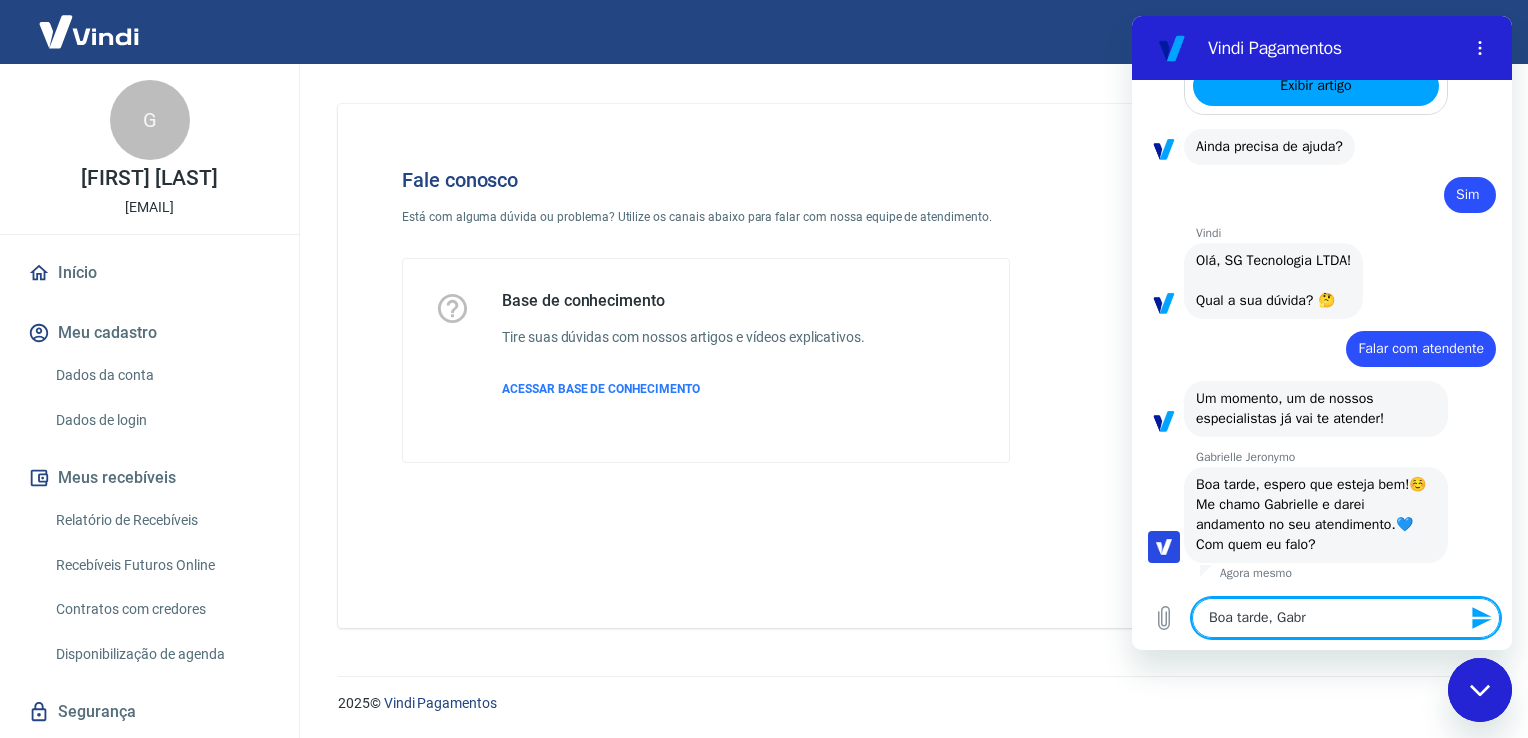 type on "Boa tarde, Gabri" 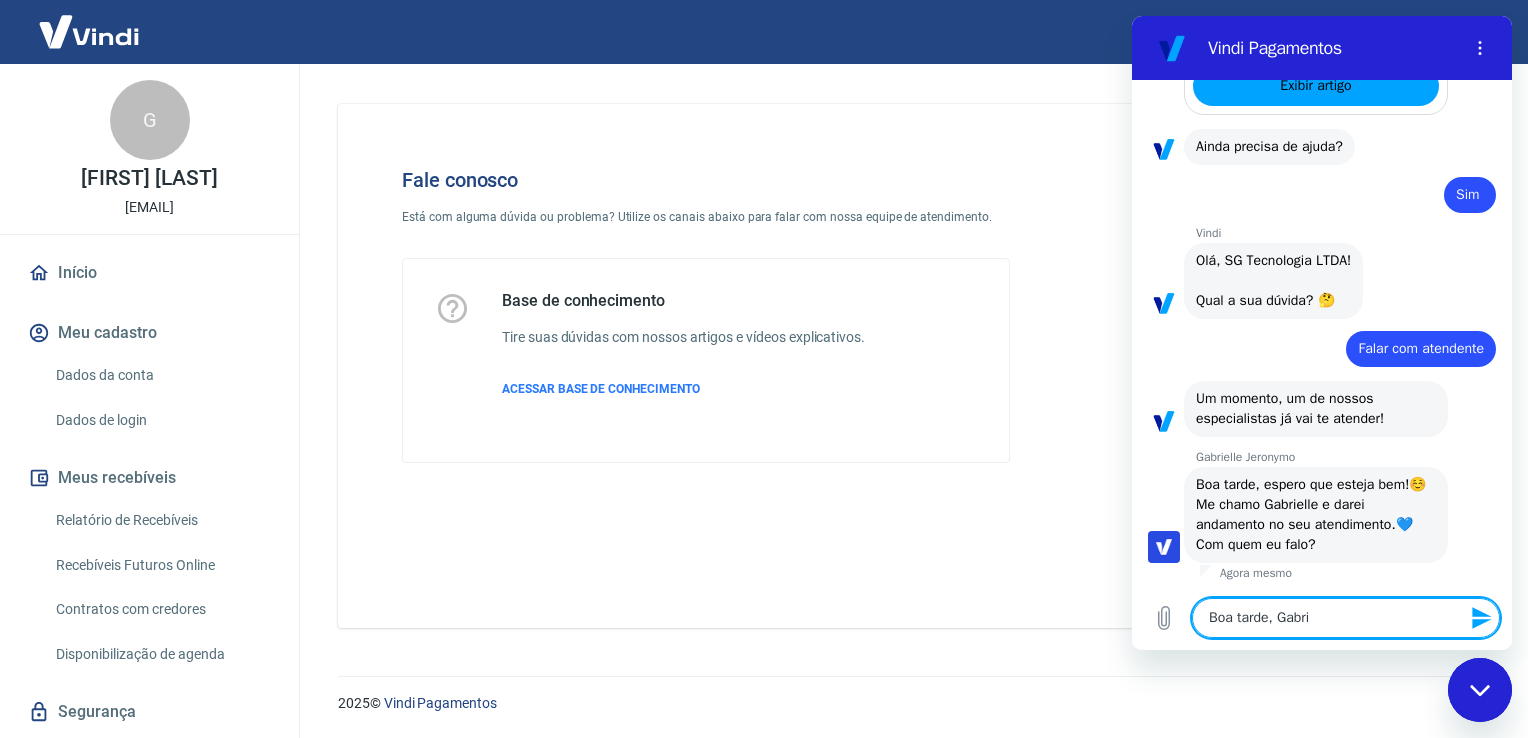 type on "Boa tarde, Gabrie" 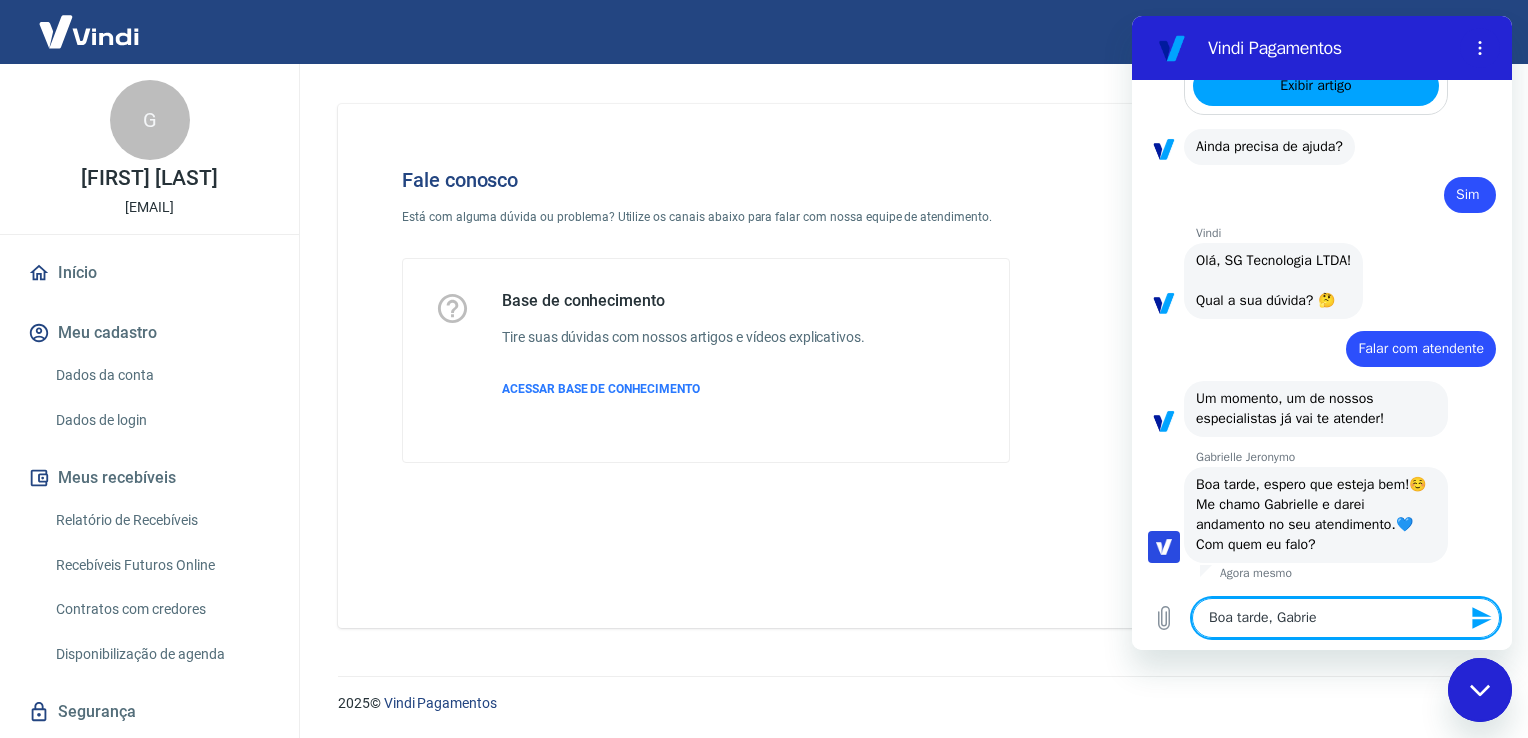 type on "Boa tarde, Gabriel" 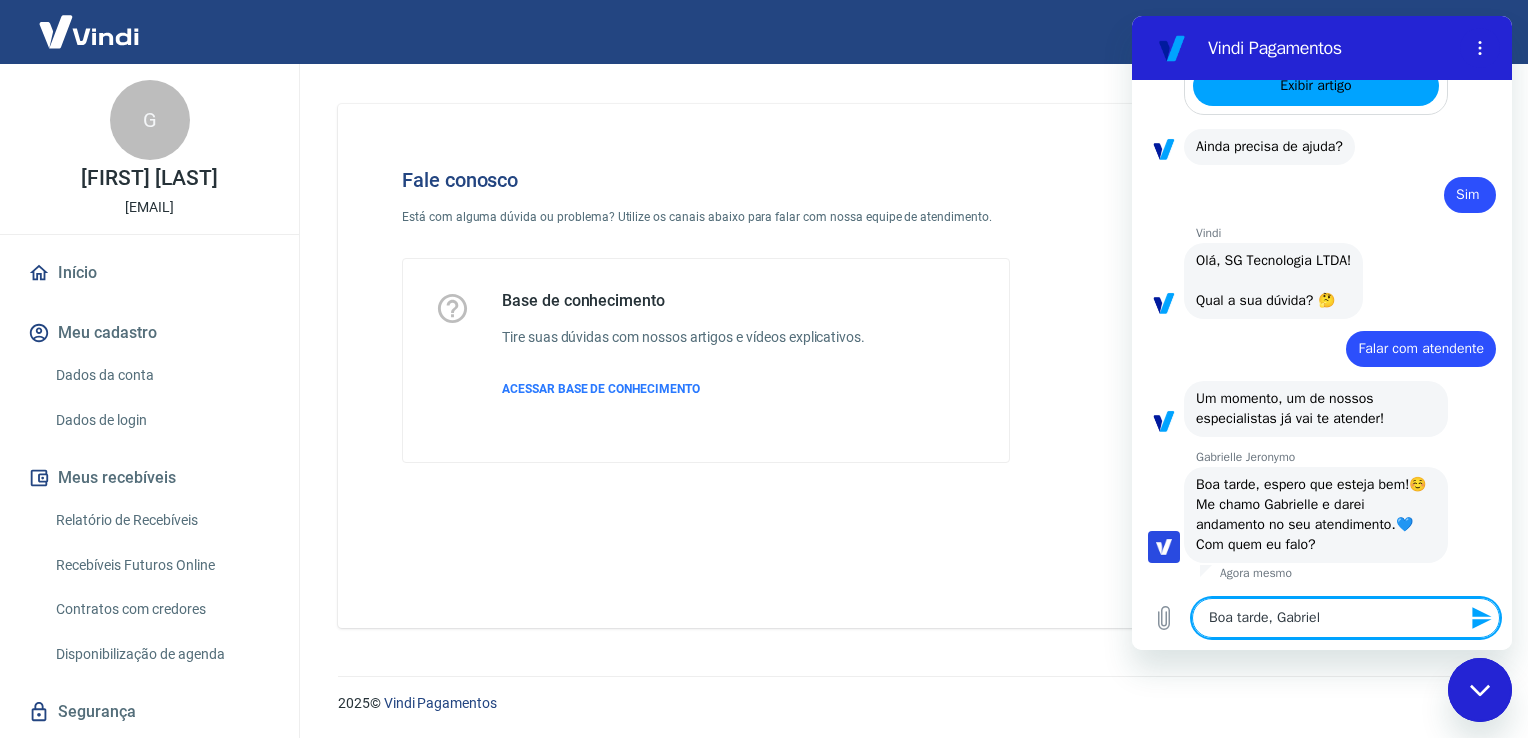 type on "Boa tarde, Gabriell" 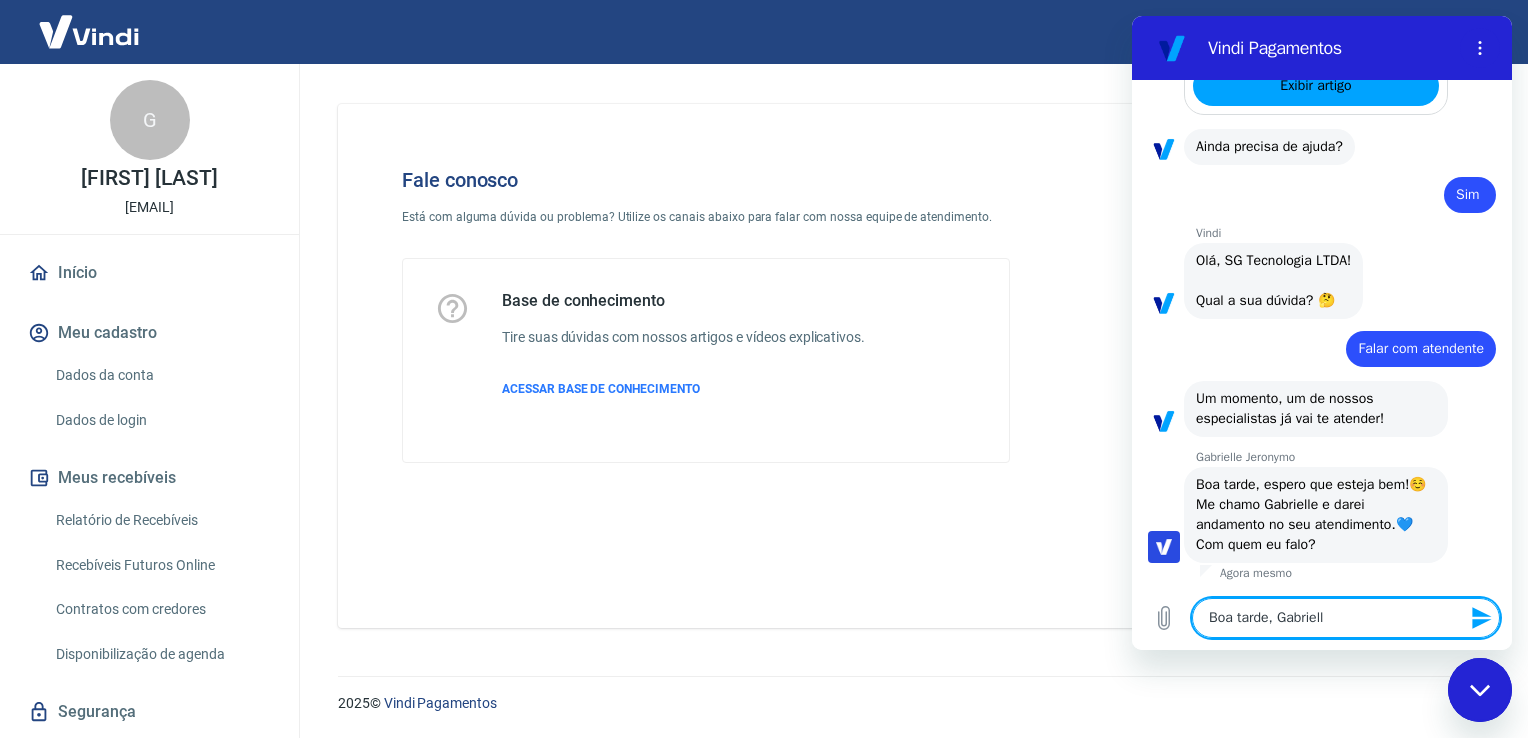 type on "Boa tarde, [NAME]" 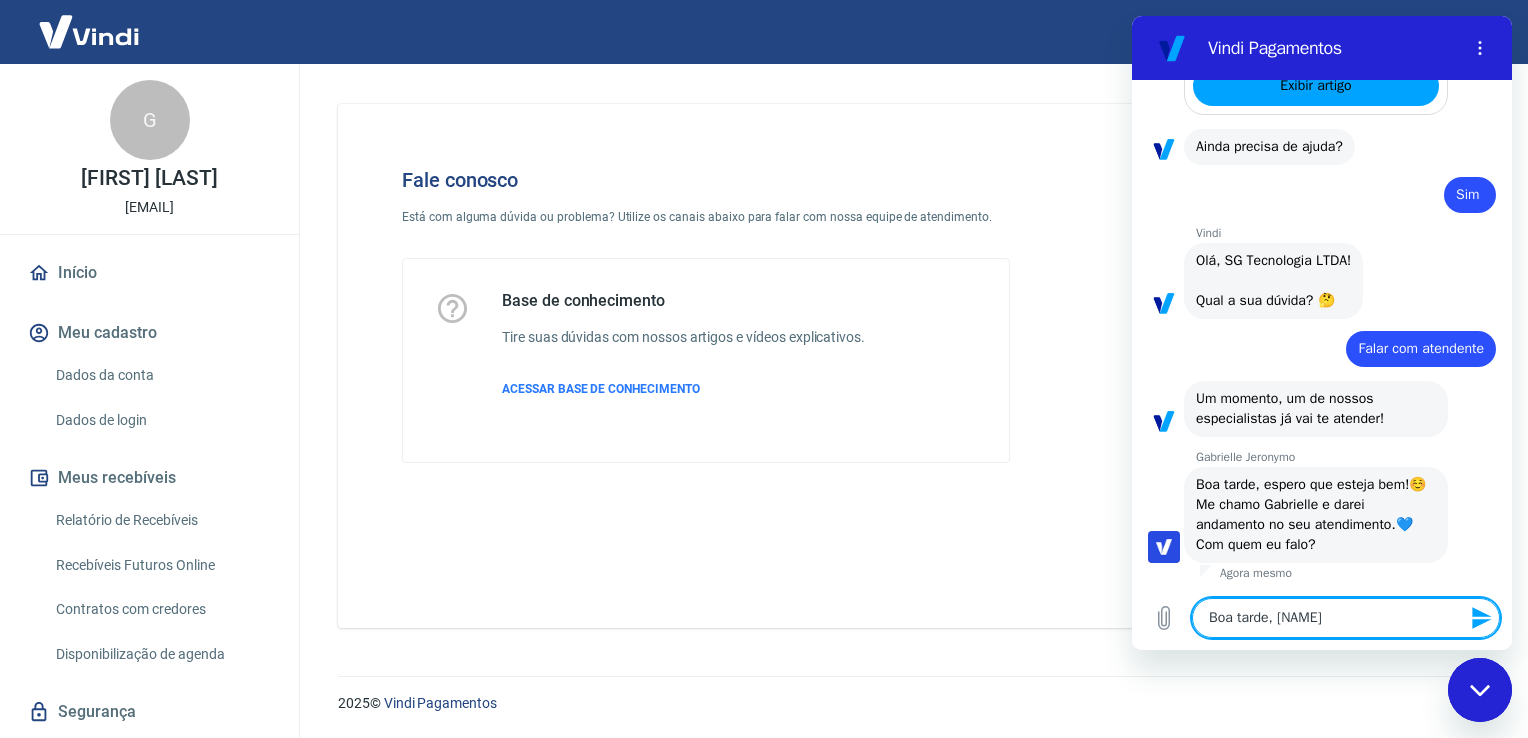 type 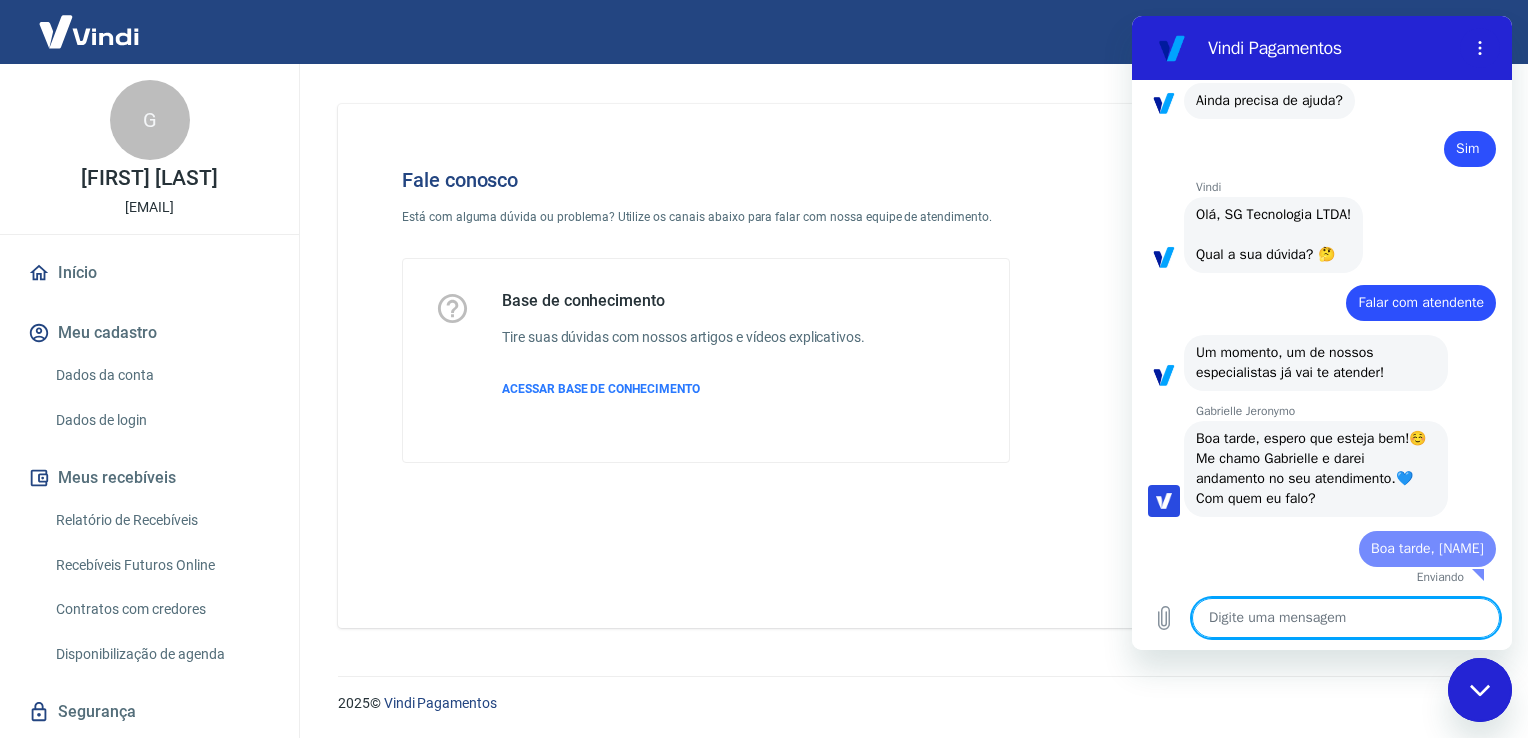 type on "x" 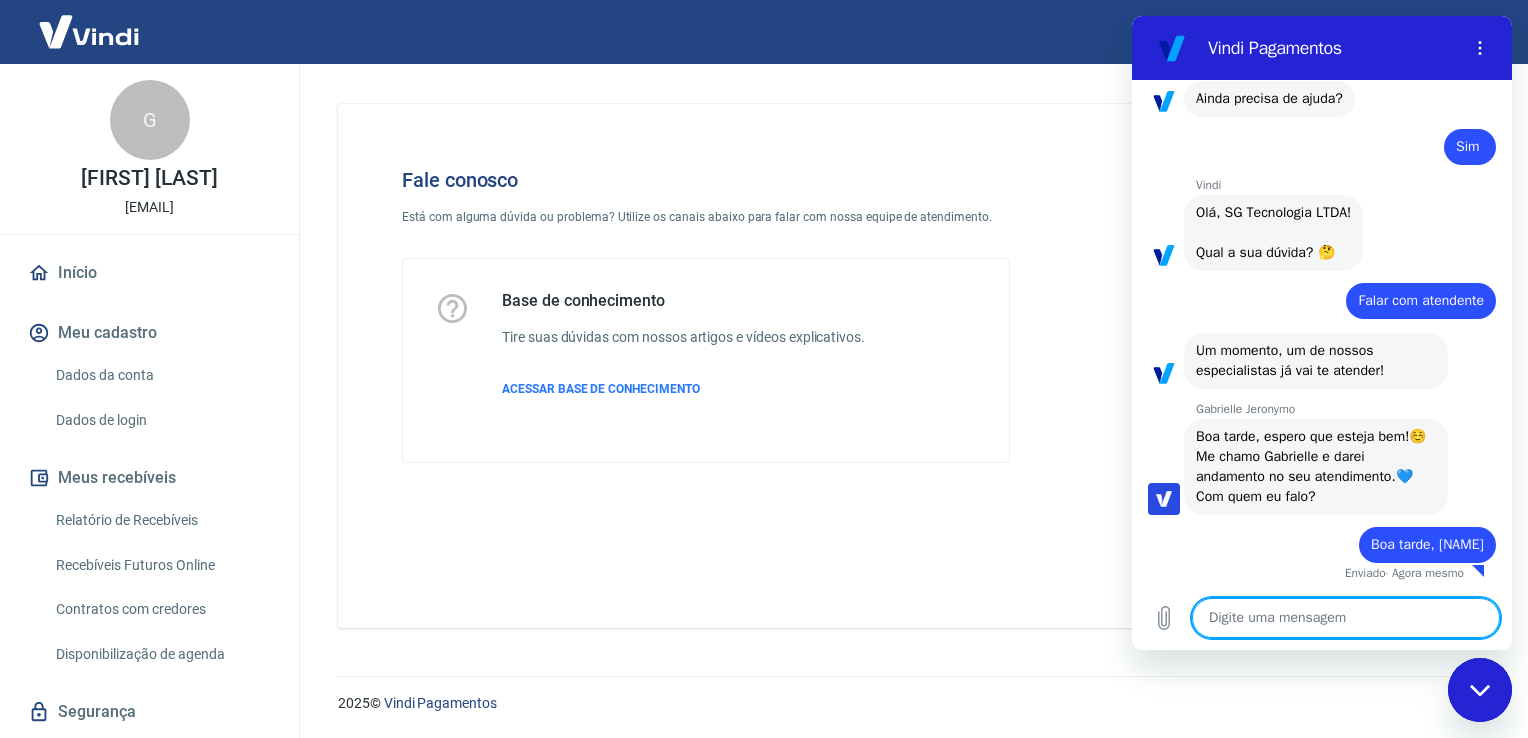 scroll, scrollTop: 1730, scrollLeft: 0, axis: vertical 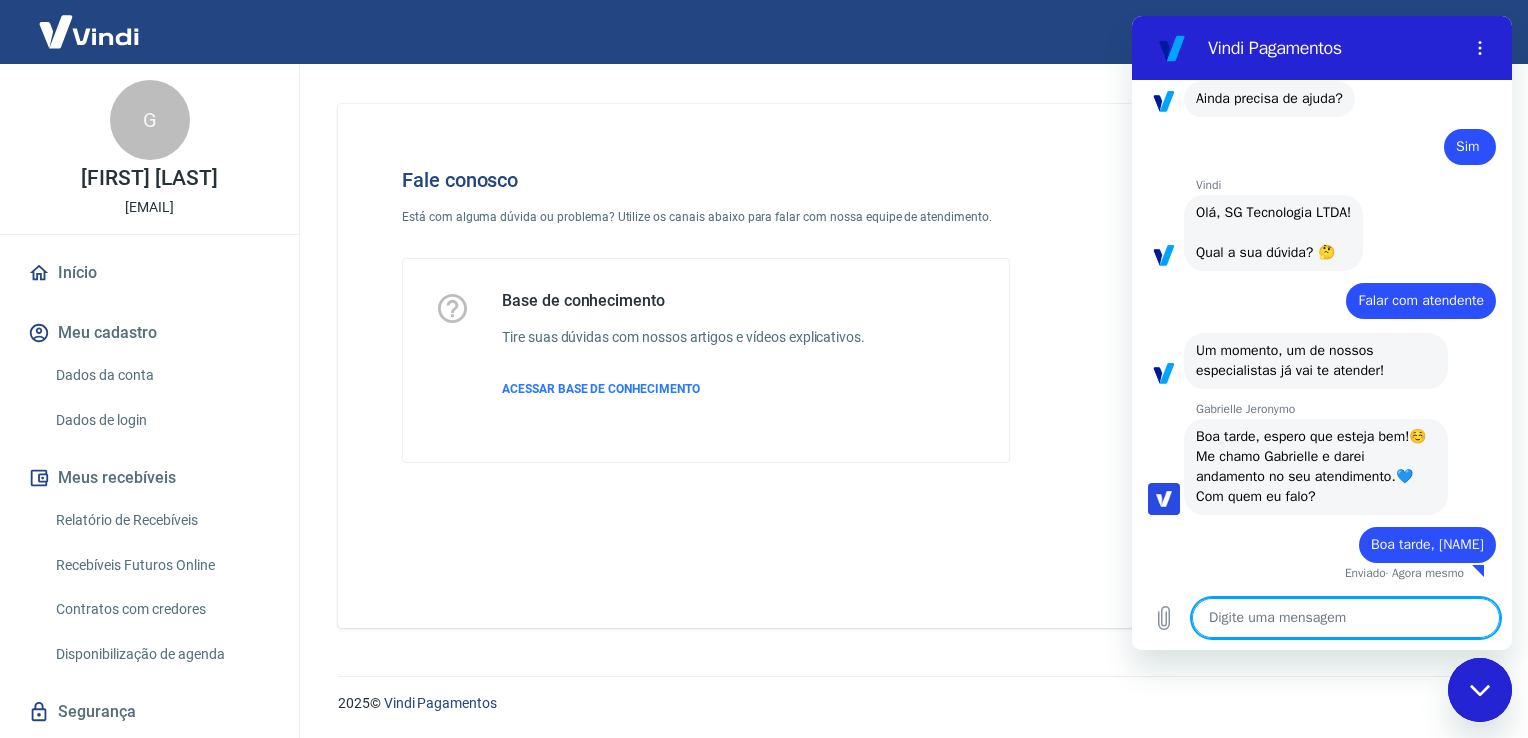 type on "F" 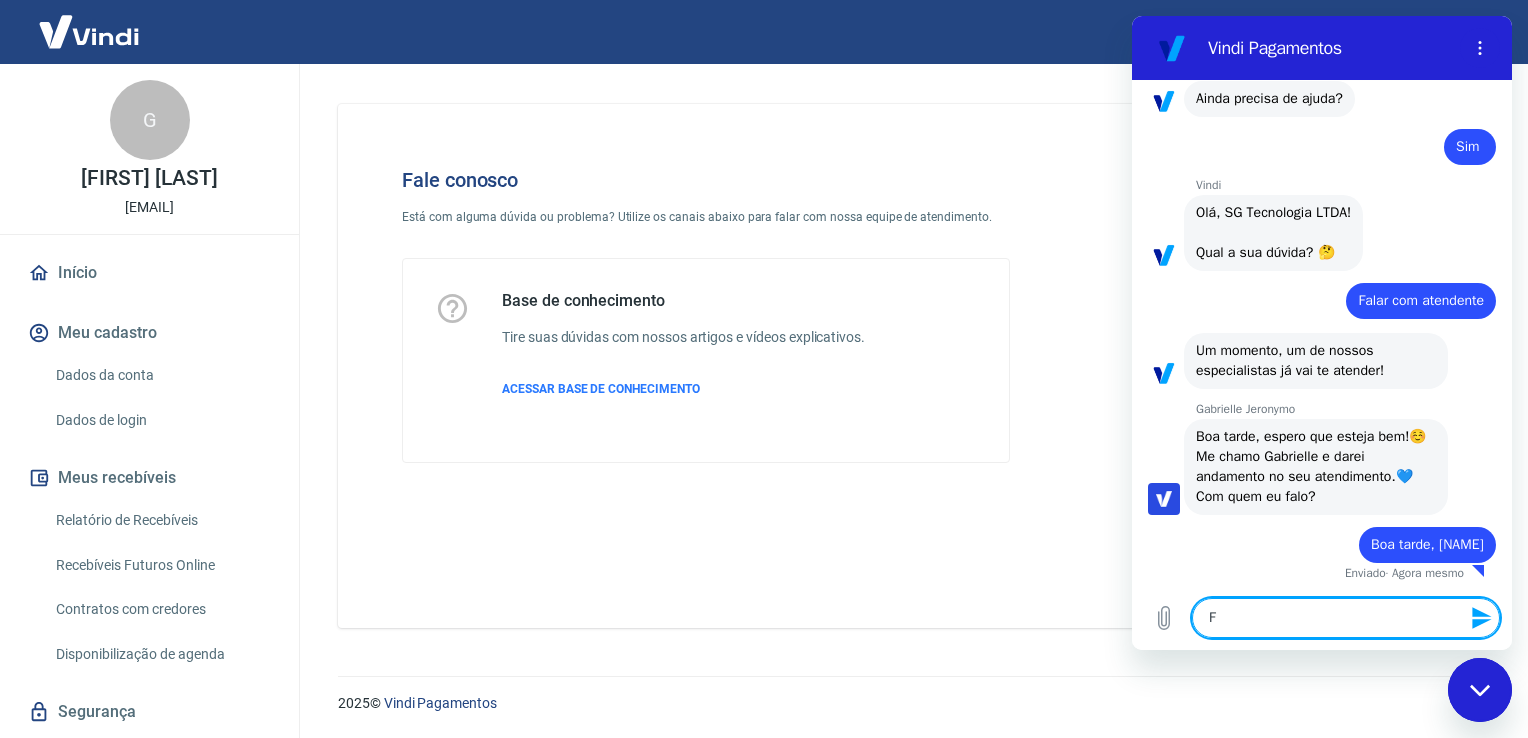 type on "Fi" 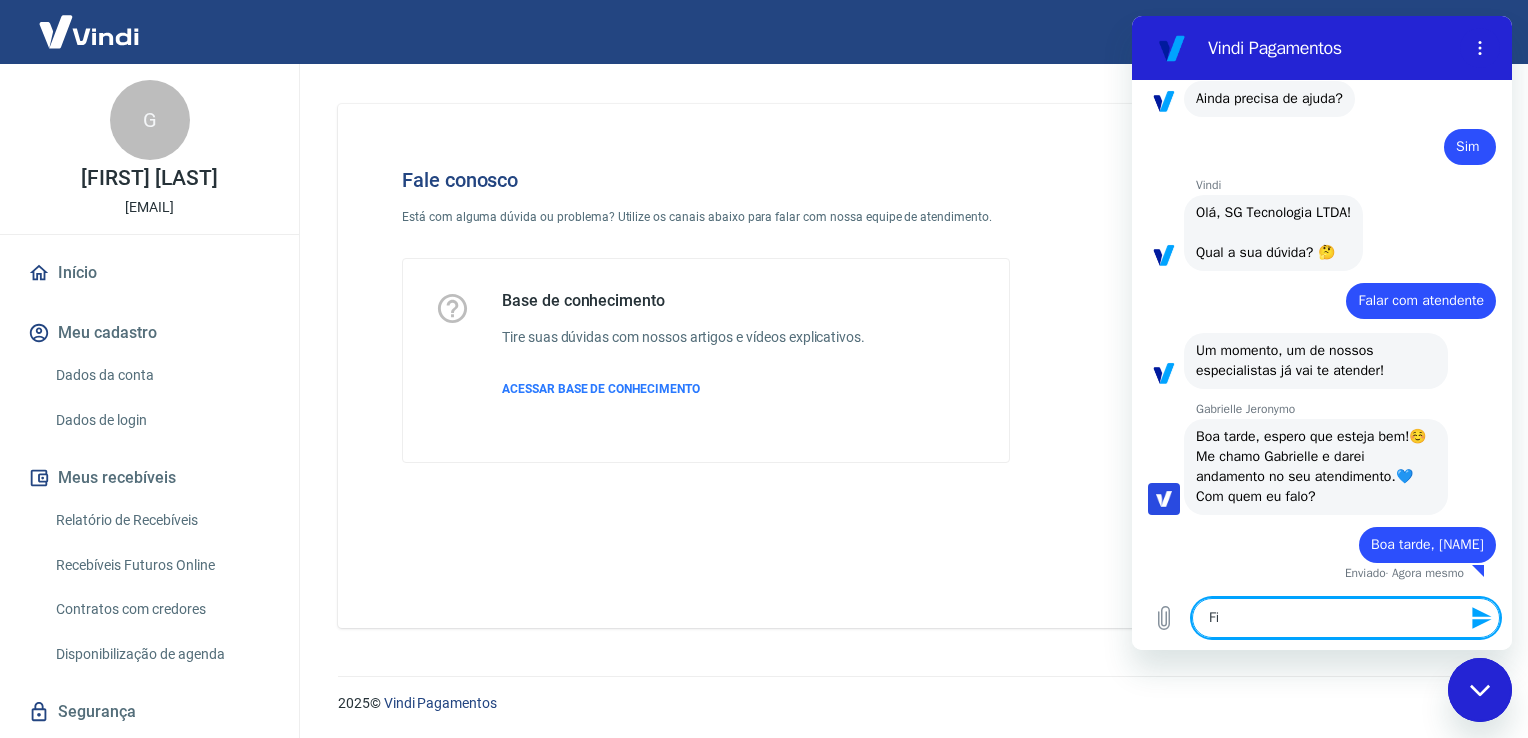 type on "Fiz" 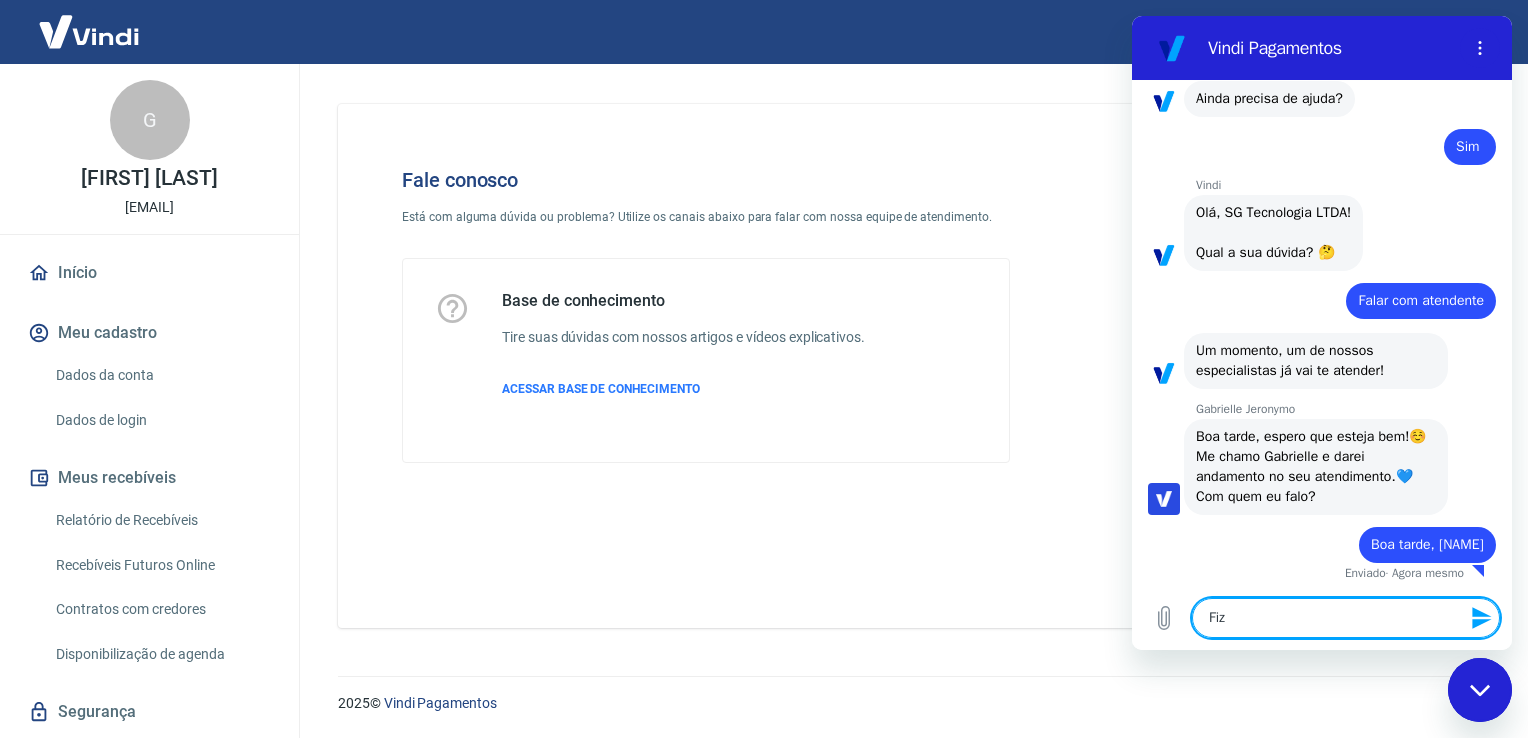 type on "Fi" 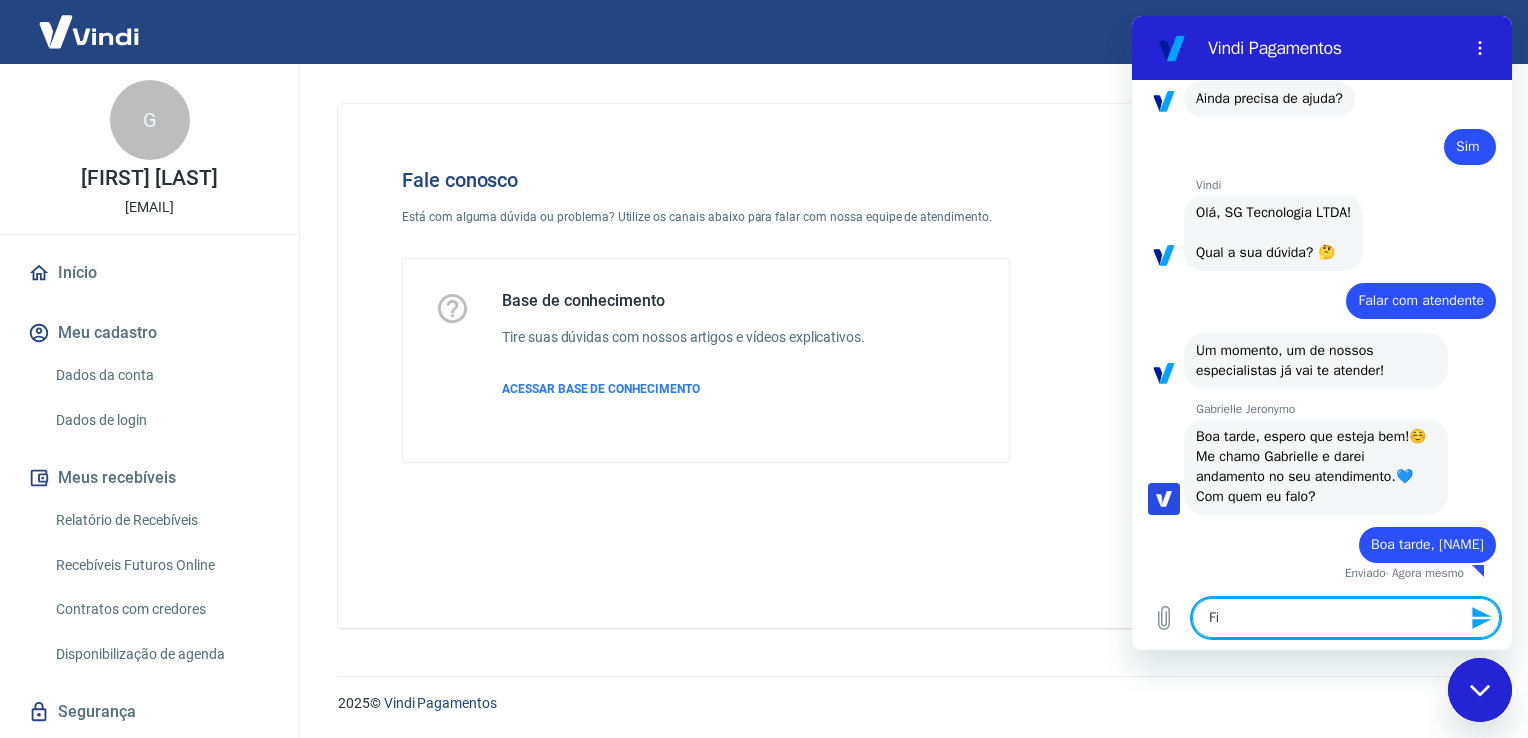 type on "F" 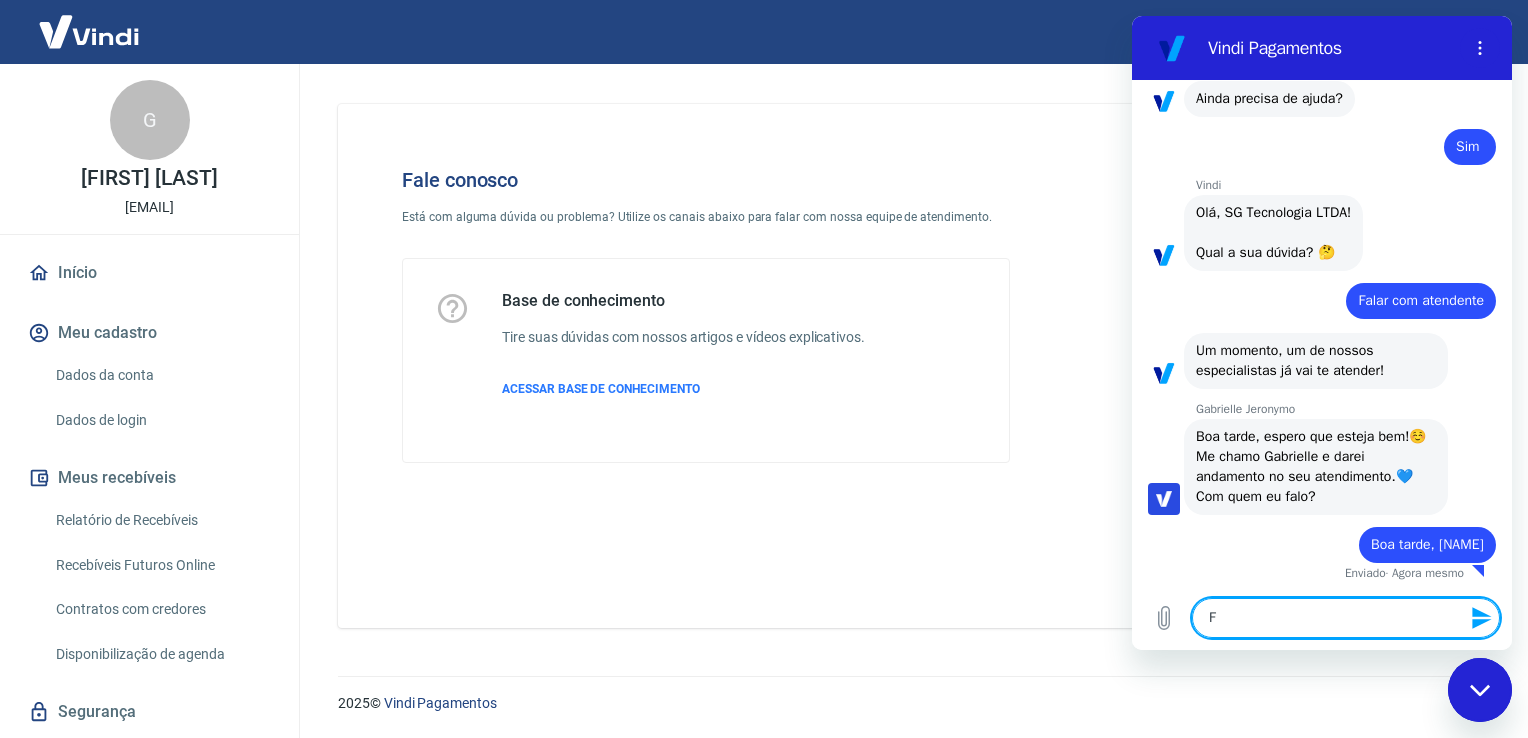 type 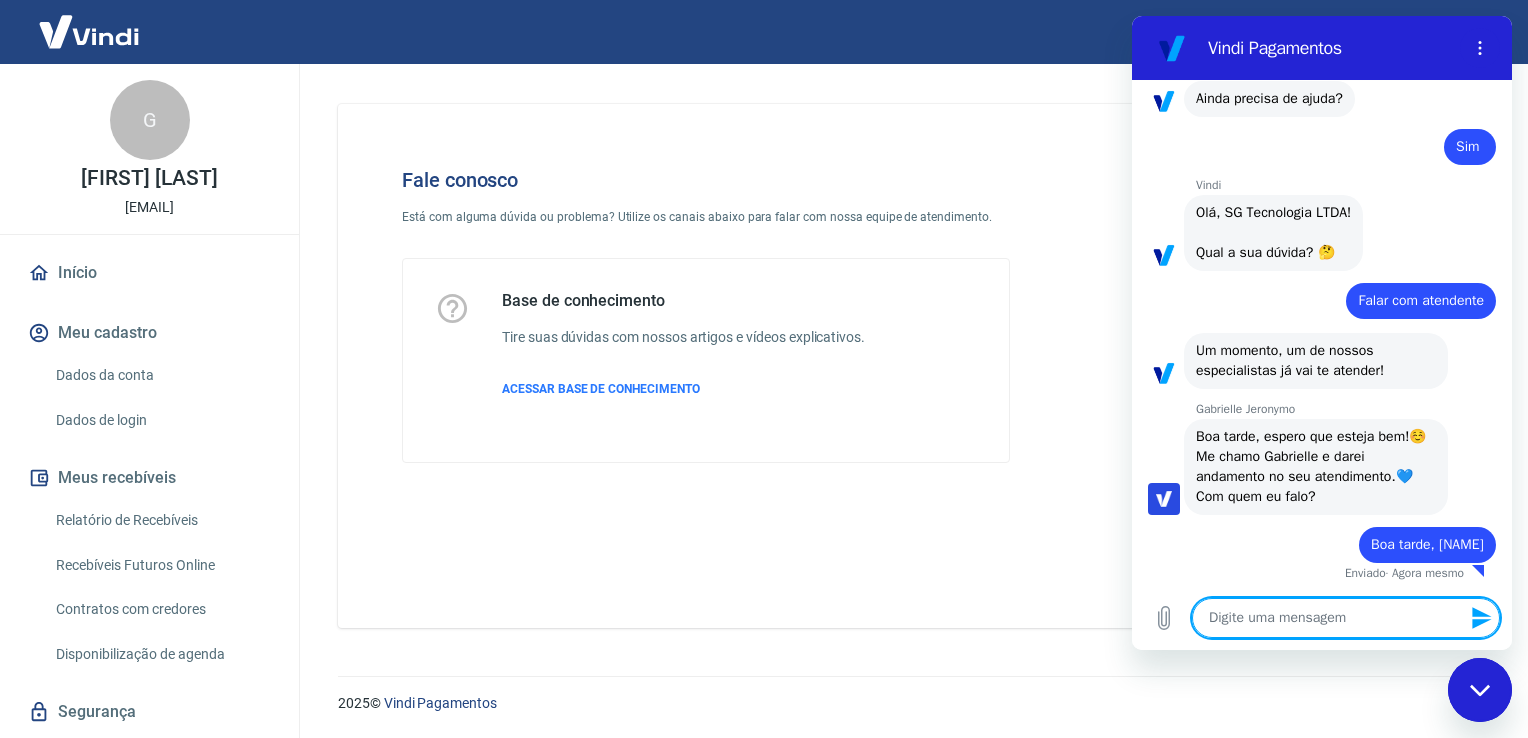 type on "x" 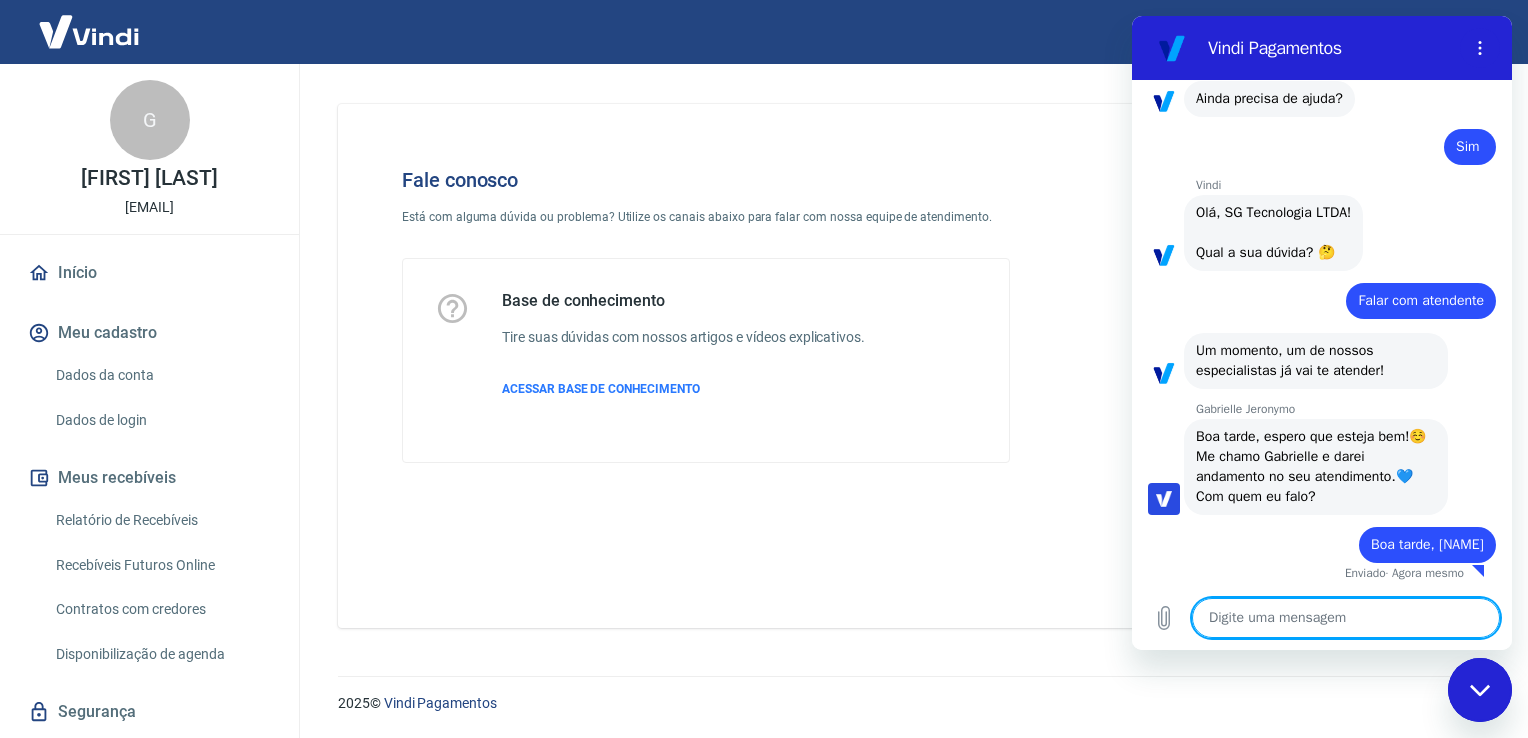 type on "U" 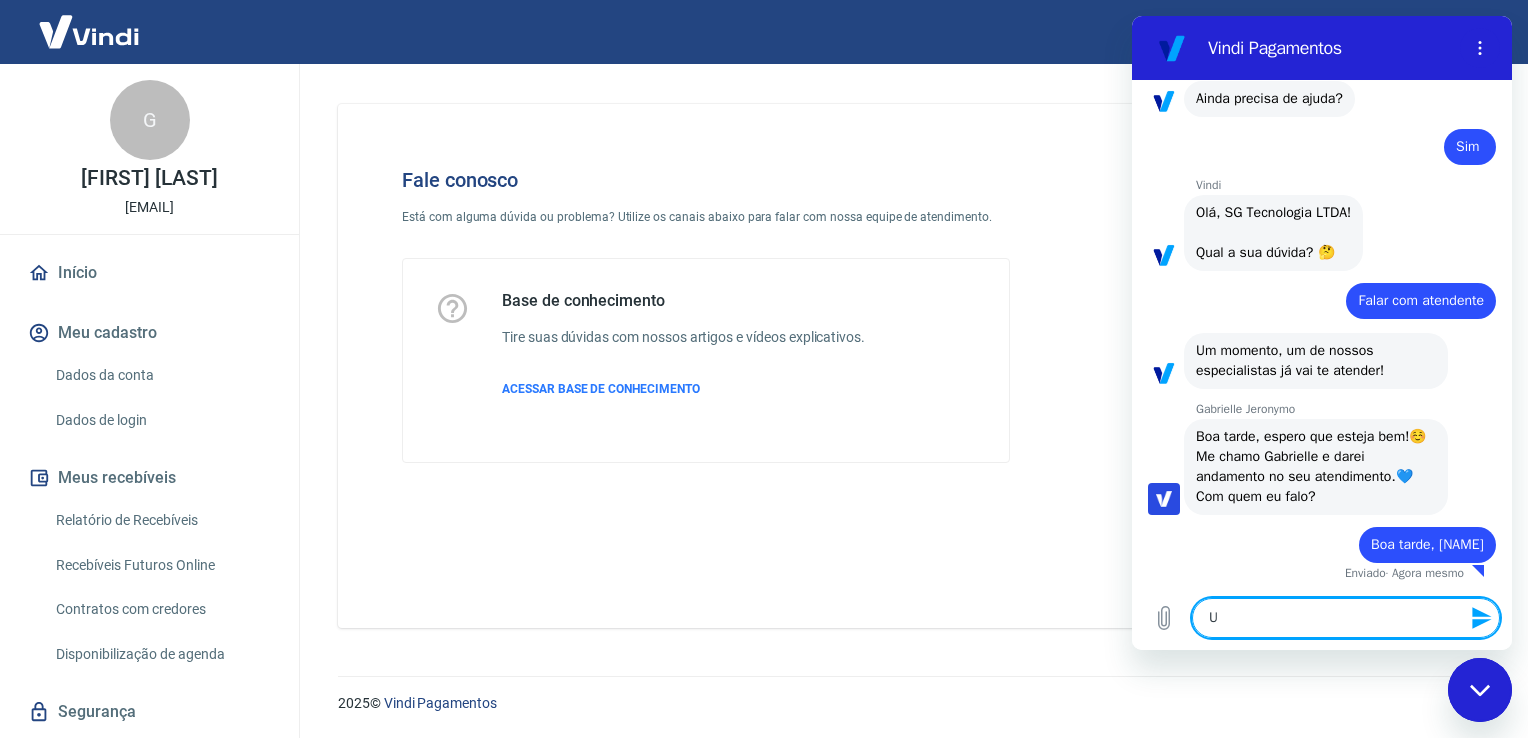 type on "Um" 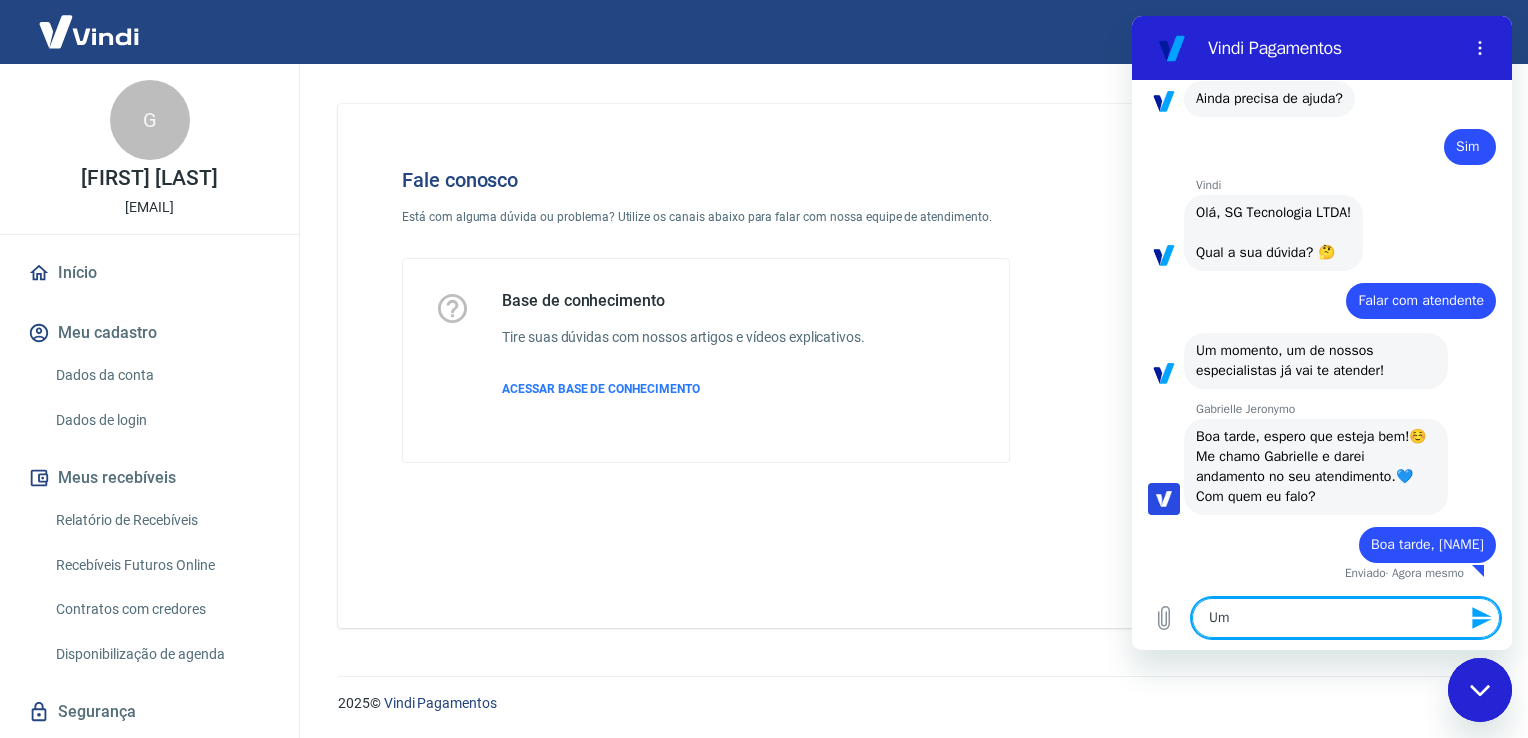 type on "Um" 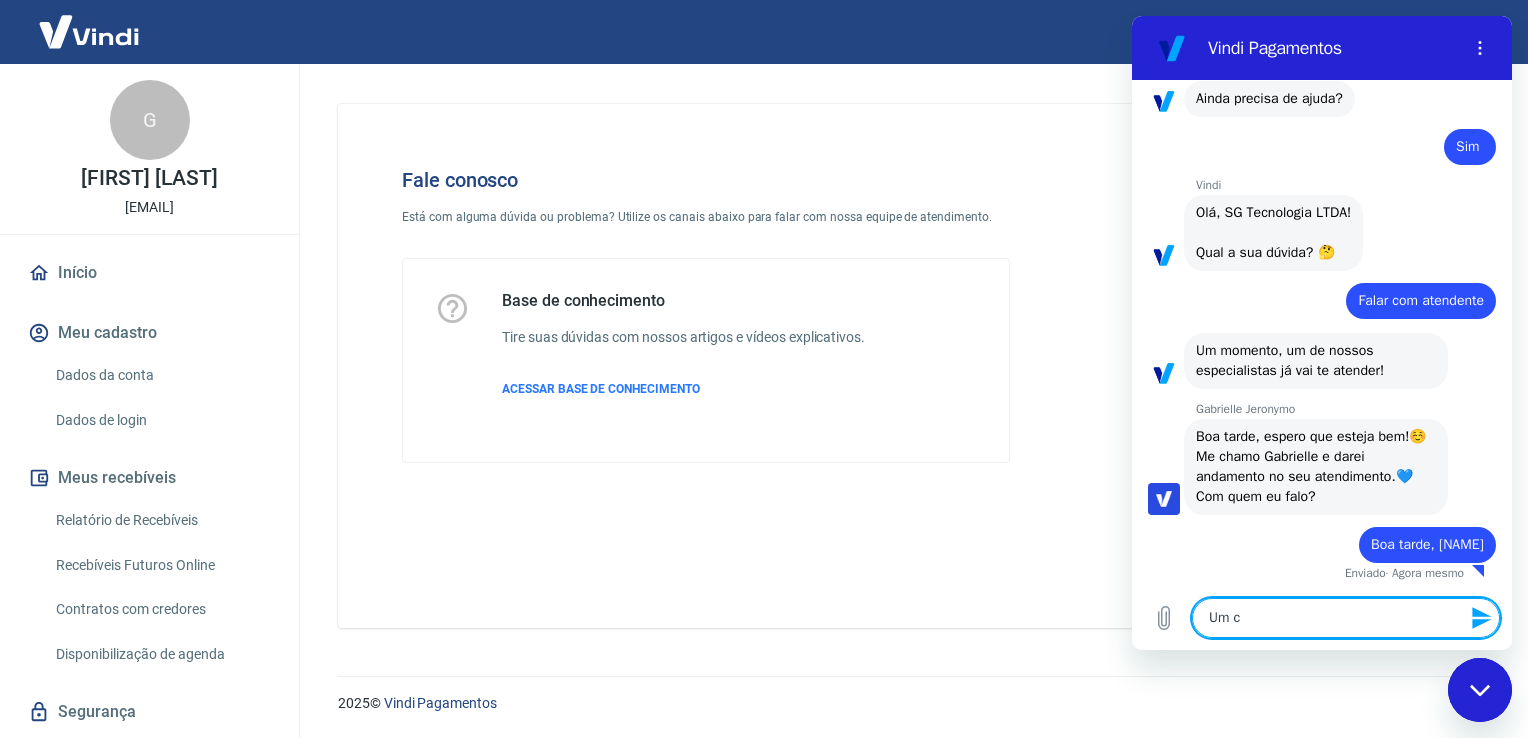 type on "Um cl" 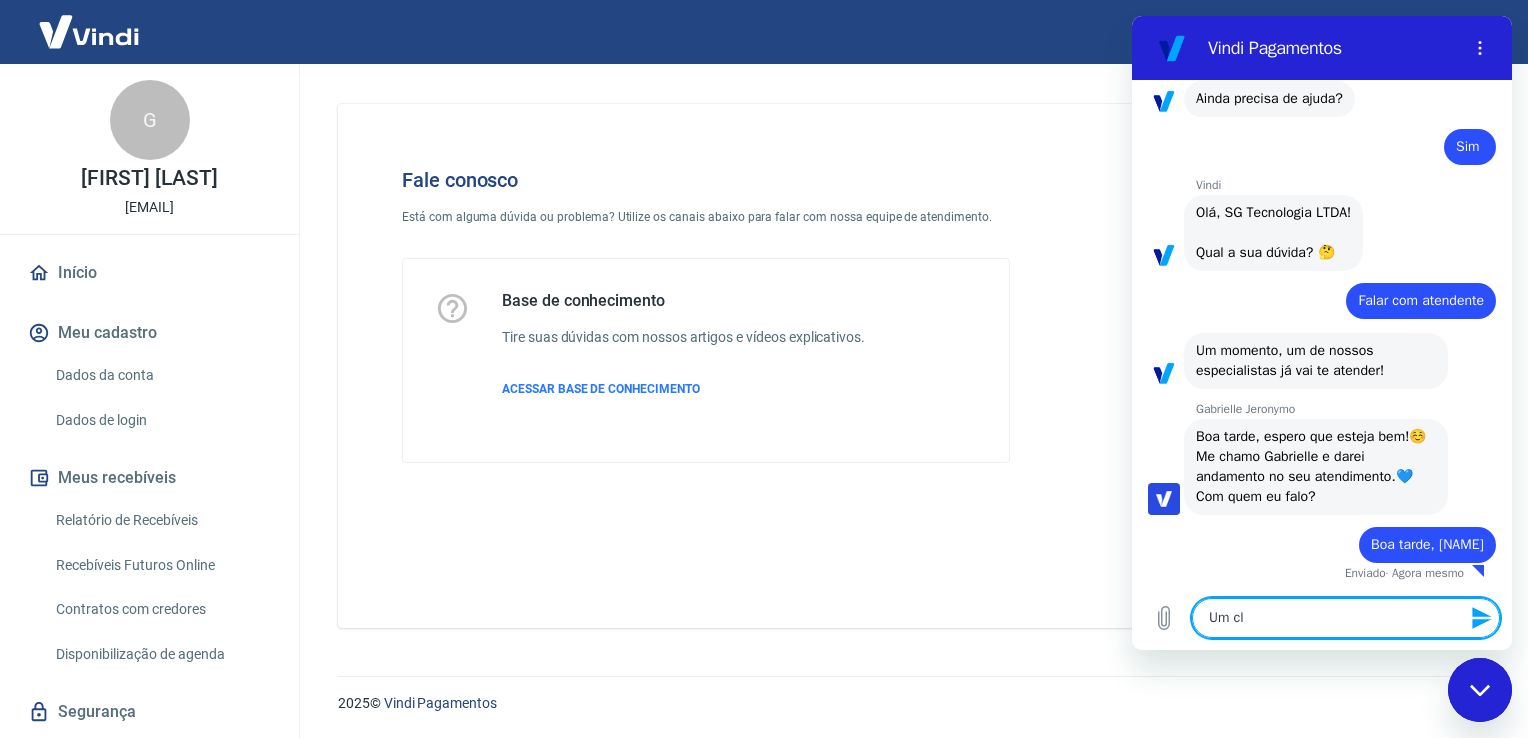type on "x" 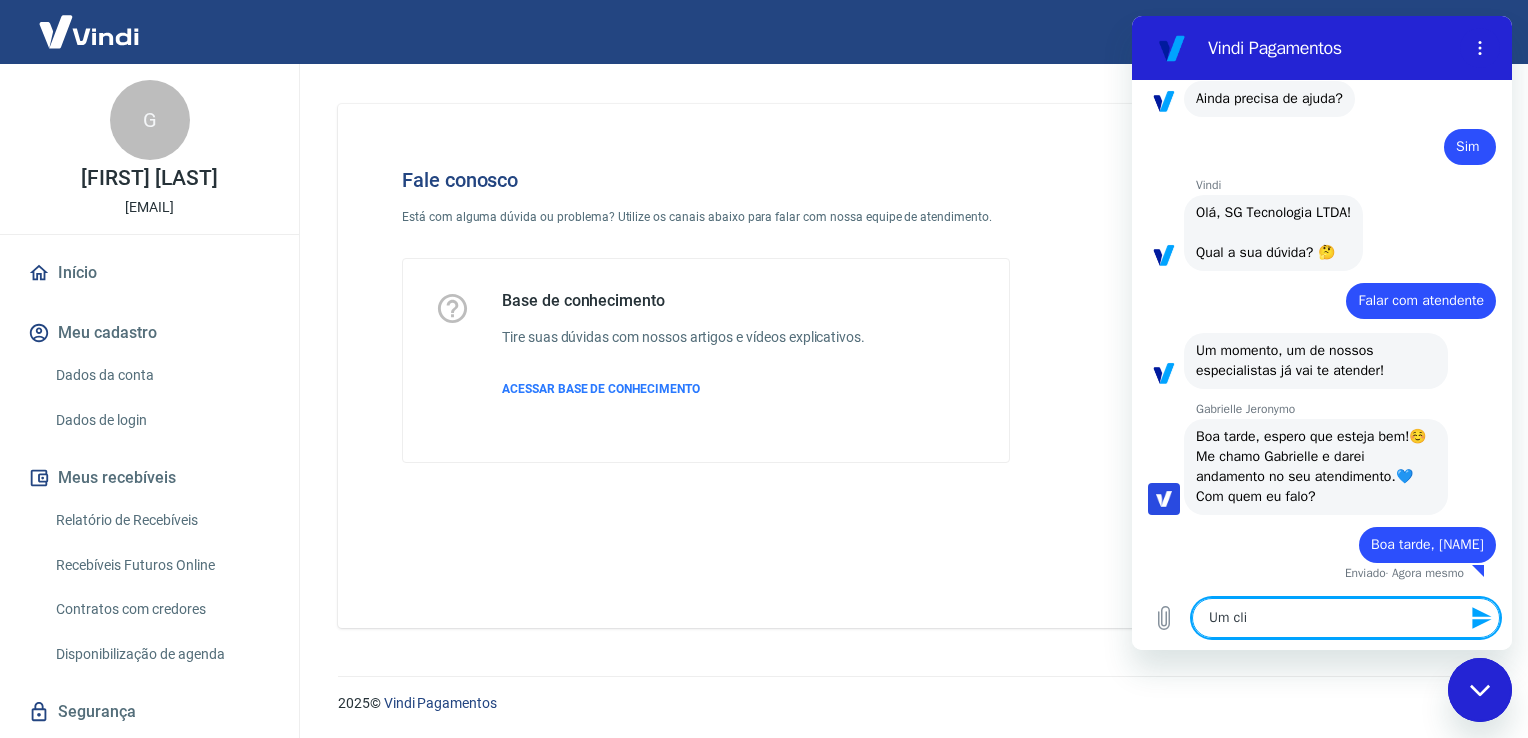 type on "Um clie" 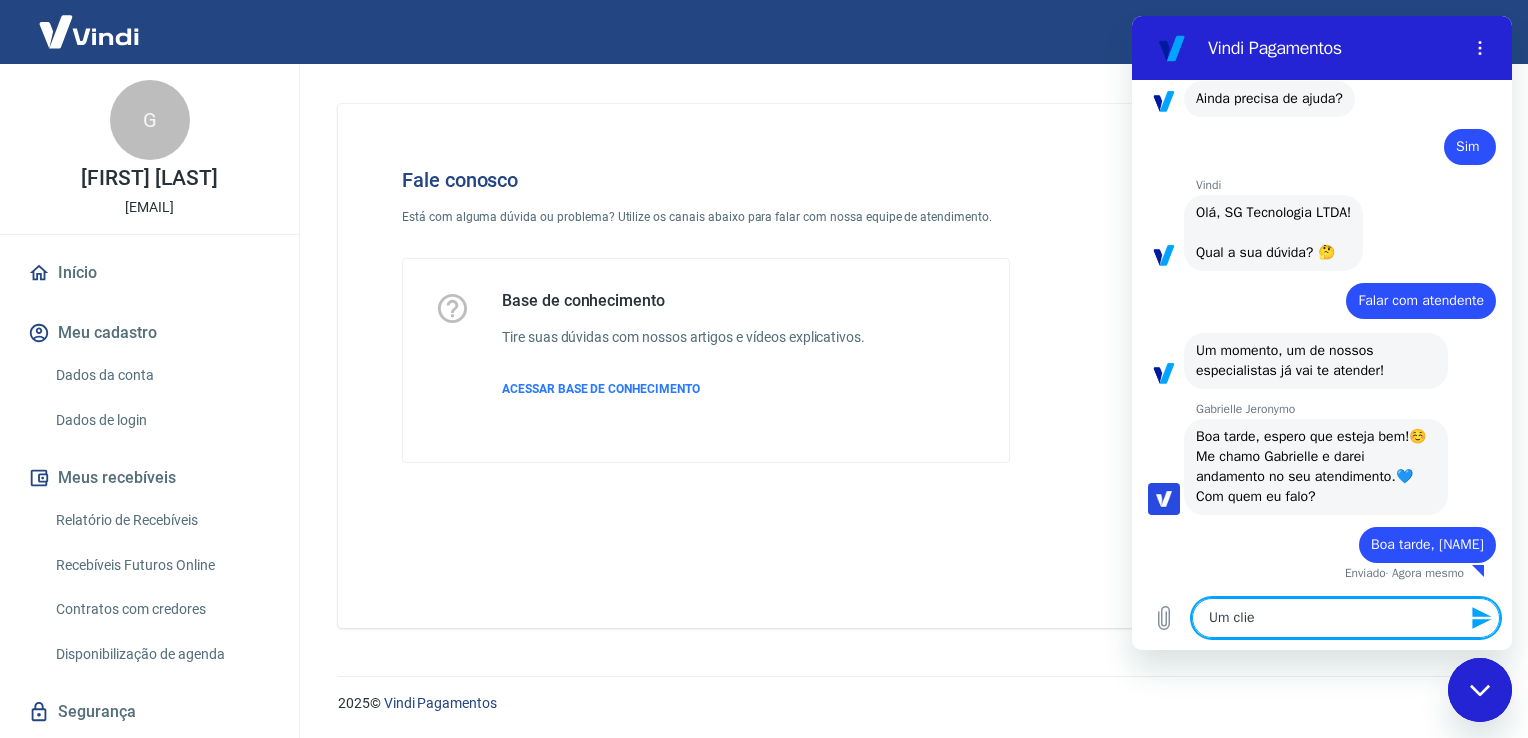 type on "Um clien" 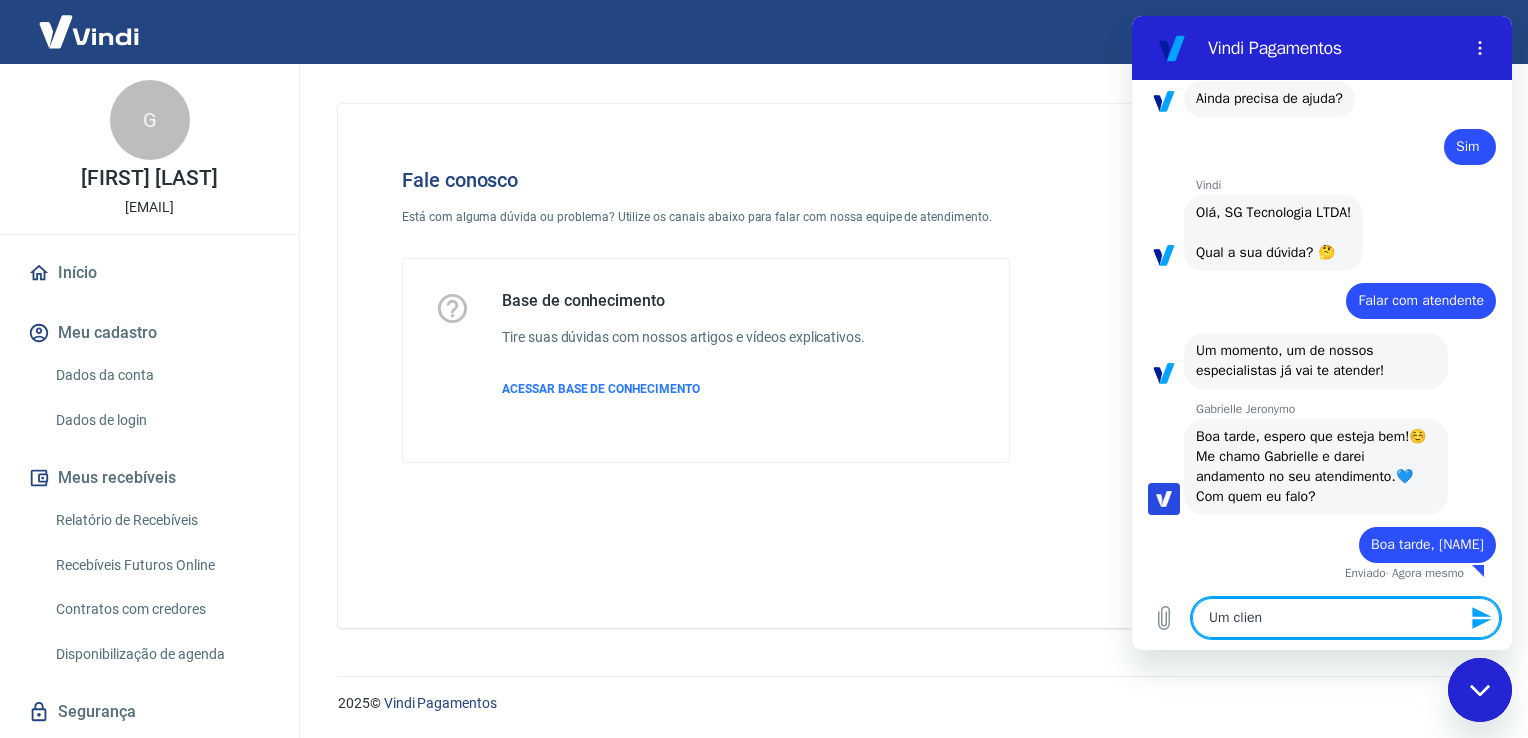 type on "Um client" 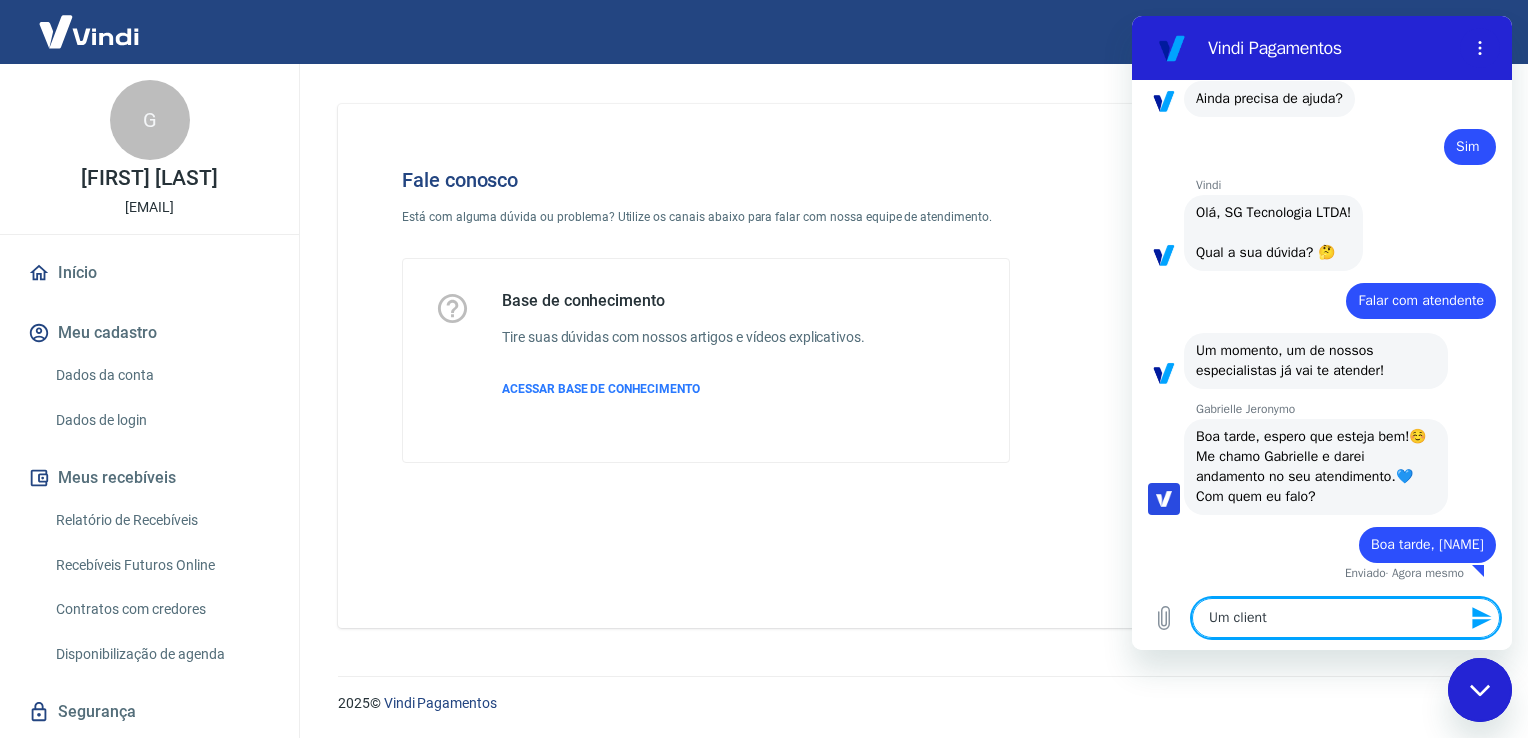 type on "Um cliente" 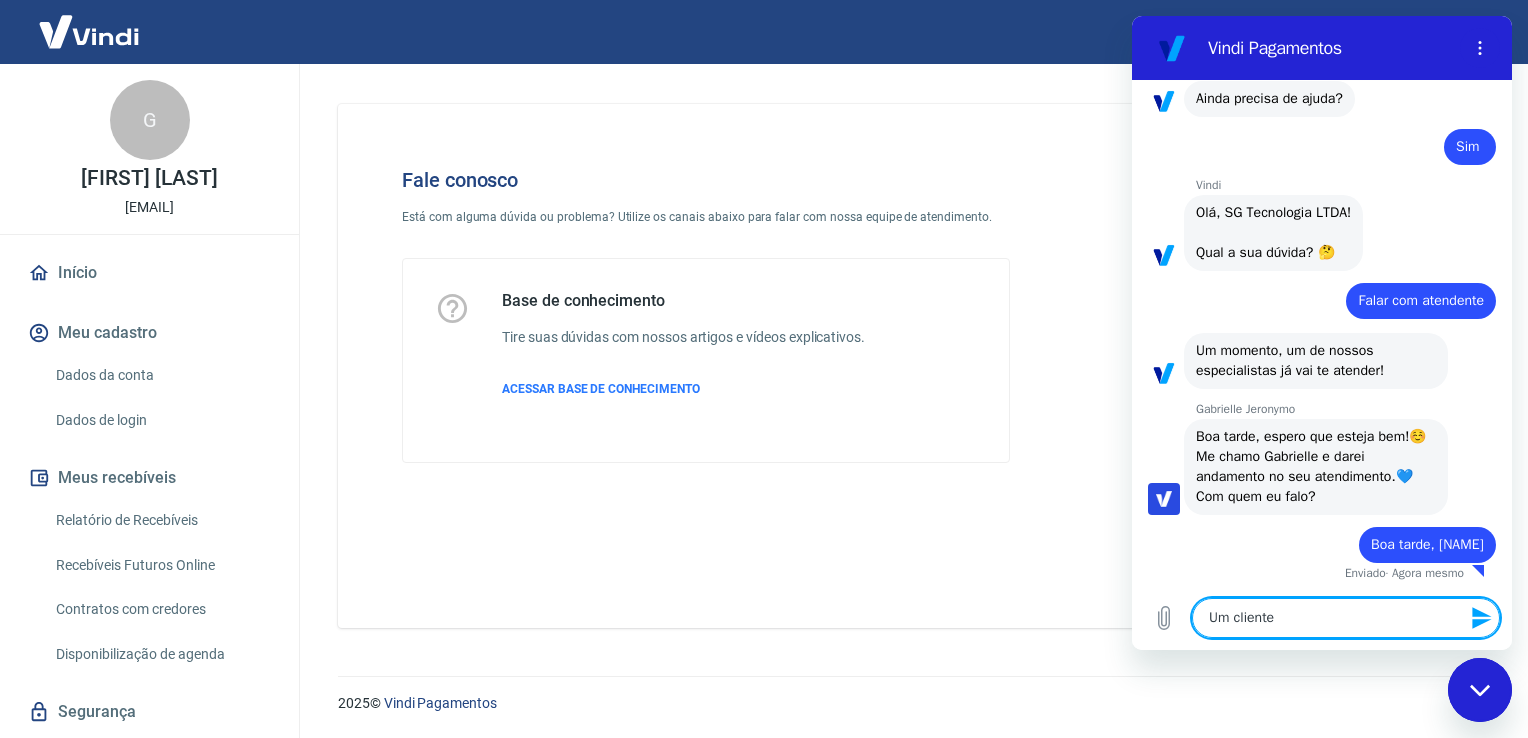 type on "Um cliente" 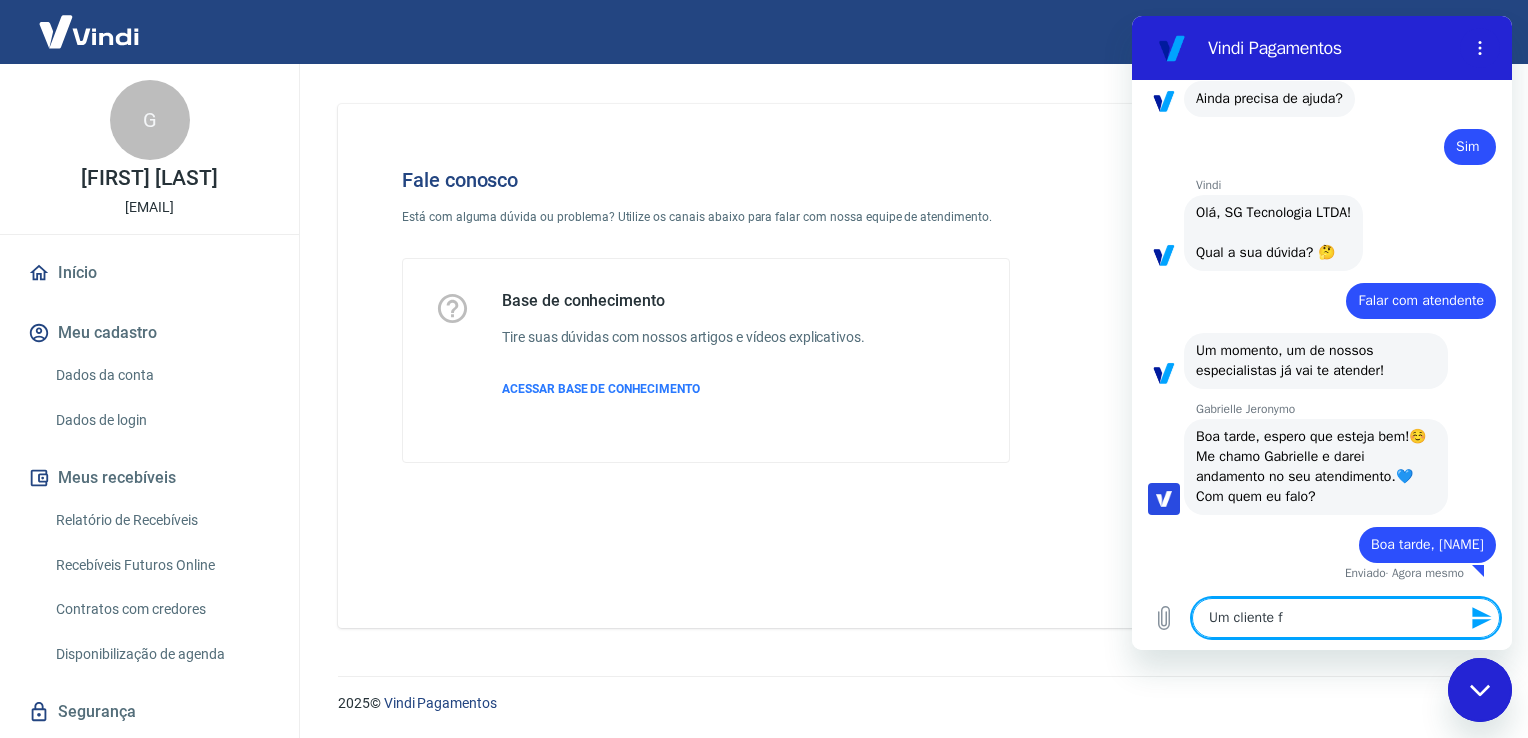 type on "Um cliente fe" 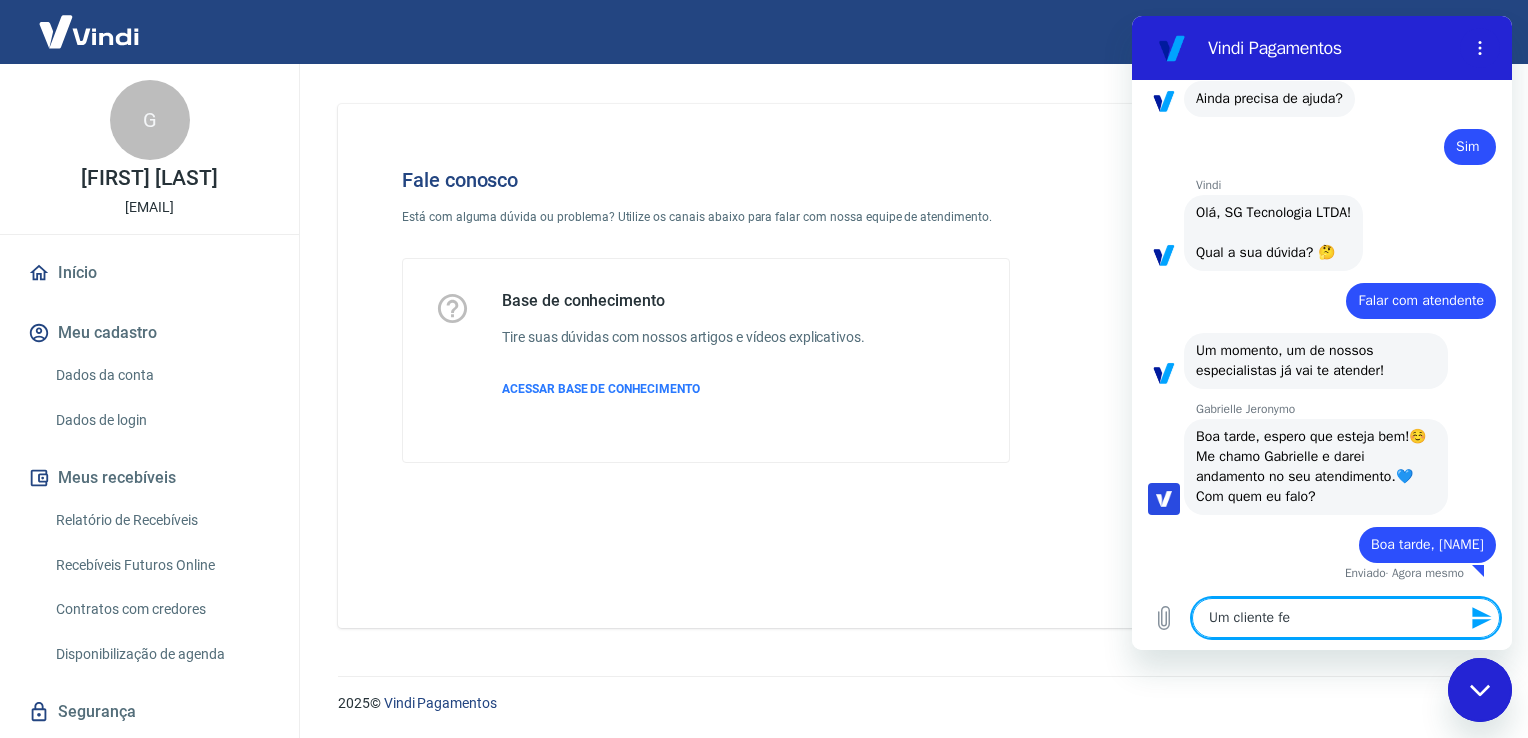 type on "Um cliente fez" 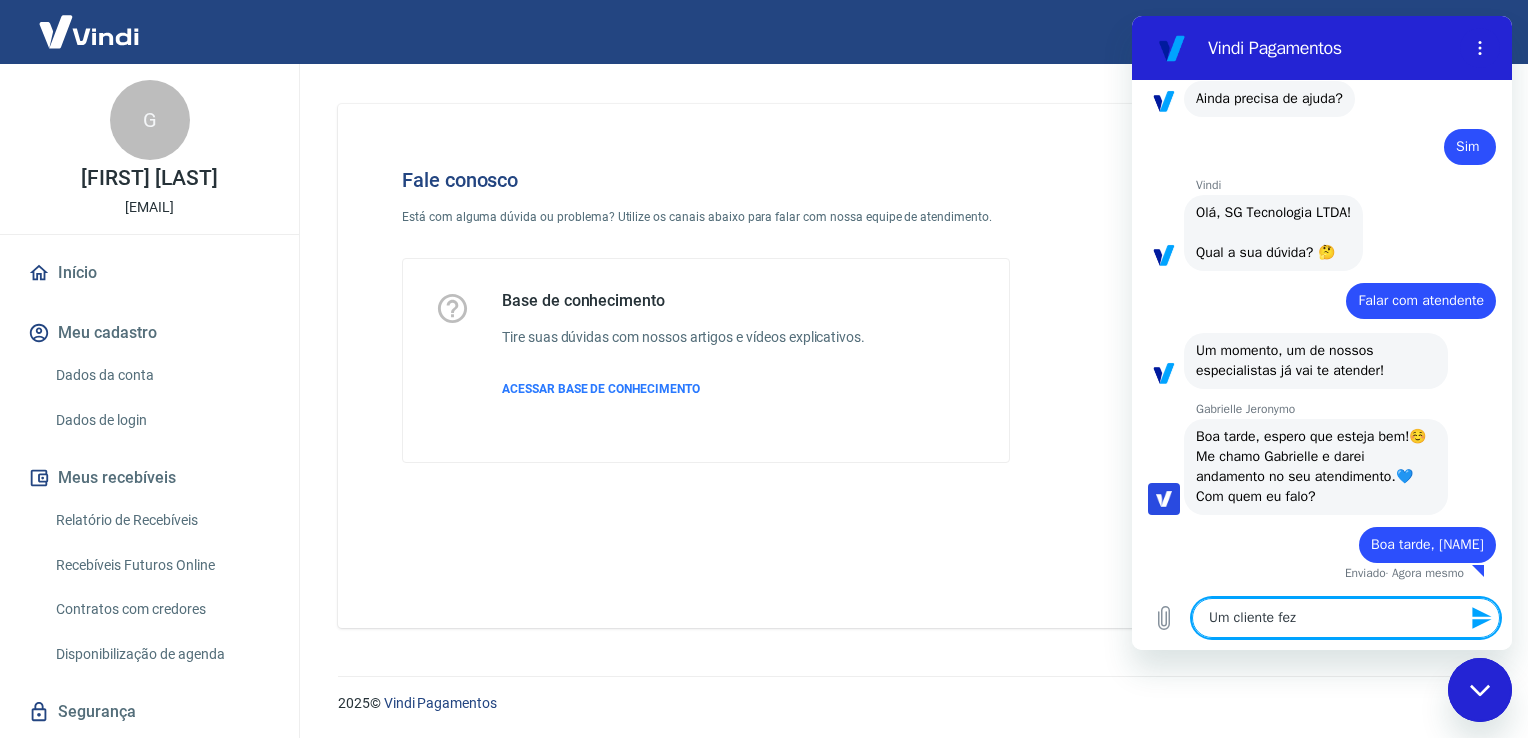 type on "Um cliente fez" 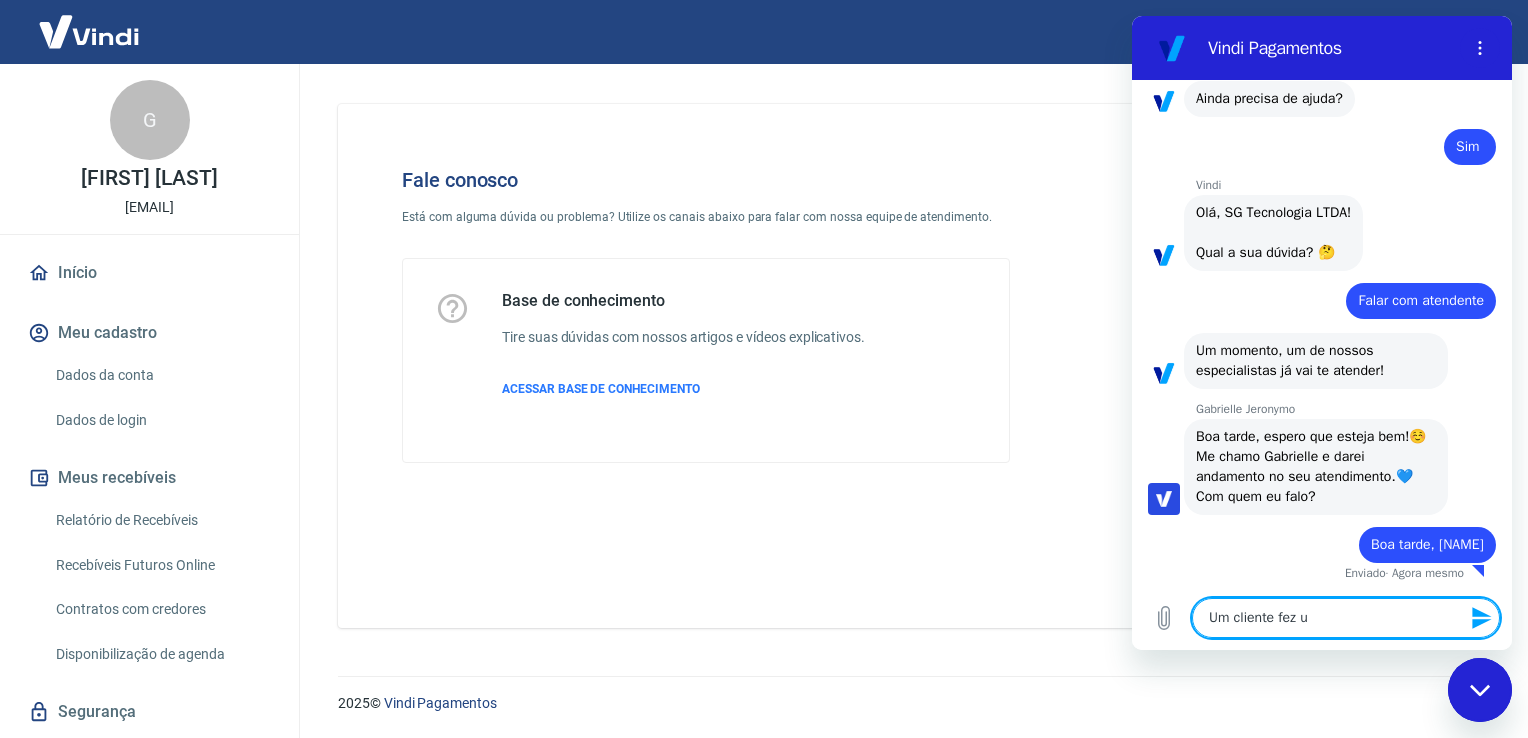 type on "Um cliente fez um" 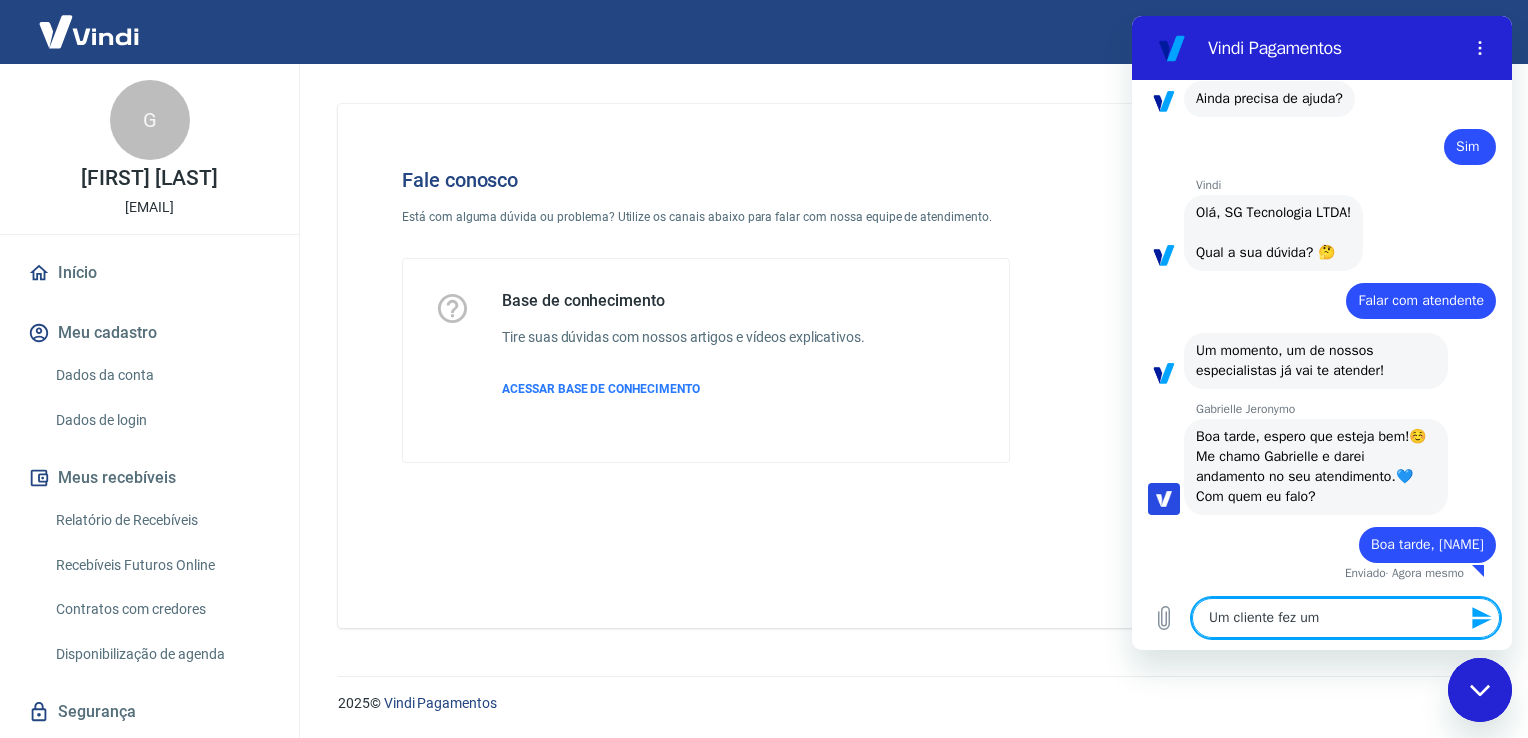 type on "Um cliente fez uma" 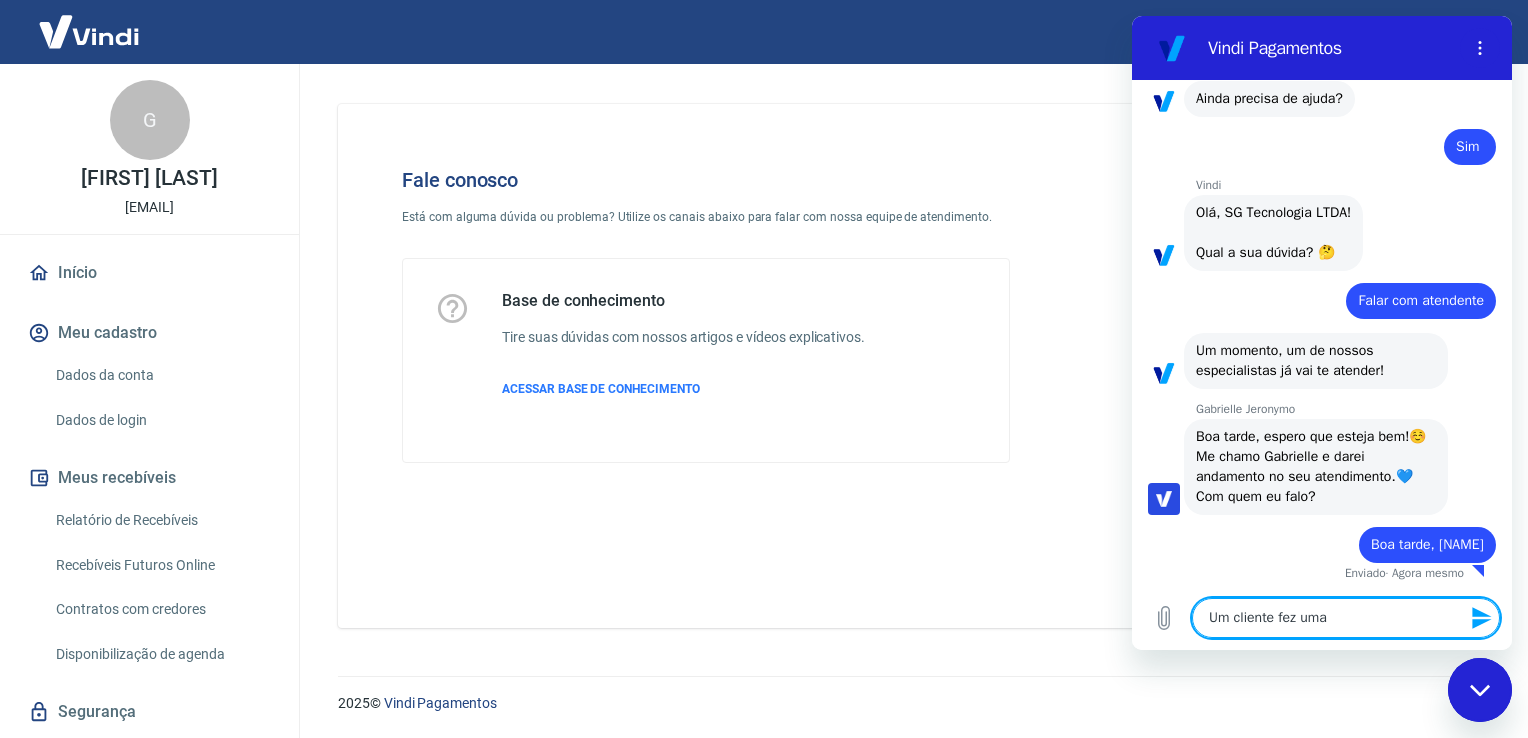 type on "Um cliente fez uma" 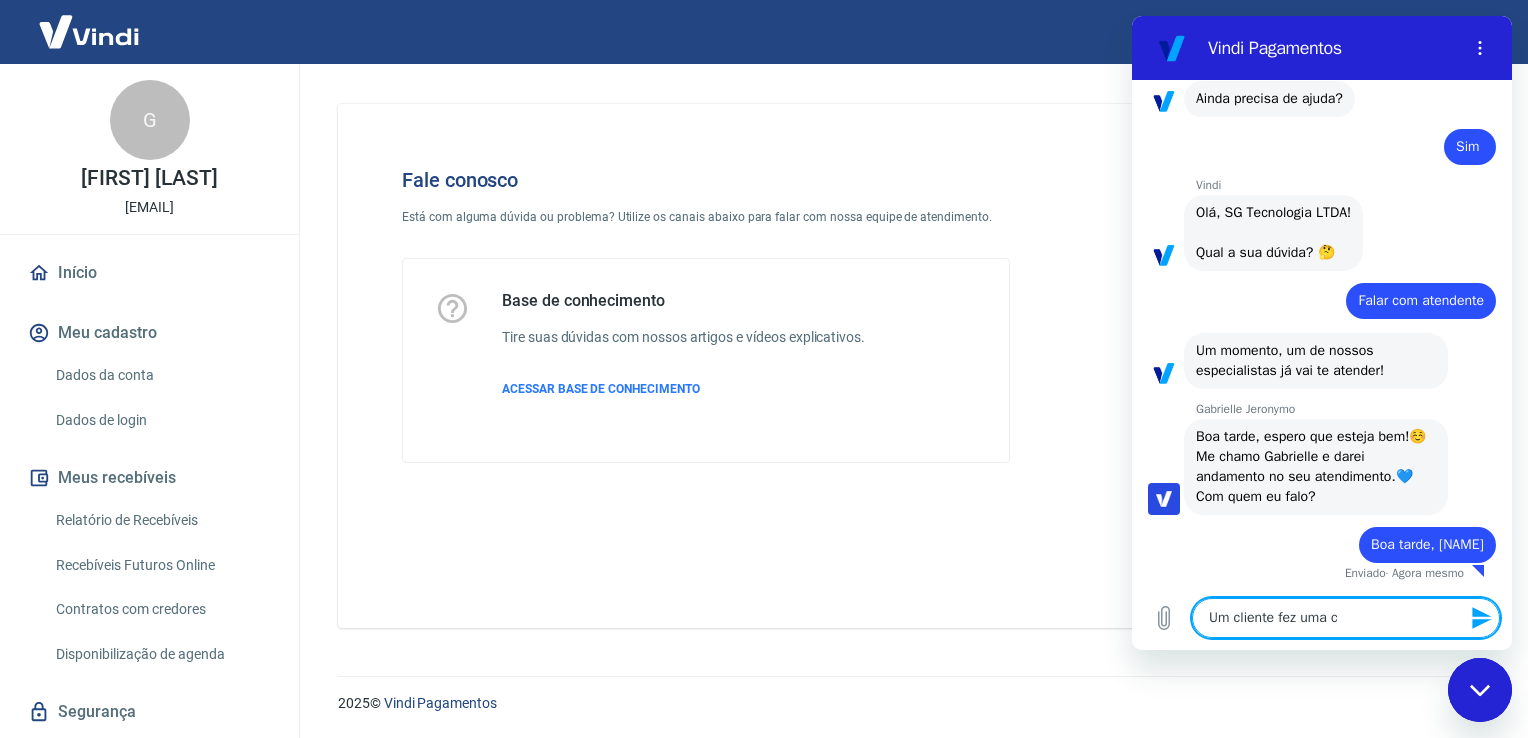 type on "Um cliente fez uma co" 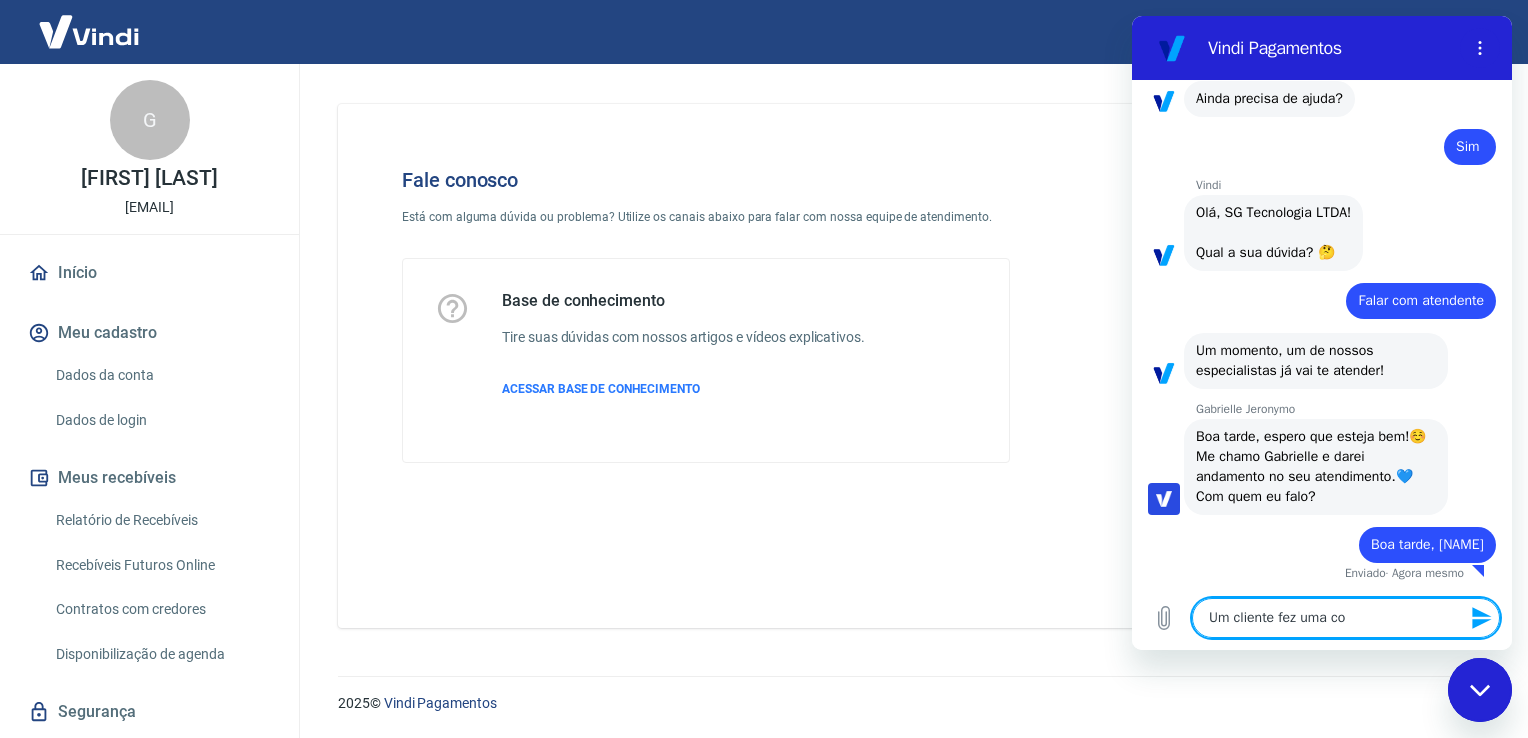 type on "Um cliente fez uma com" 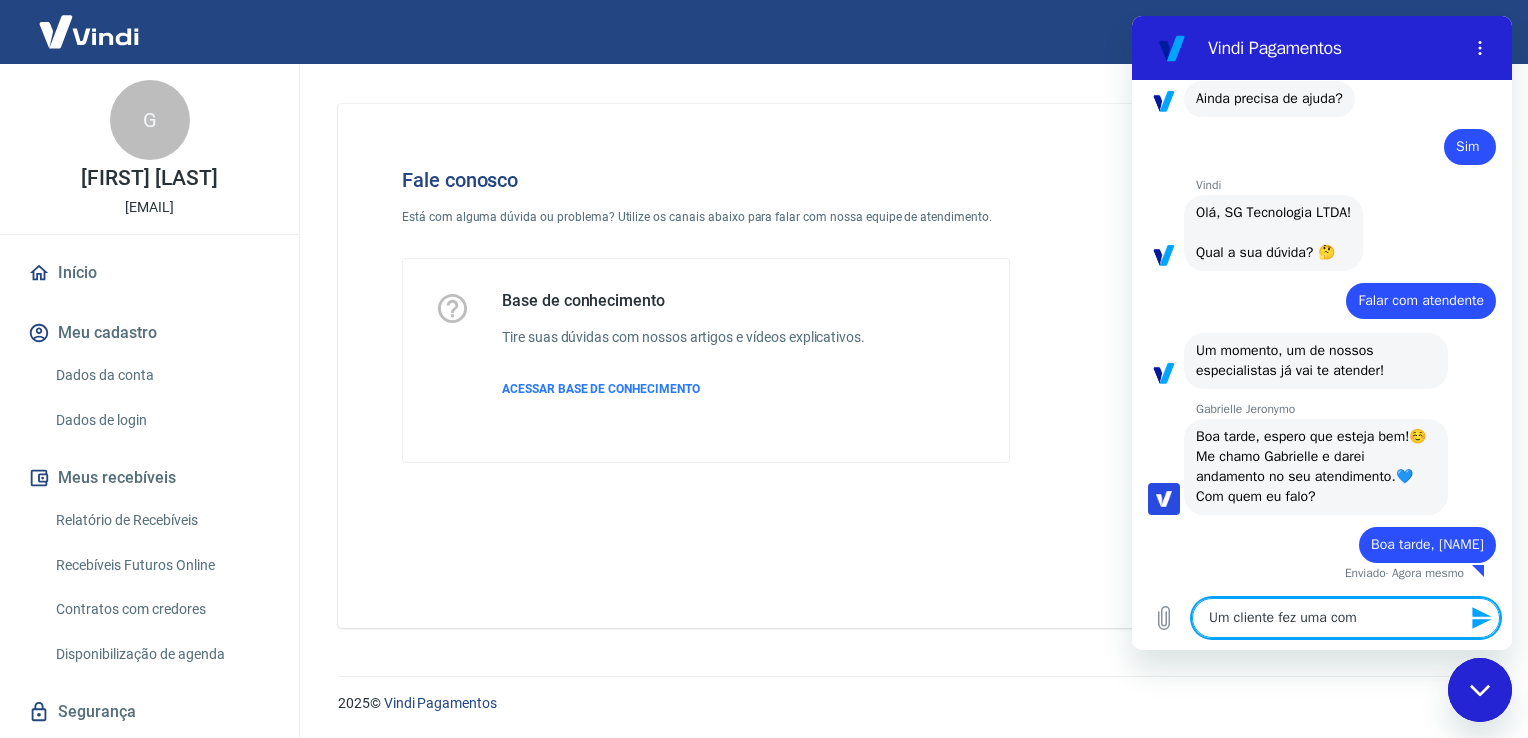 type on "Um cliente fez uma comp" 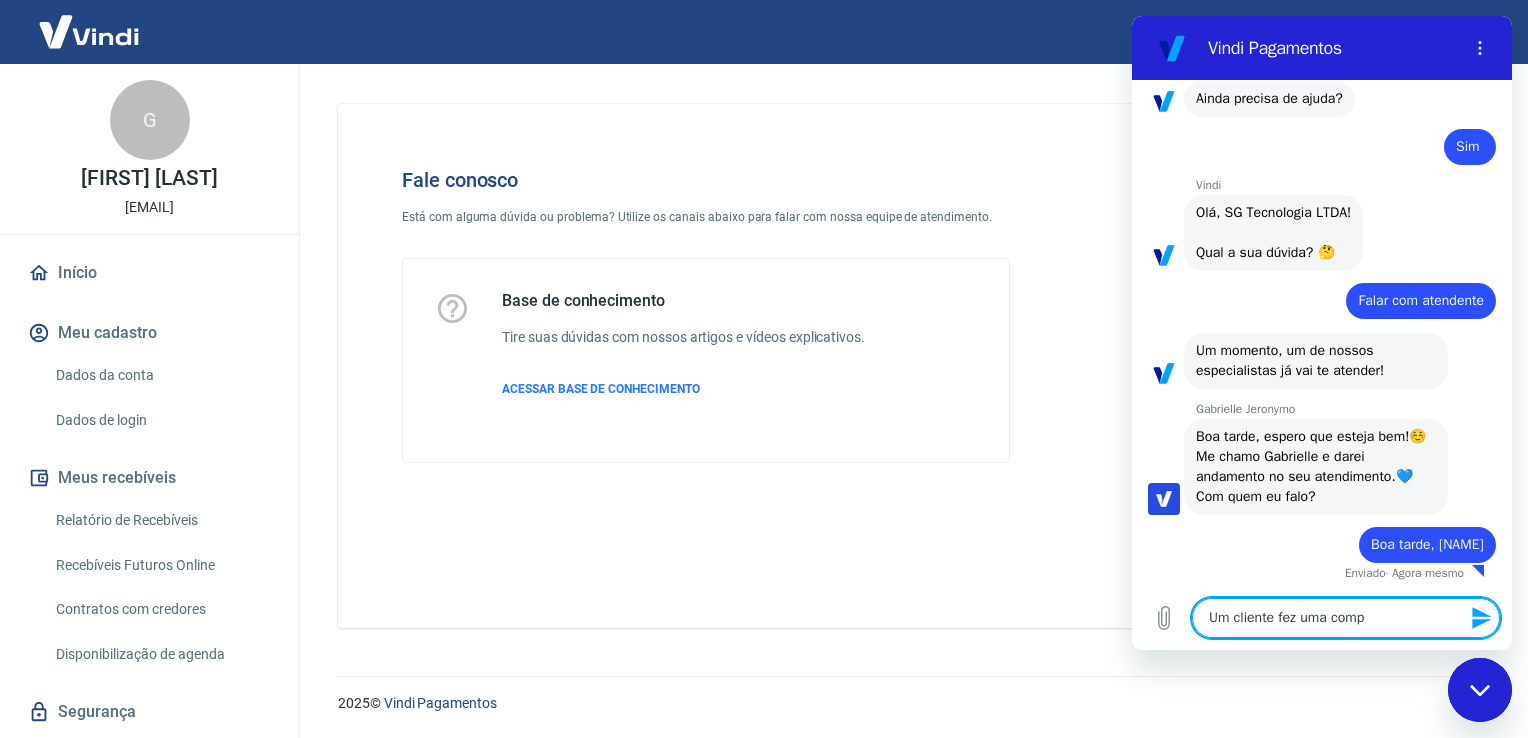 type on "Um cliente fez uma compr" 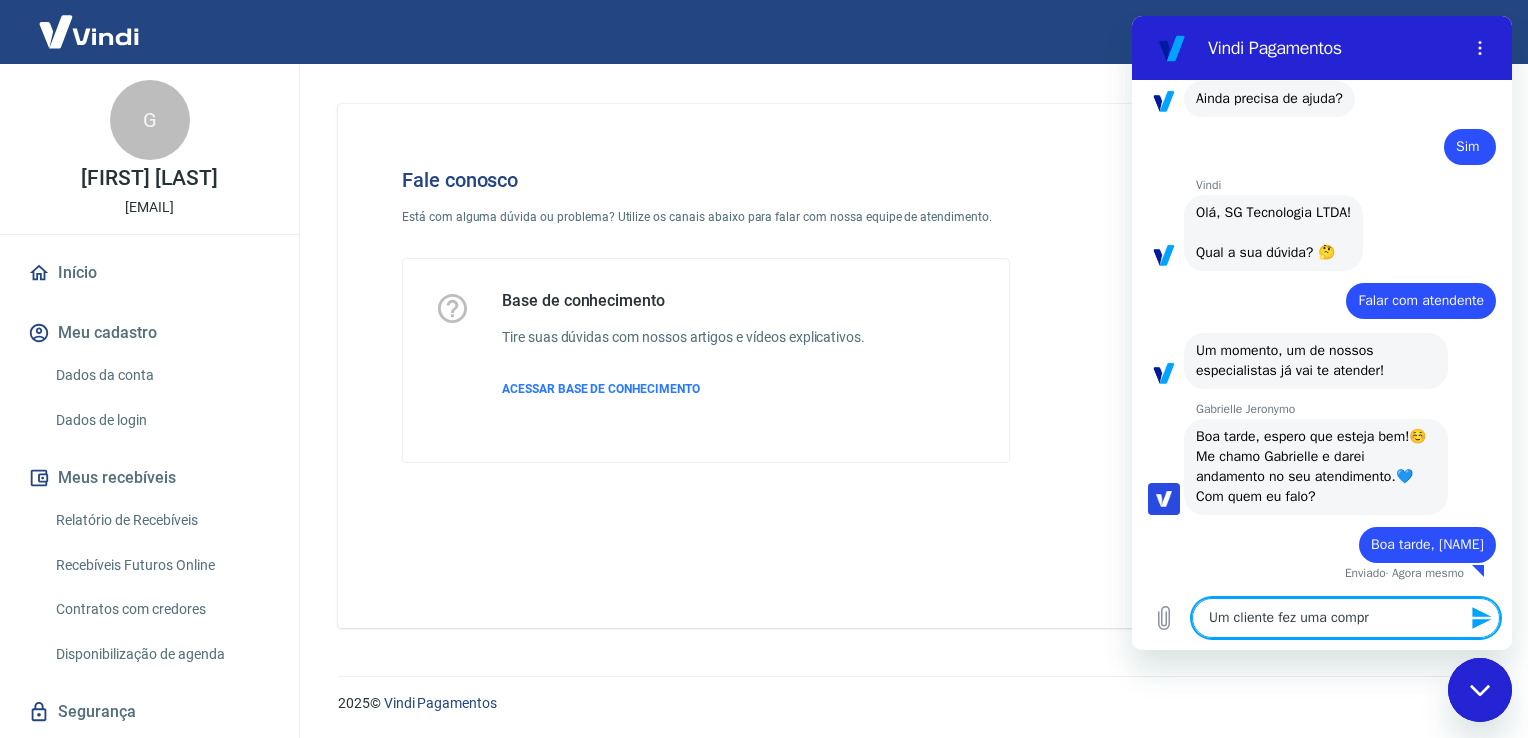 type on "x" 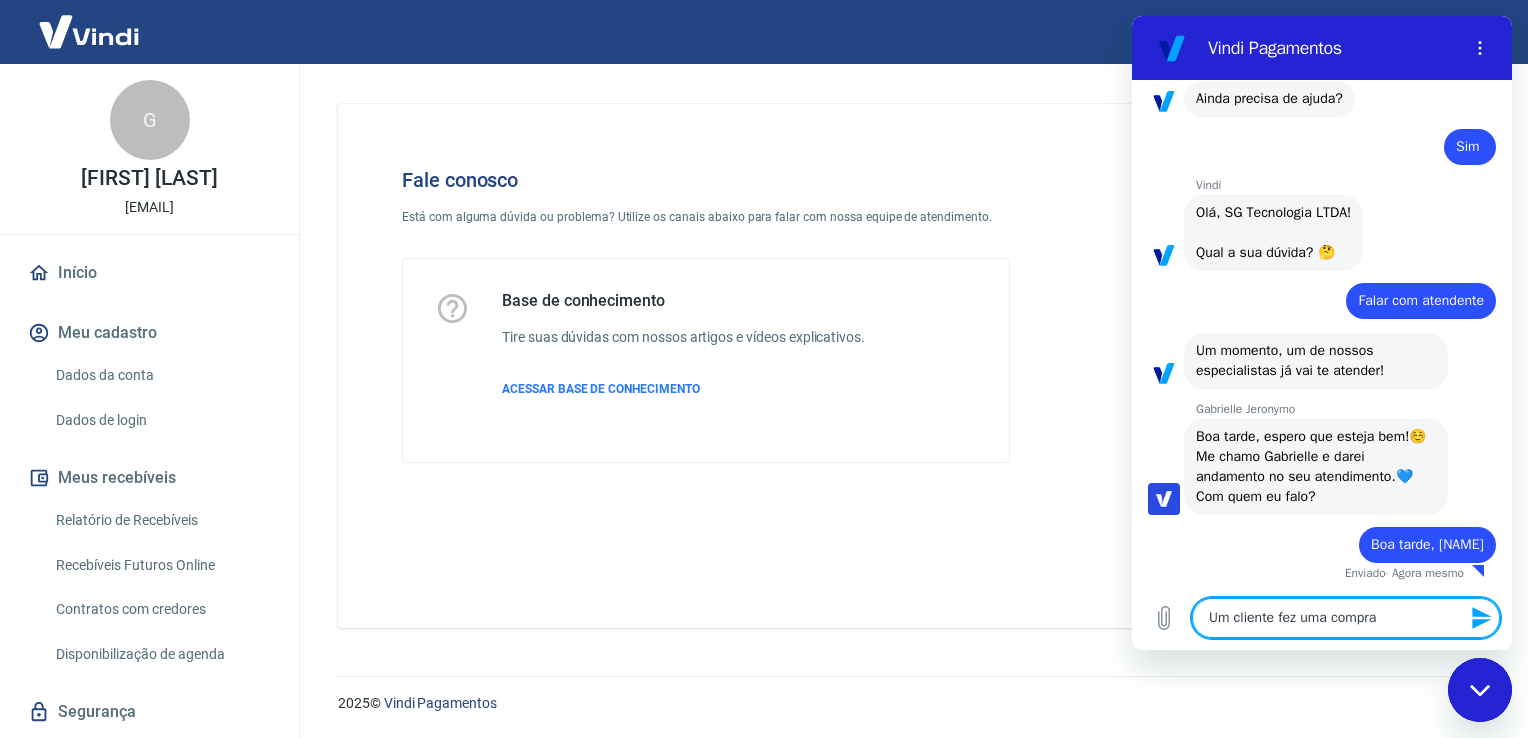 type on "Um cliente fez uma compra," 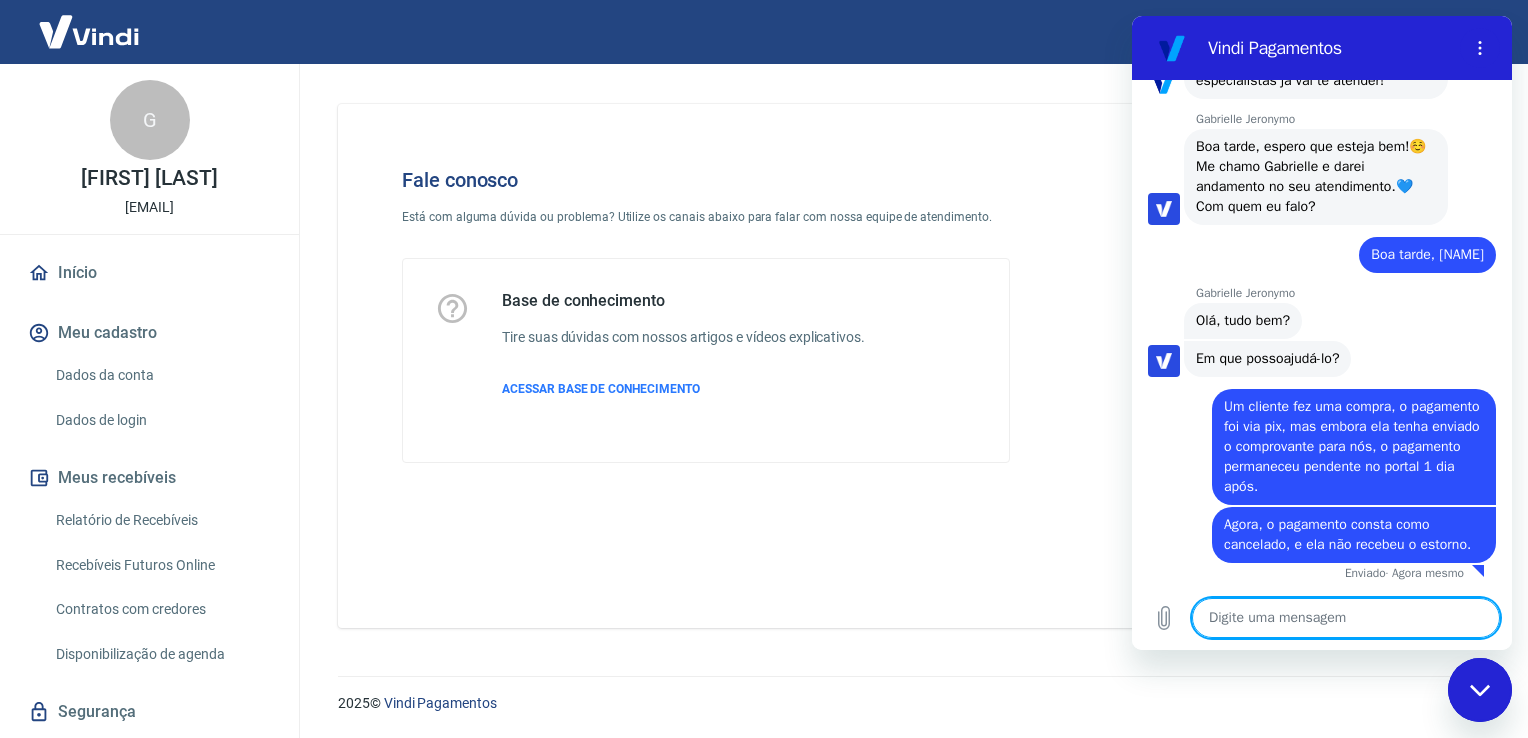 scroll, scrollTop: 2020, scrollLeft: 0, axis: vertical 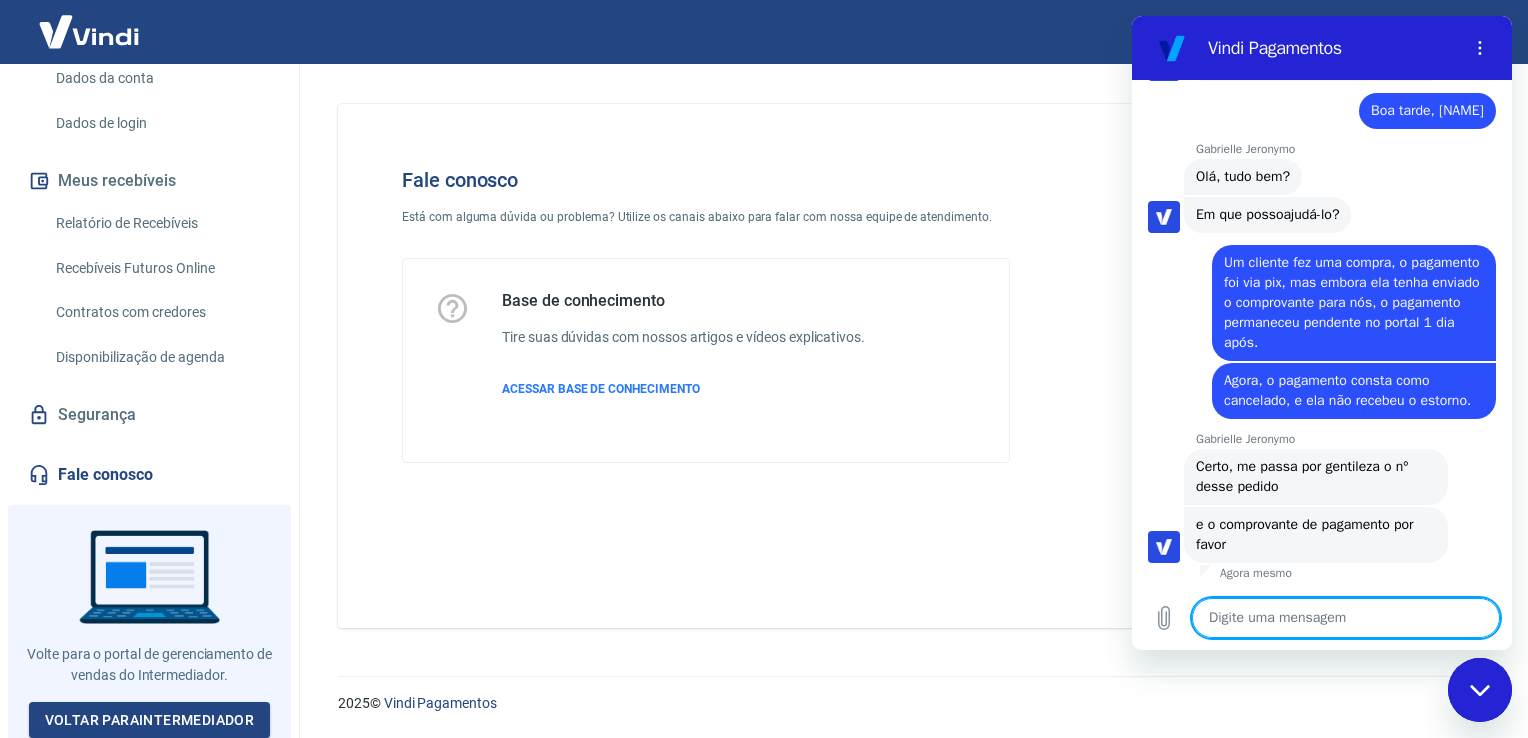 paste on "Detalhes do pedido [NUMBER]" 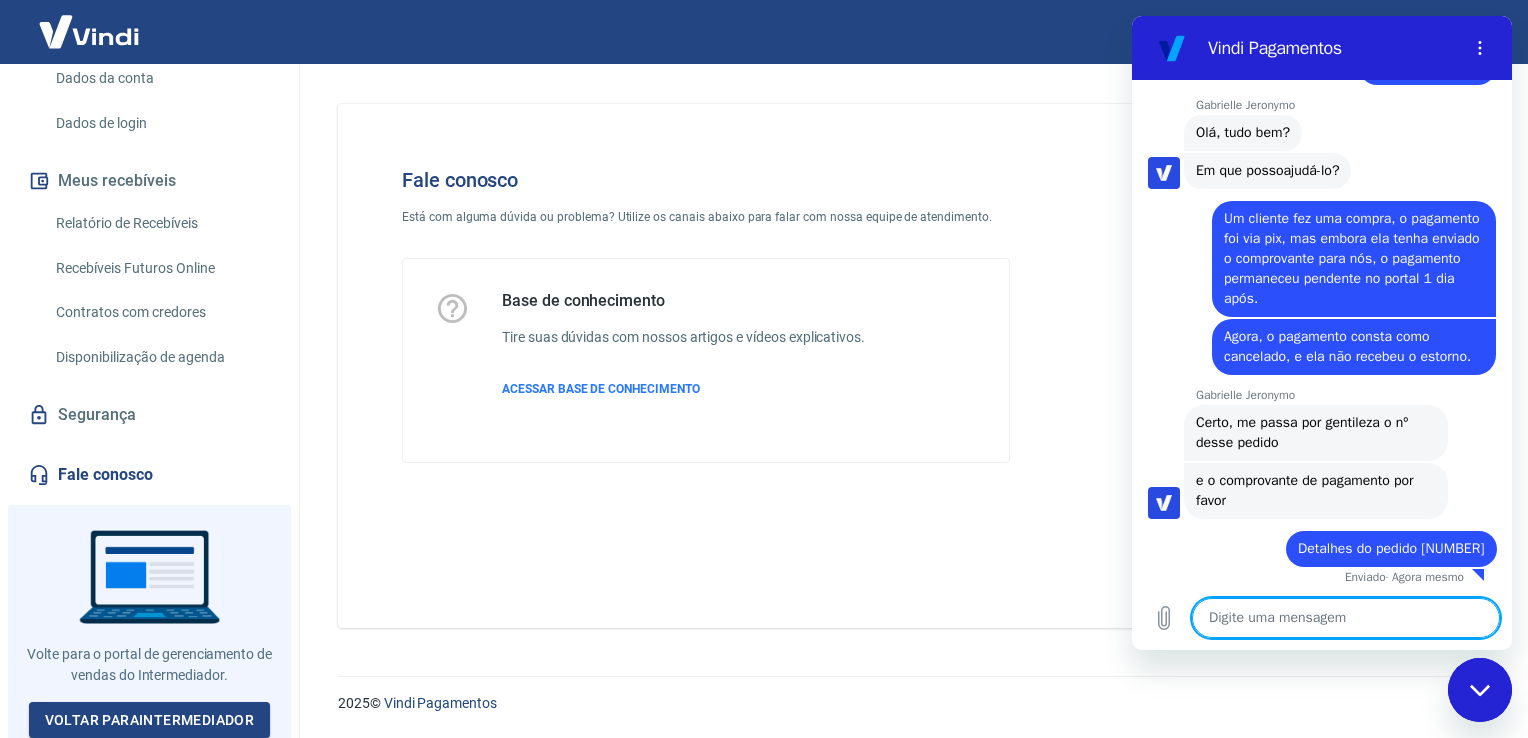 scroll, scrollTop: 2212, scrollLeft: 0, axis: vertical 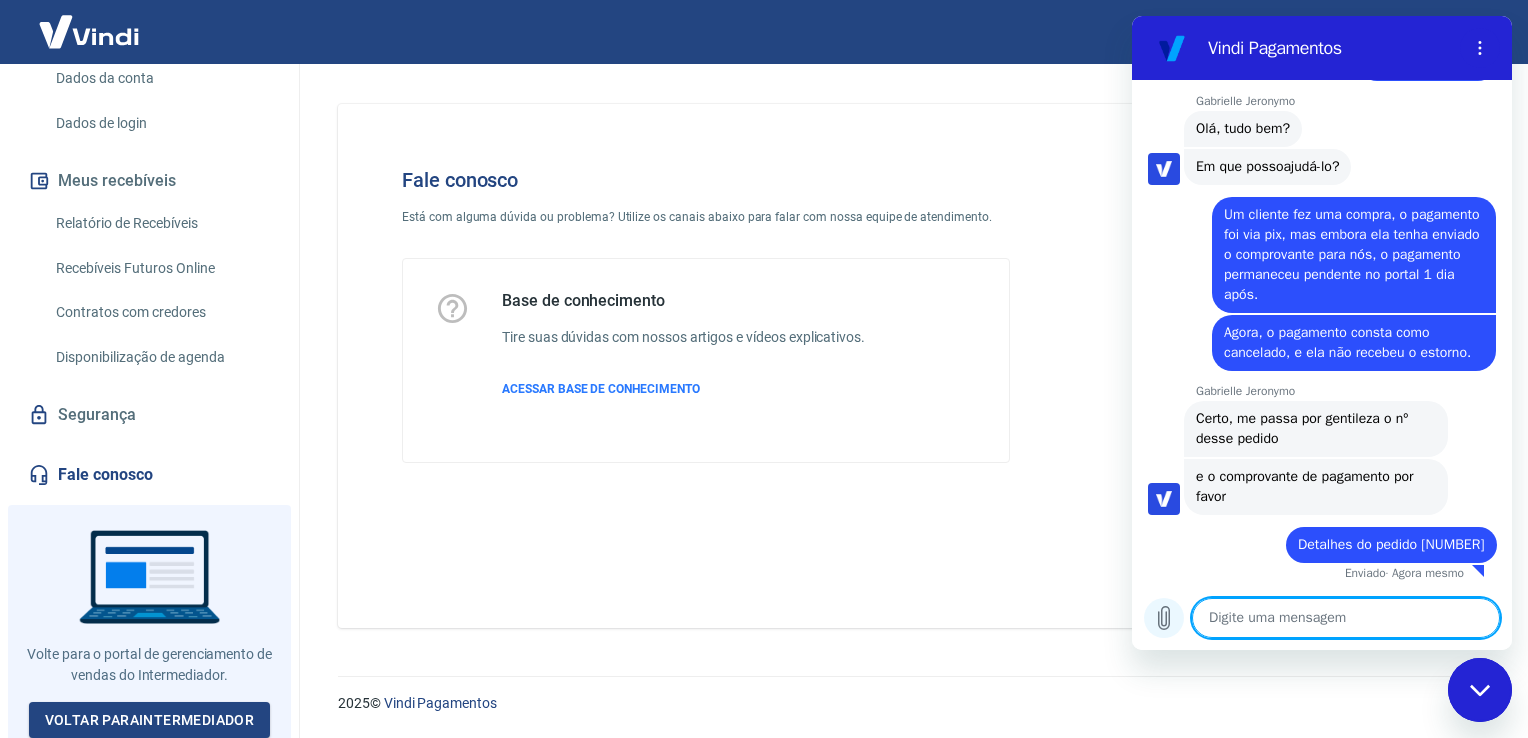 click 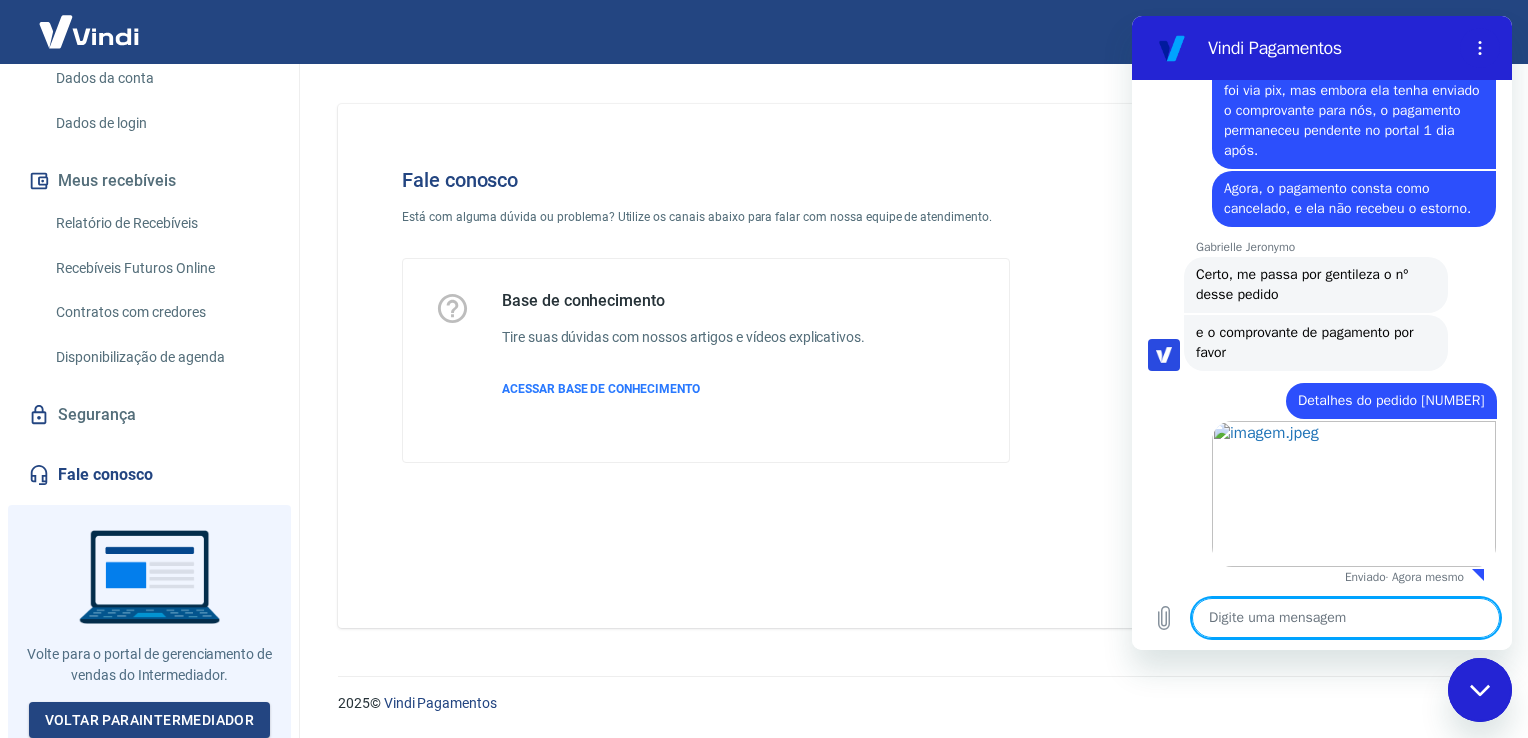 scroll, scrollTop: 2360, scrollLeft: 0, axis: vertical 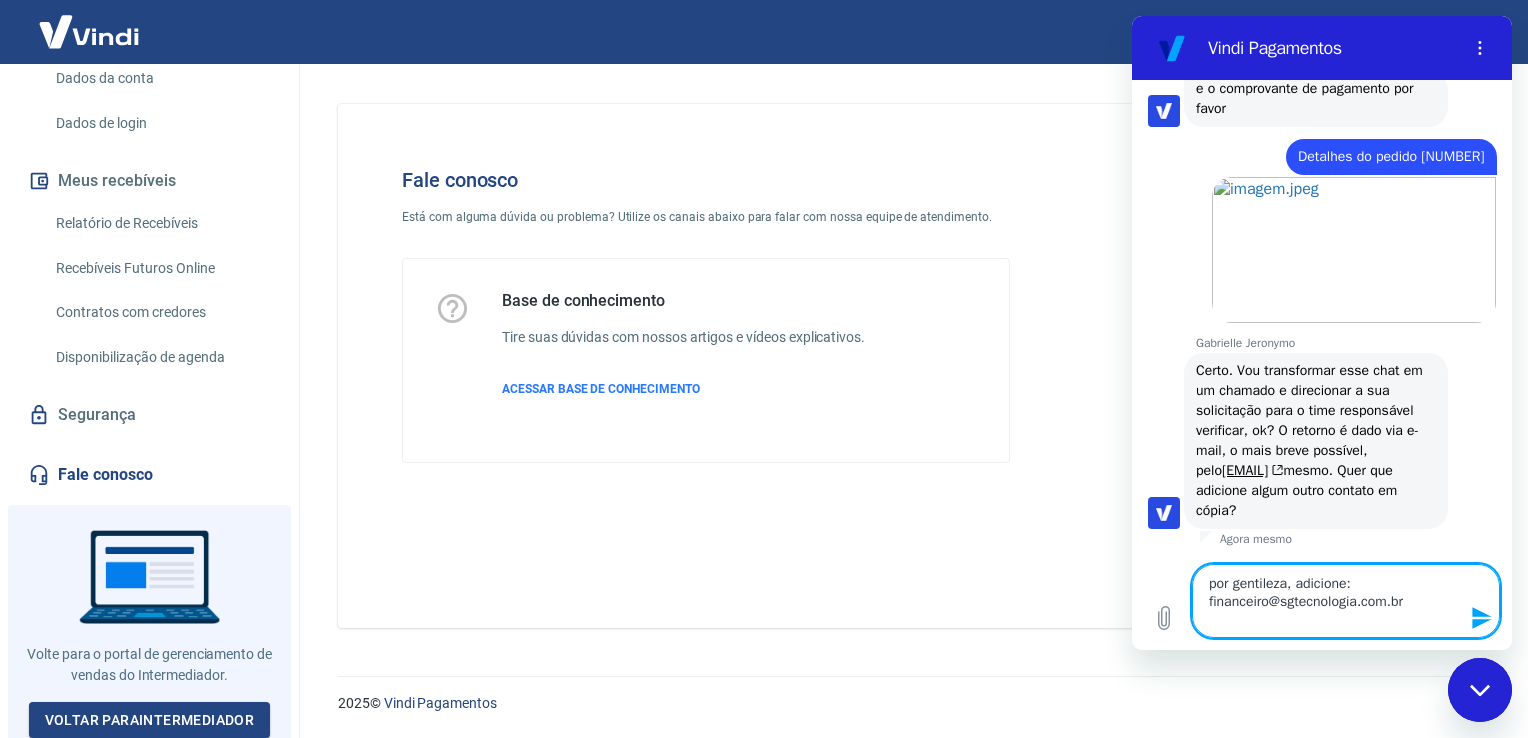paste on "[EMAIL]" 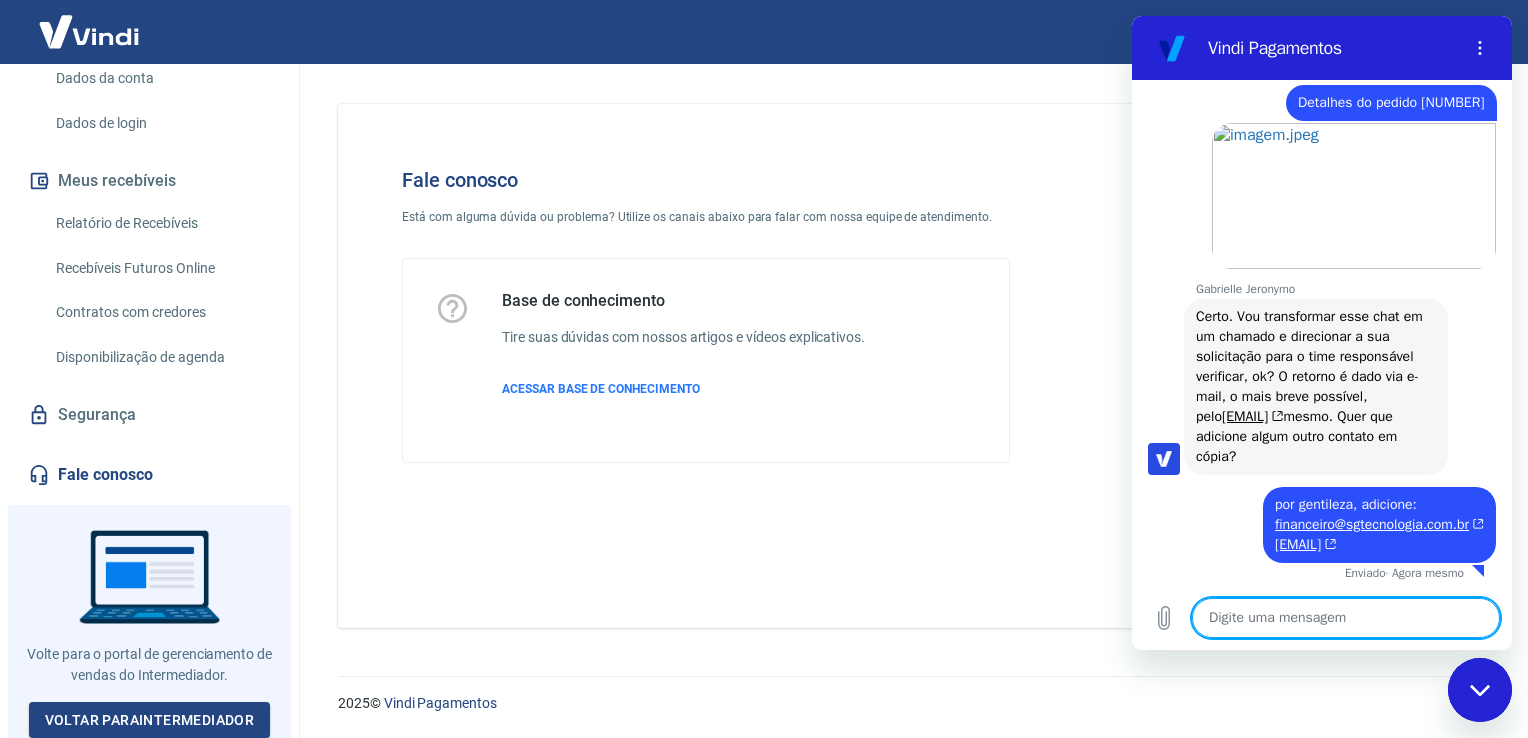 scroll, scrollTop: 2654, scrollLeft: 0, axis: vertical 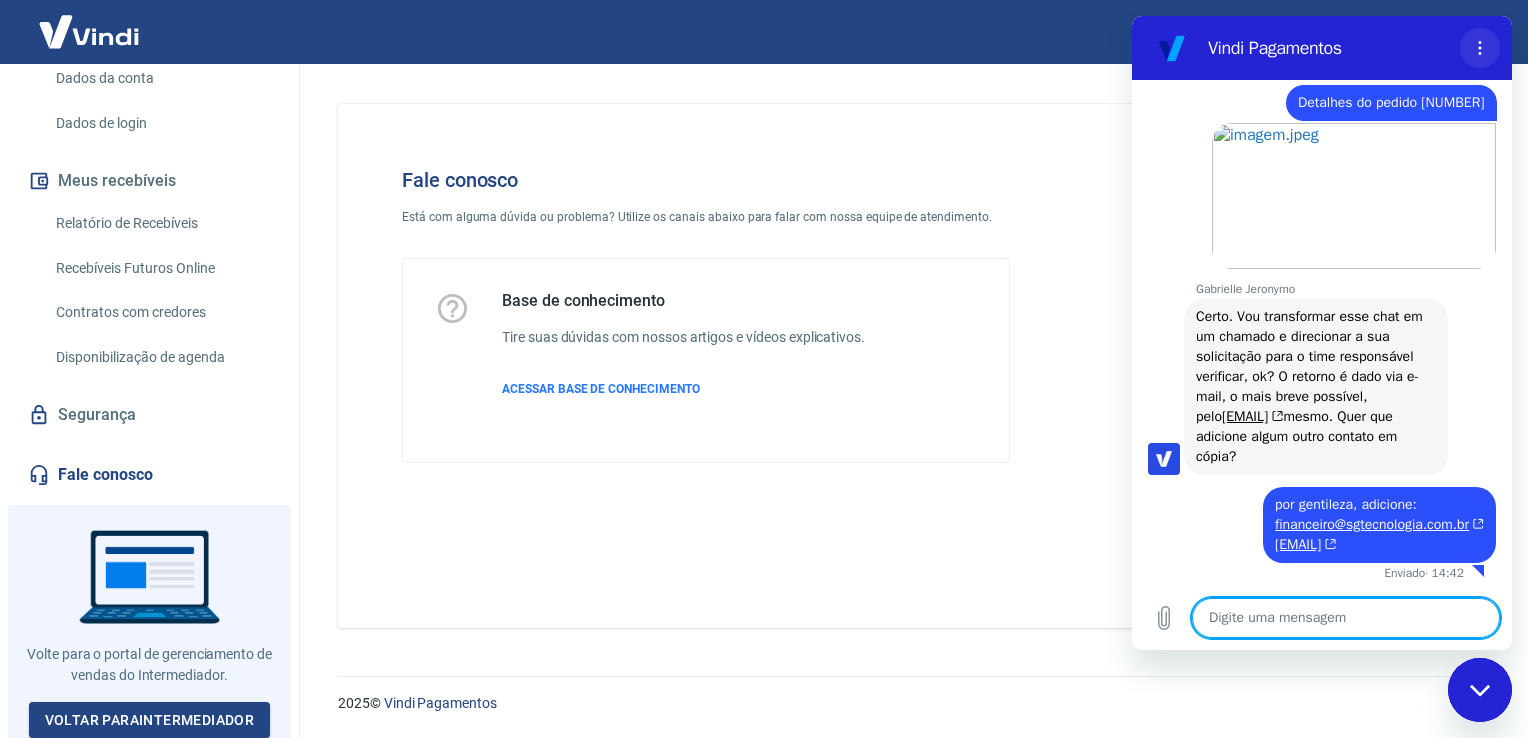 click at bounding box center [1480, 48] 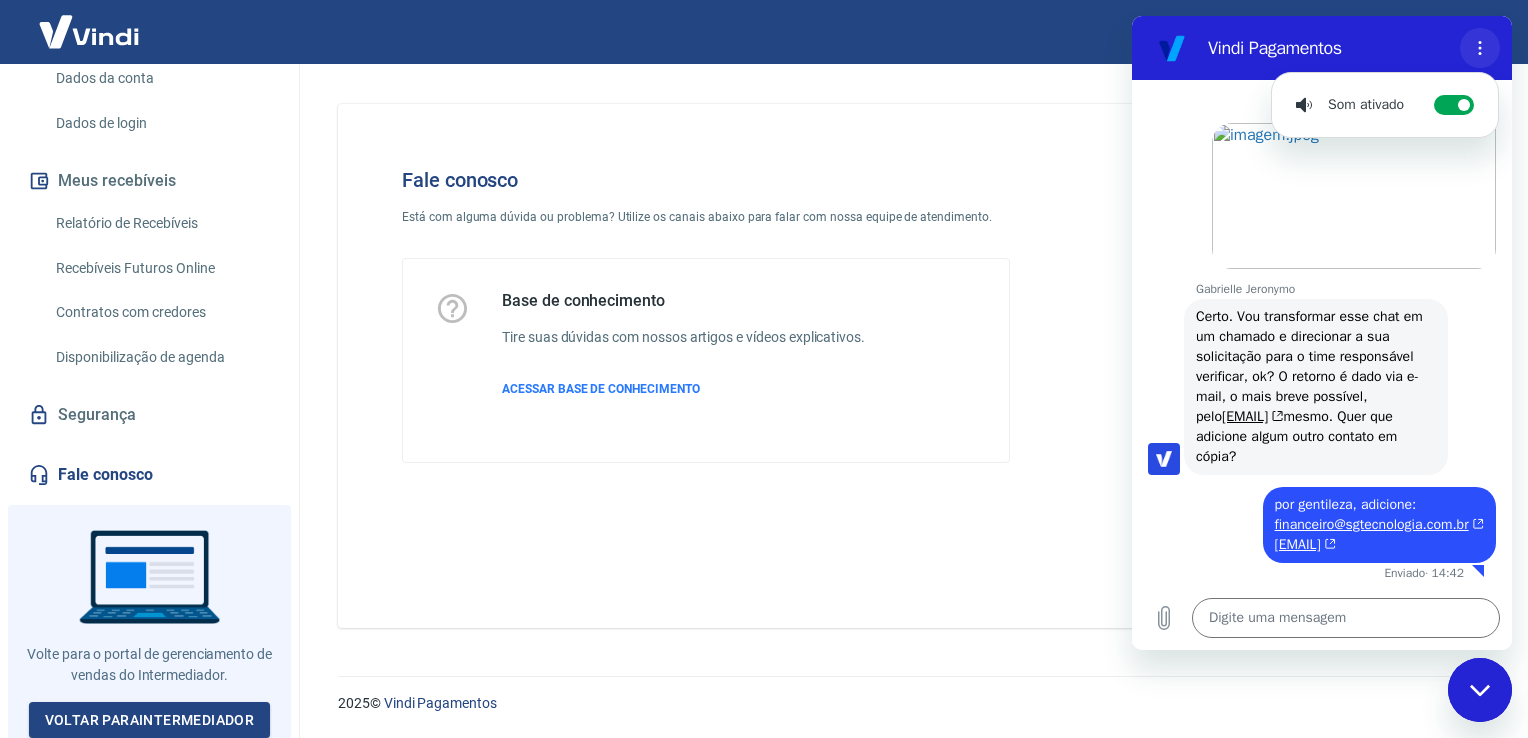 click at bounding box center [1480, 48] 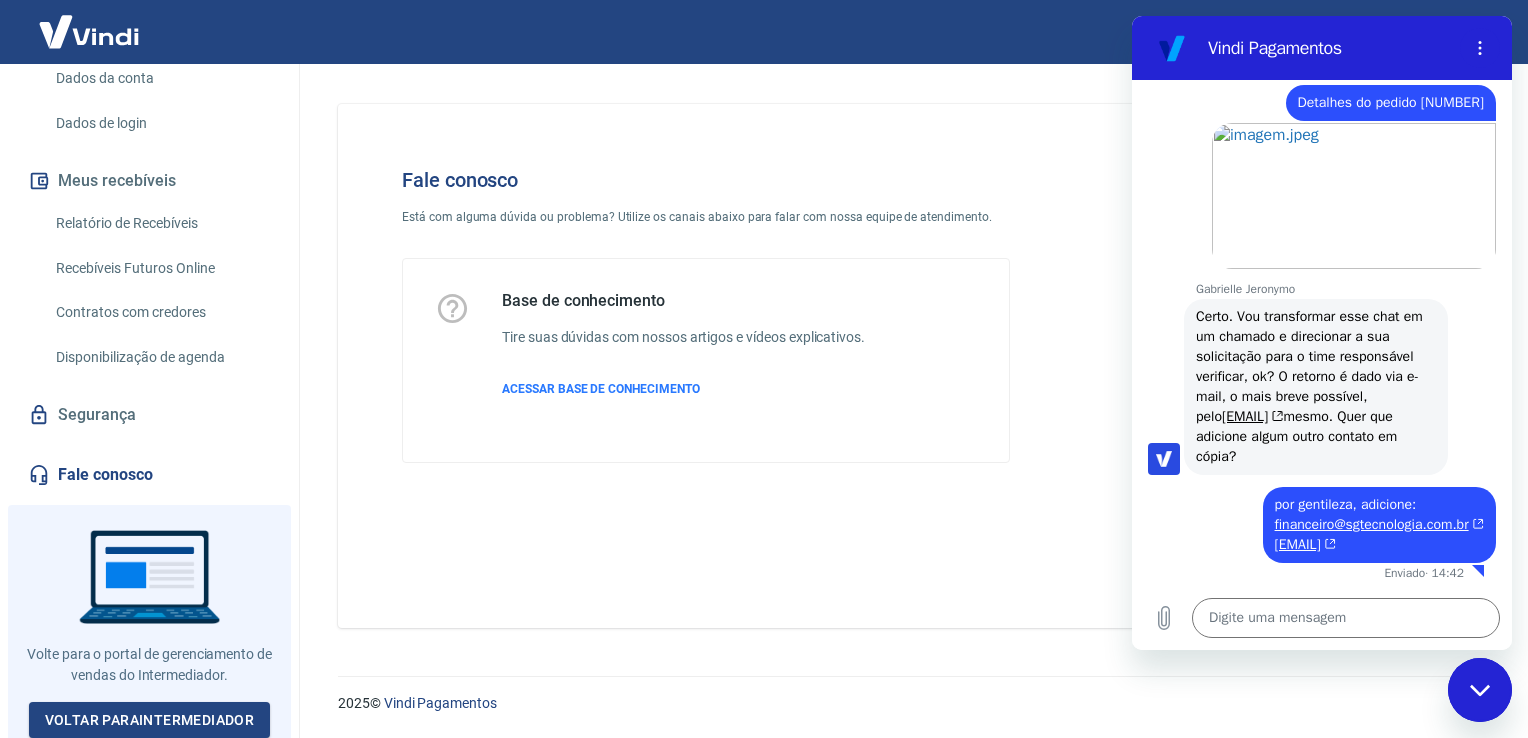 scroll, scrollTop: 2654, scrollLeft: 0, axis: vertical 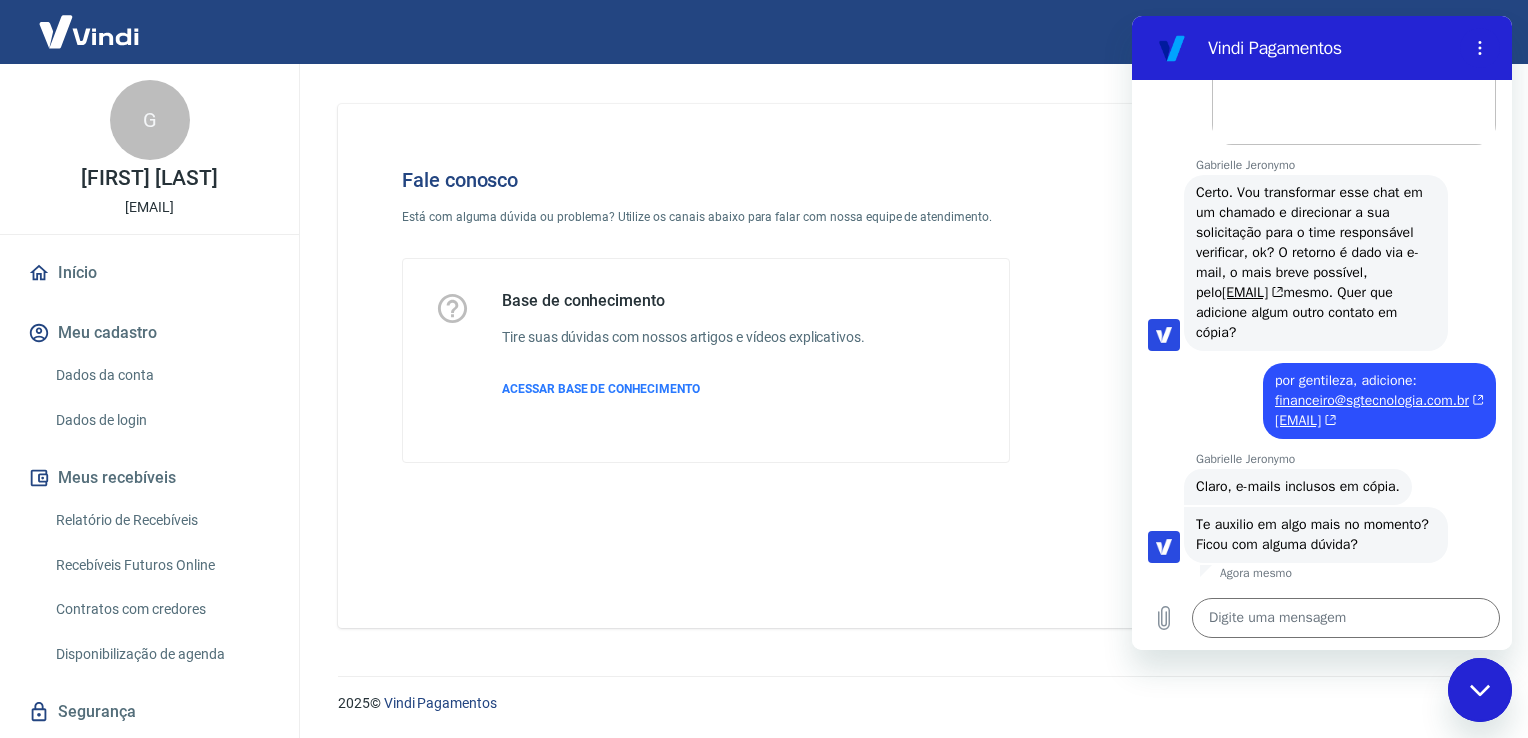 click on "[NAME] diz:  Claro, e-mails inclusos em cópia." at bounding box center [1330, 486] 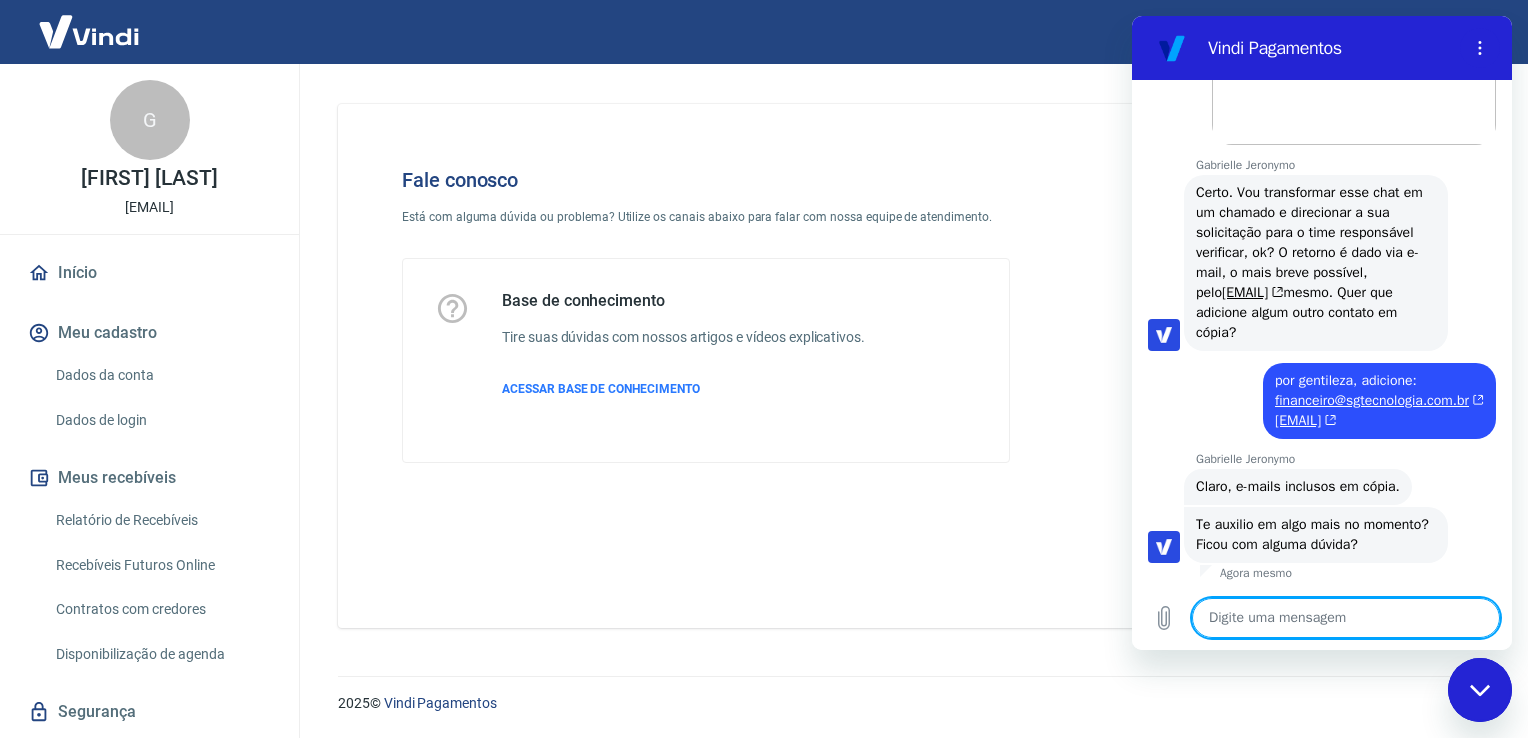click at bounding box center (1346, 618) 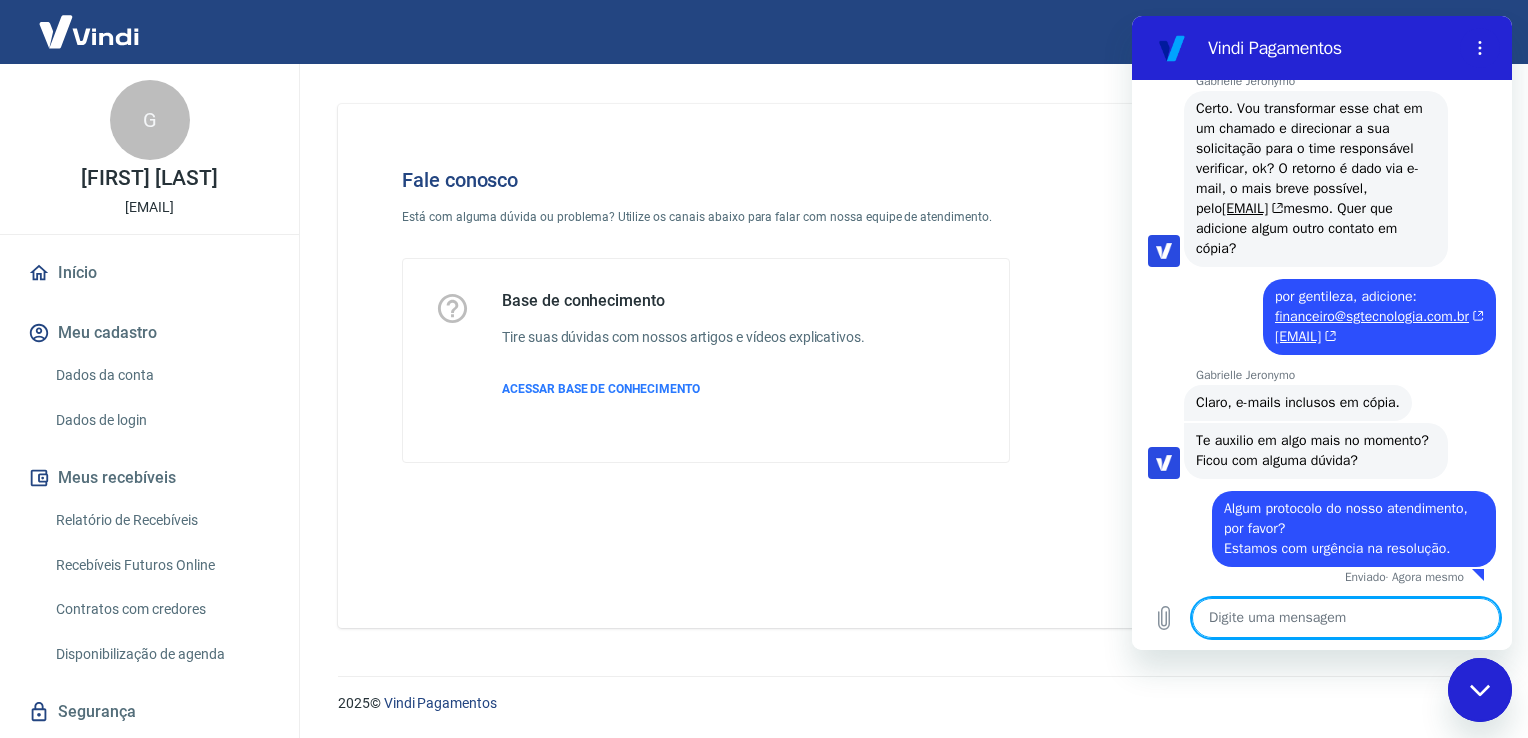 scroll, scrollTop: 2886, scrollLeft: 0, axis: vertical 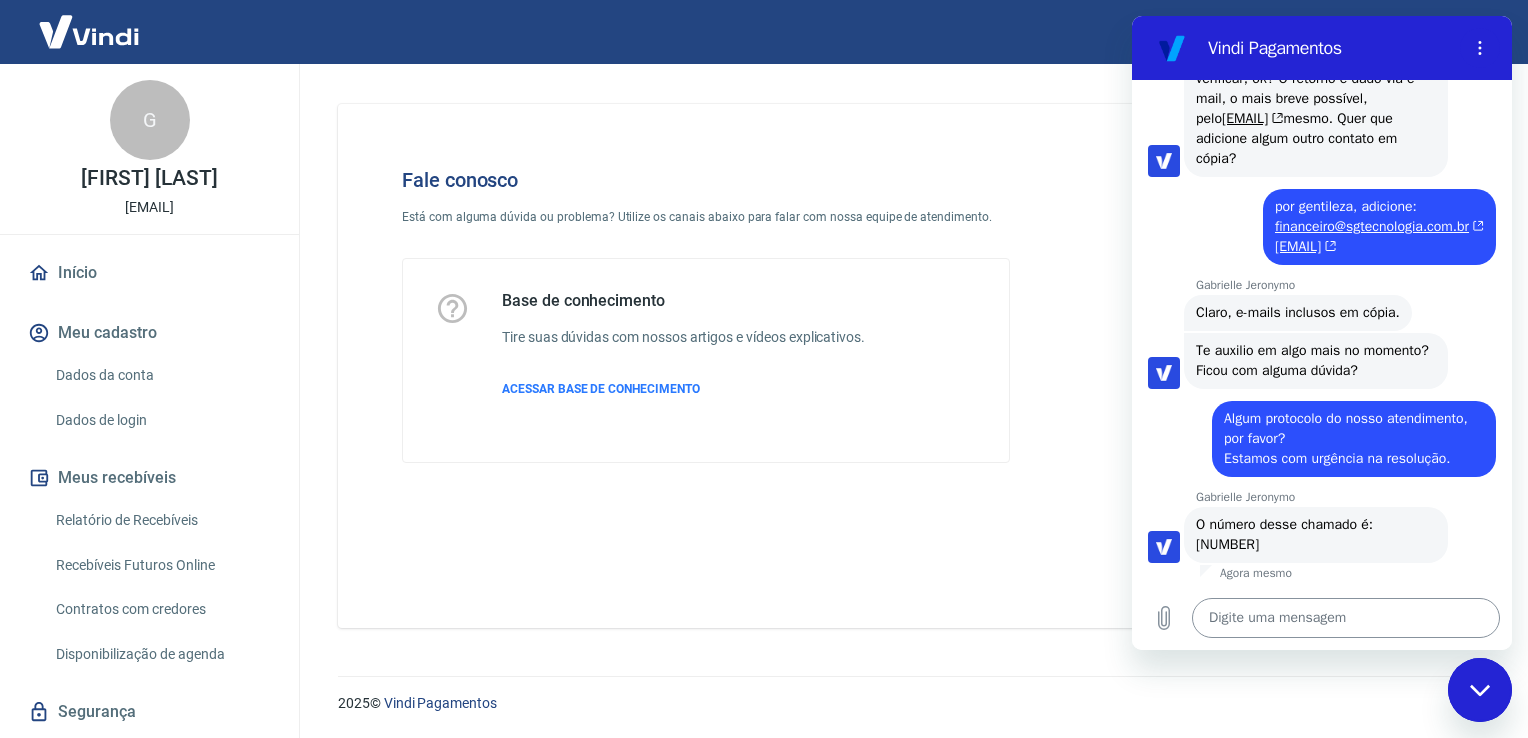 click at bounding box center (1346, 618) 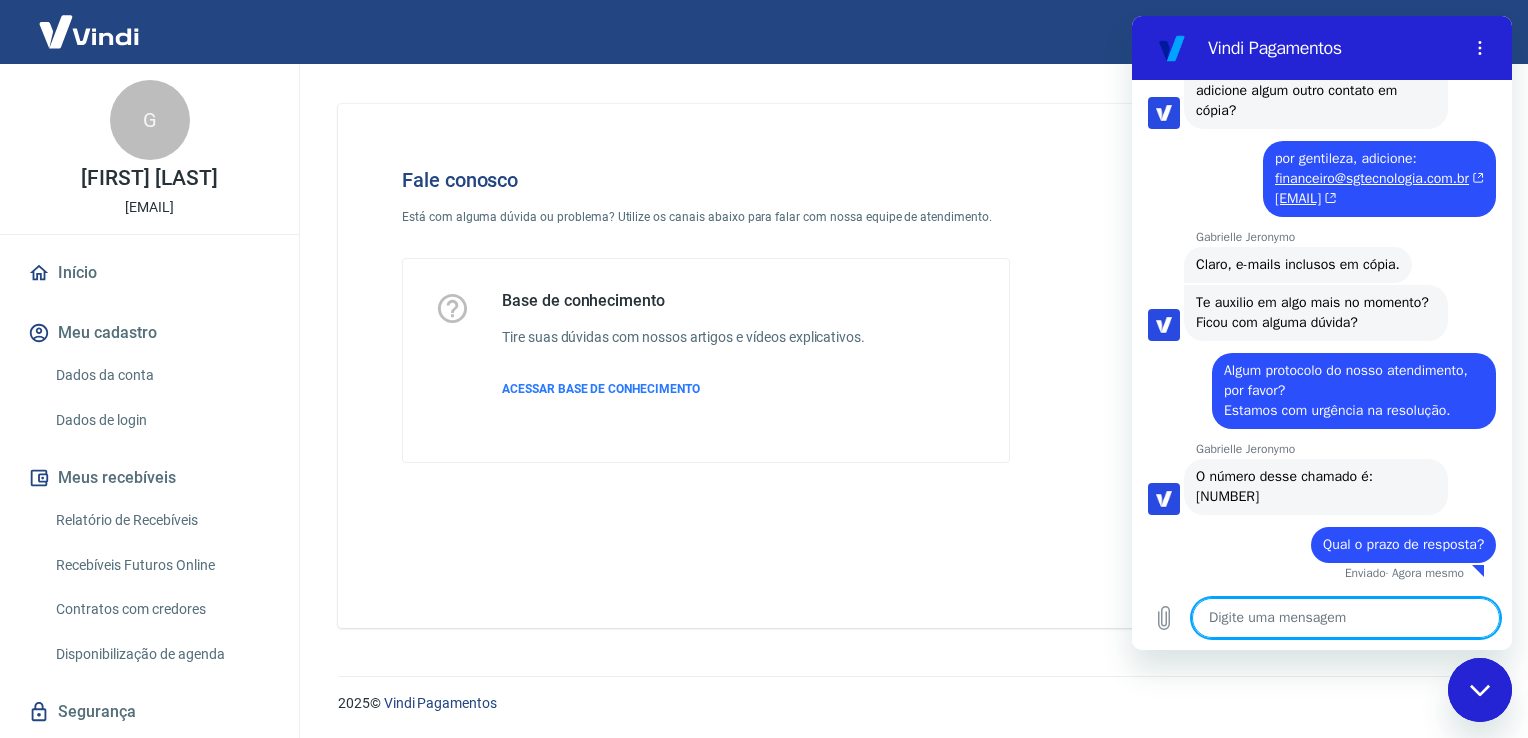 scroll, scrollTop: 3020, scrollLeft: 0, axis: vertical 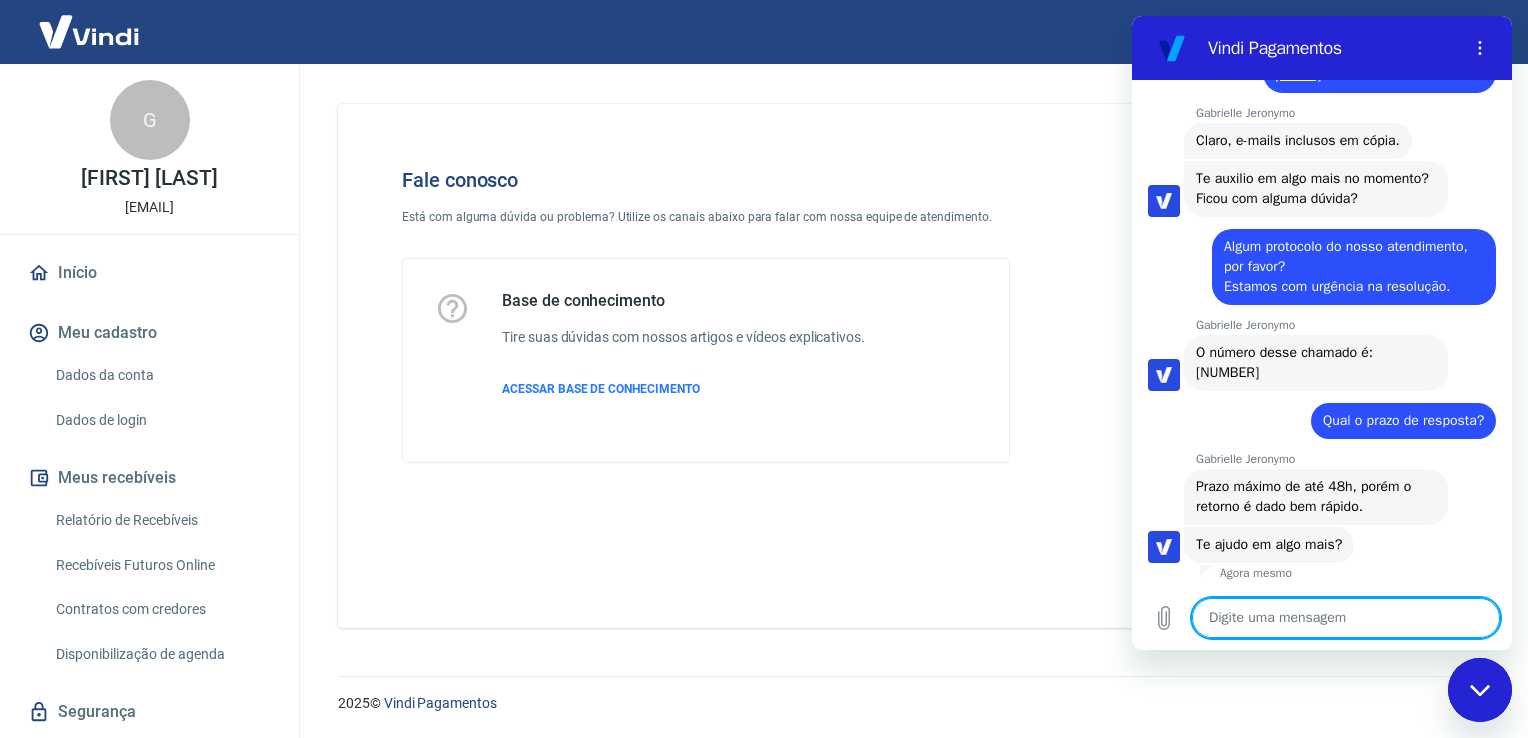 click at bounding box center (1346, 618) 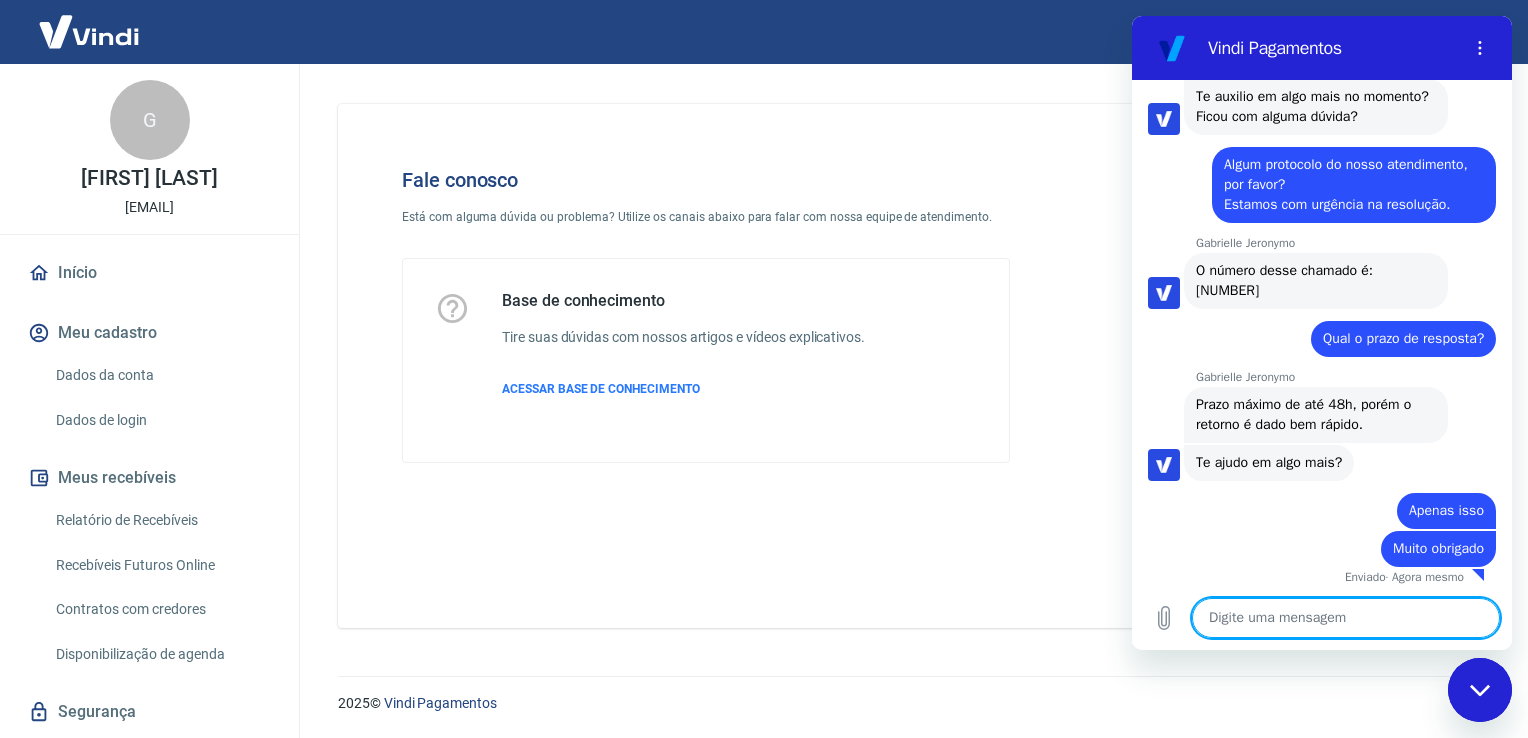 scroll, scrollTop: 3230, scrollLeft: 0, axis: vertical 